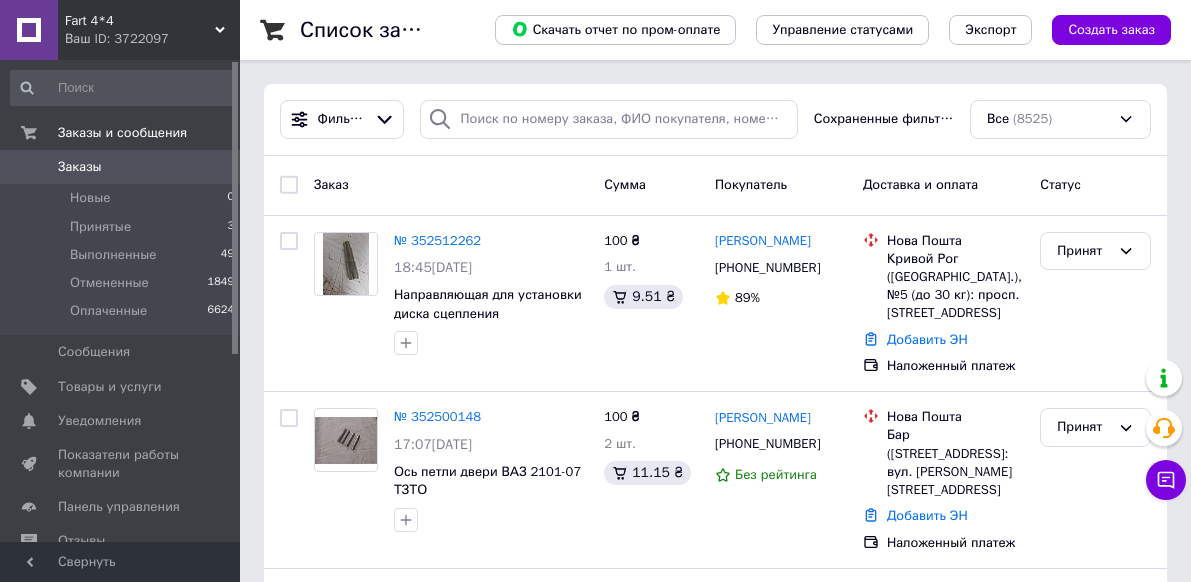 scroll, scrollTop: 0, scrollLeft: 0, axis: both 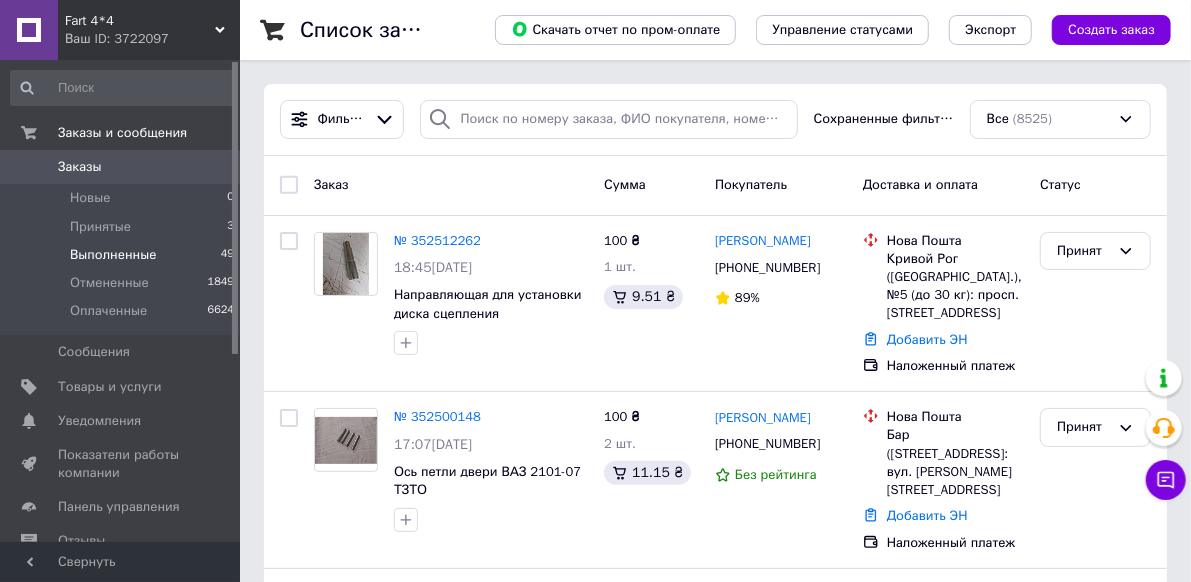 click on "Выполненные" at bounding box center [113, 255] 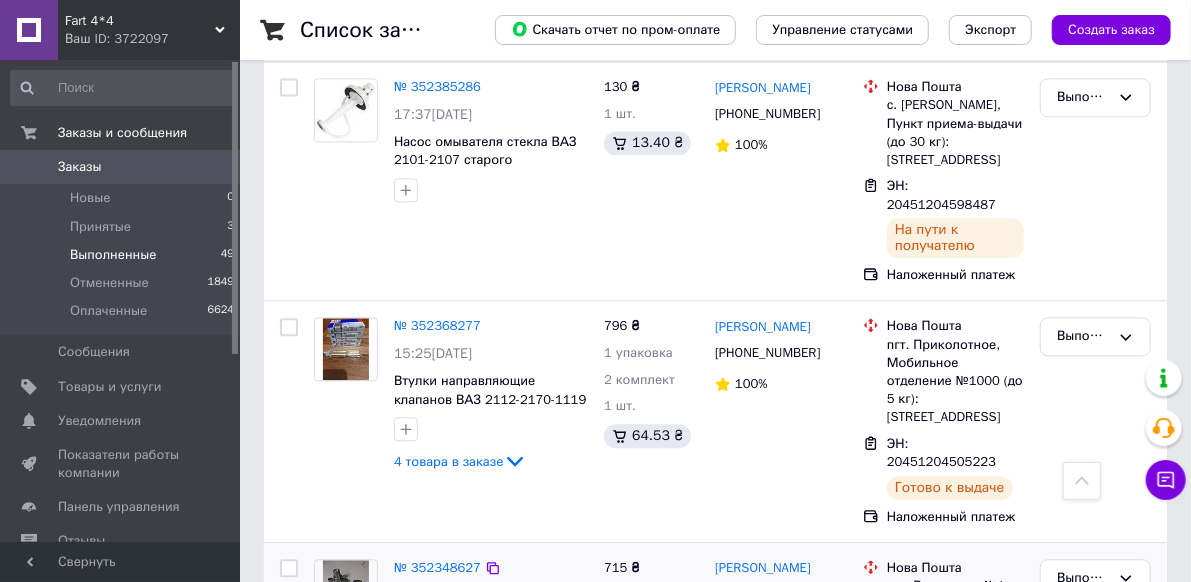 scroll, scrollTop: 2200, scrollLeft: 0, axis: vertical 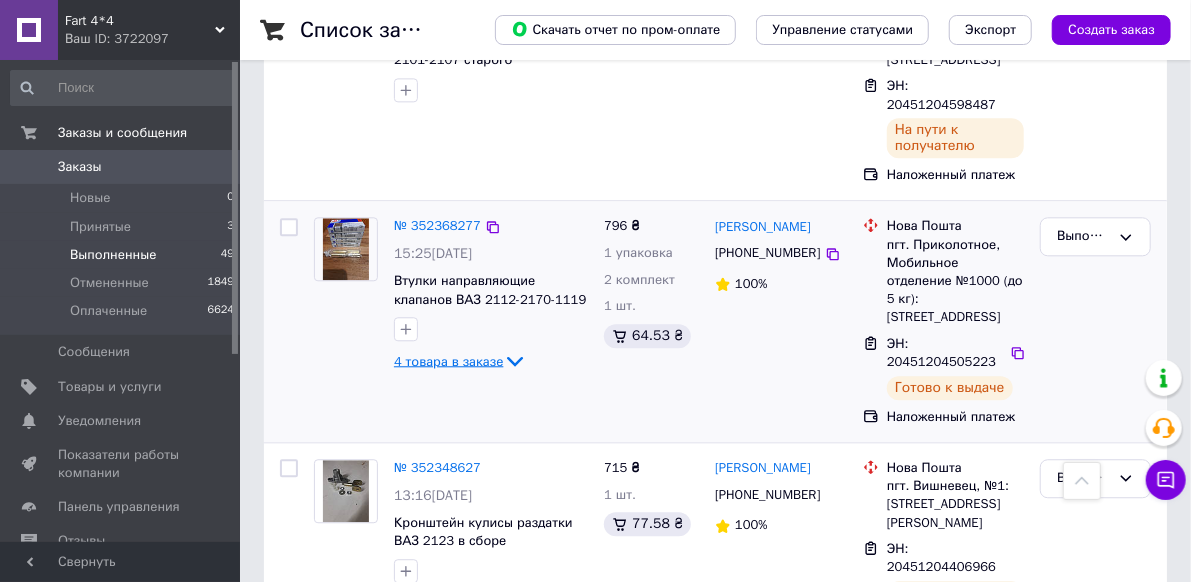 click on "4 товара в заказе" at bounding box center (448, 360) 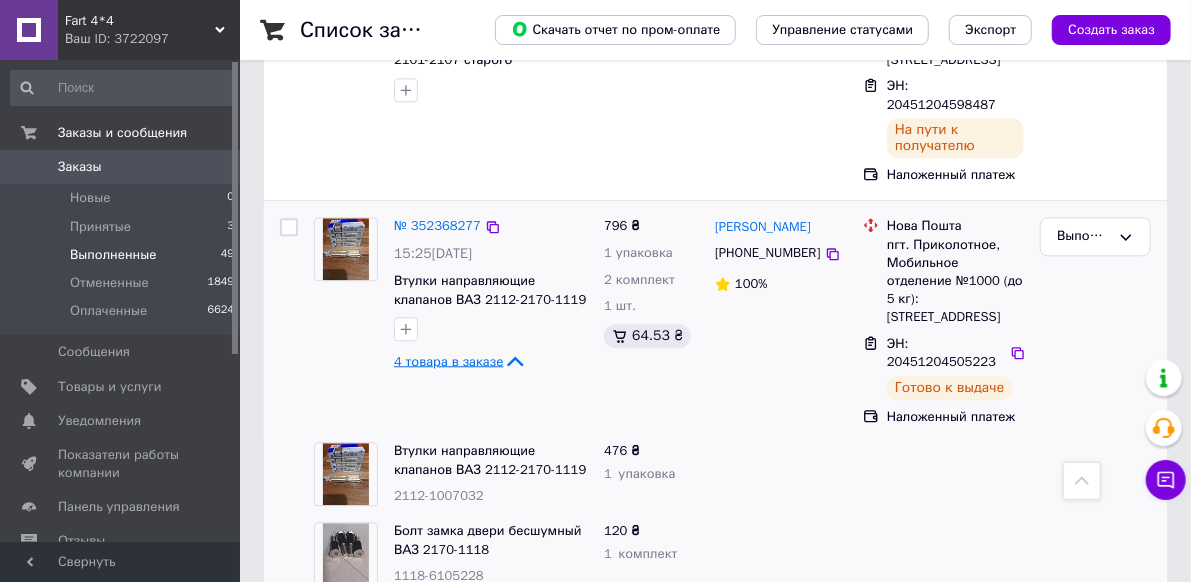 click on "4 товара в заказе" at bounding box center [448, 360] 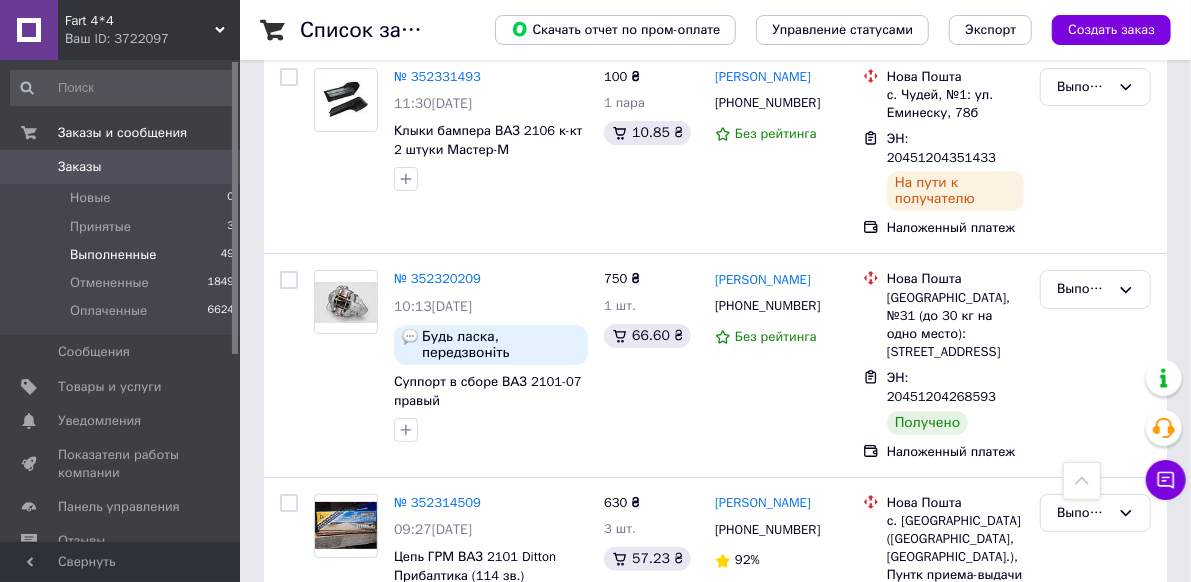 scroll, scrollTop: 3500, scrollLeft: 0, axis: vertical 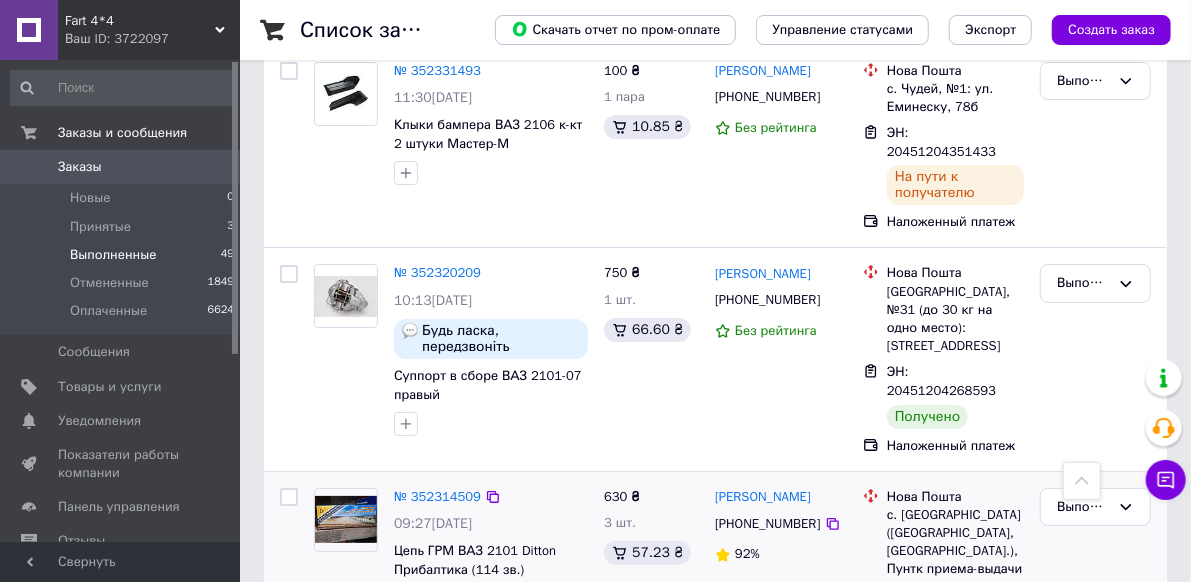 click on "3 товара в заказе" at bounding box center (448, 630) 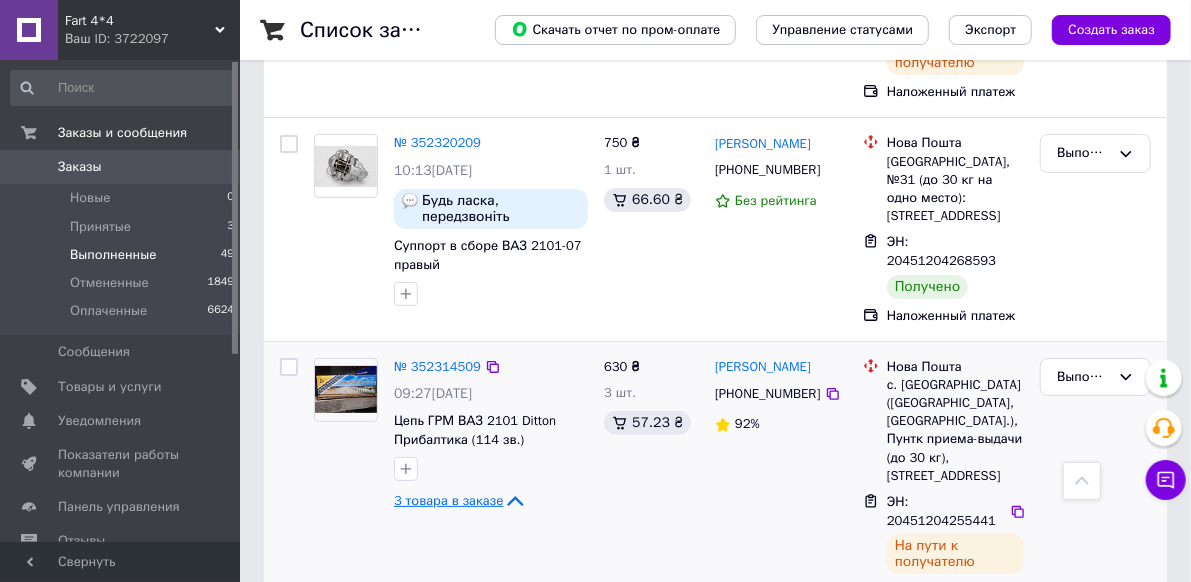 scroll, scrollTop: 3500, scrollLeft: 0, axis: vertical 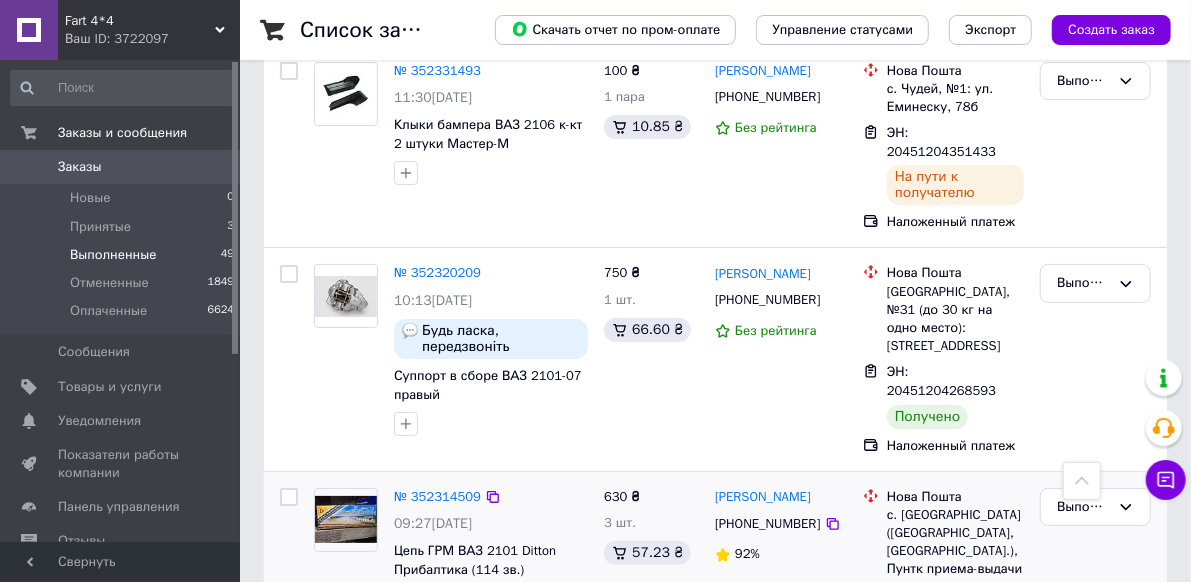click on "3 товара в заказе" at bounding box center [448, 630] 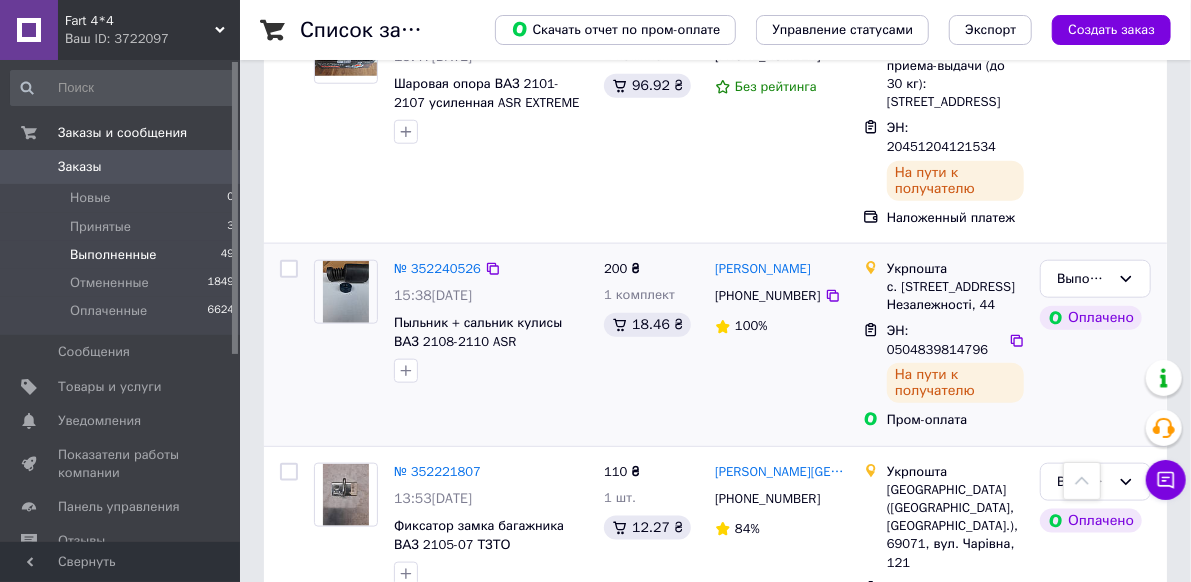 scroll, scrollTop: 4449, scrollLeft: 0, axis: vertical 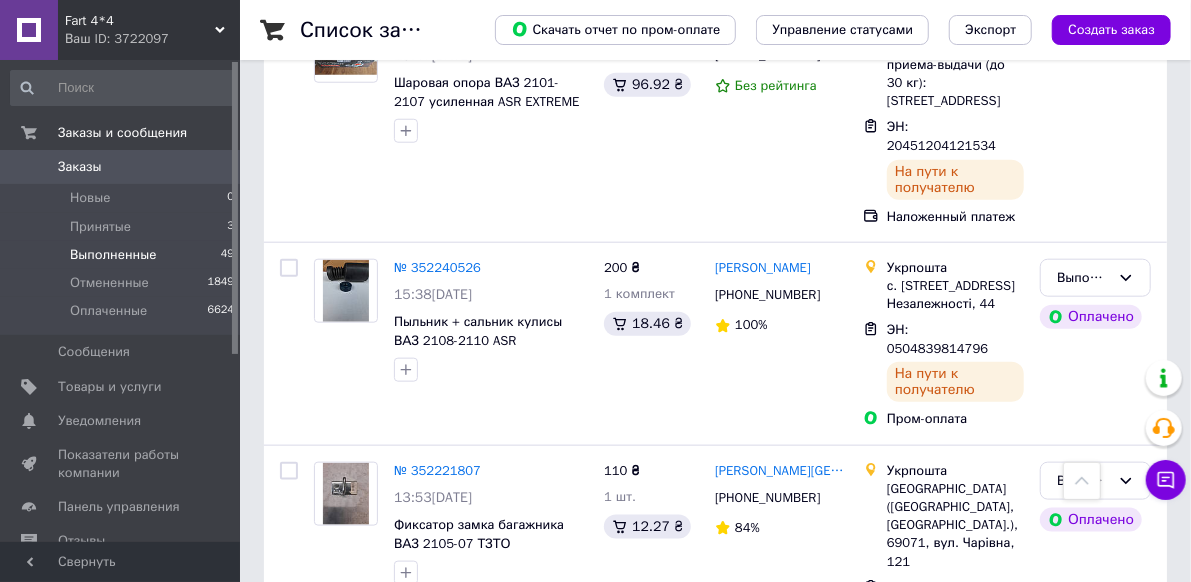 click on "2" at bounding box center (327, 731) 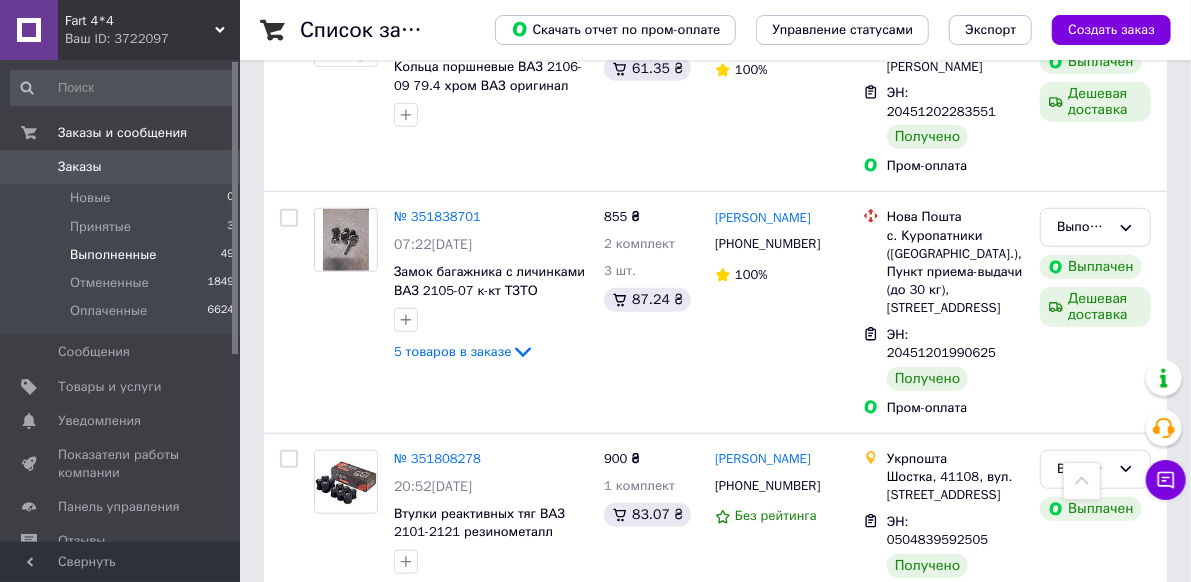 scroll, scrollTop: 4127, scrollLeft: 0, axis: vertical 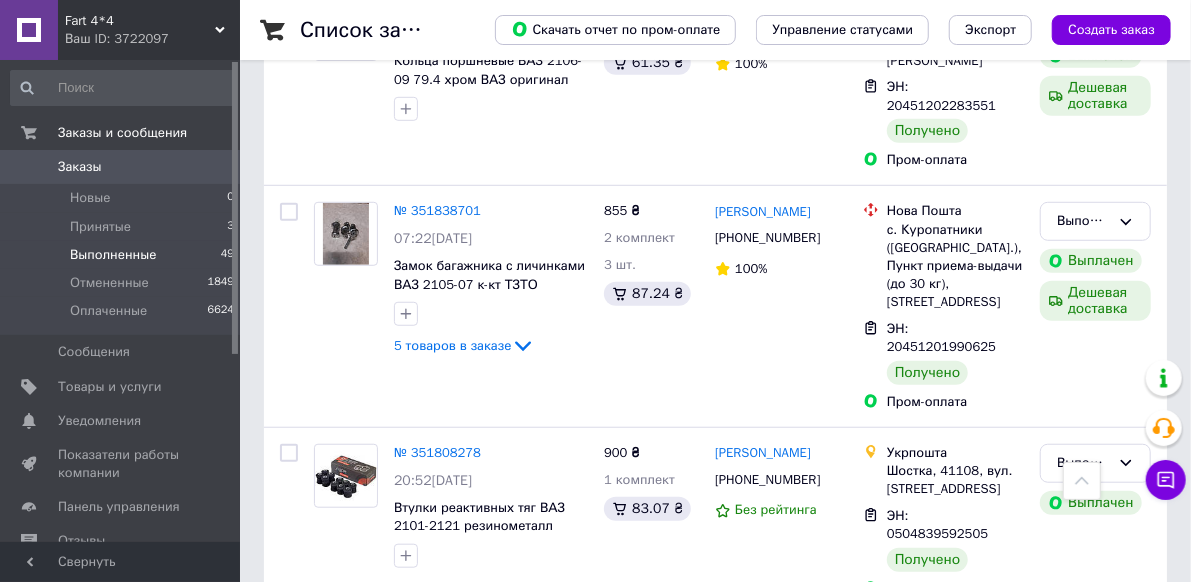 click on "3" at bounding box center (505, 659) 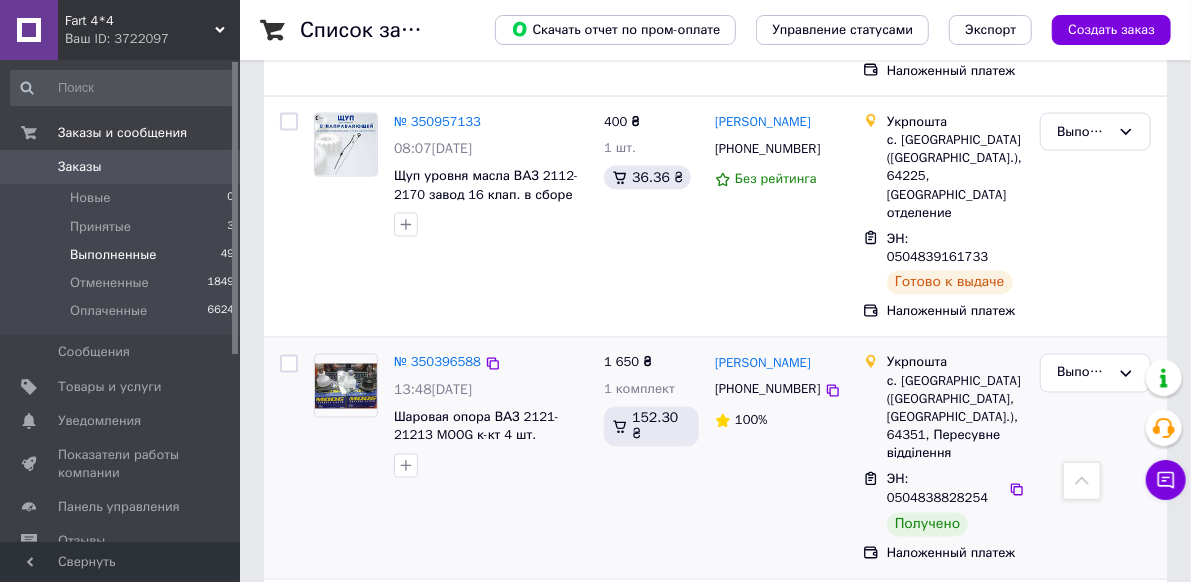 scroll, scrollTop: 1630, scrollLeft: 0, axis: vertical 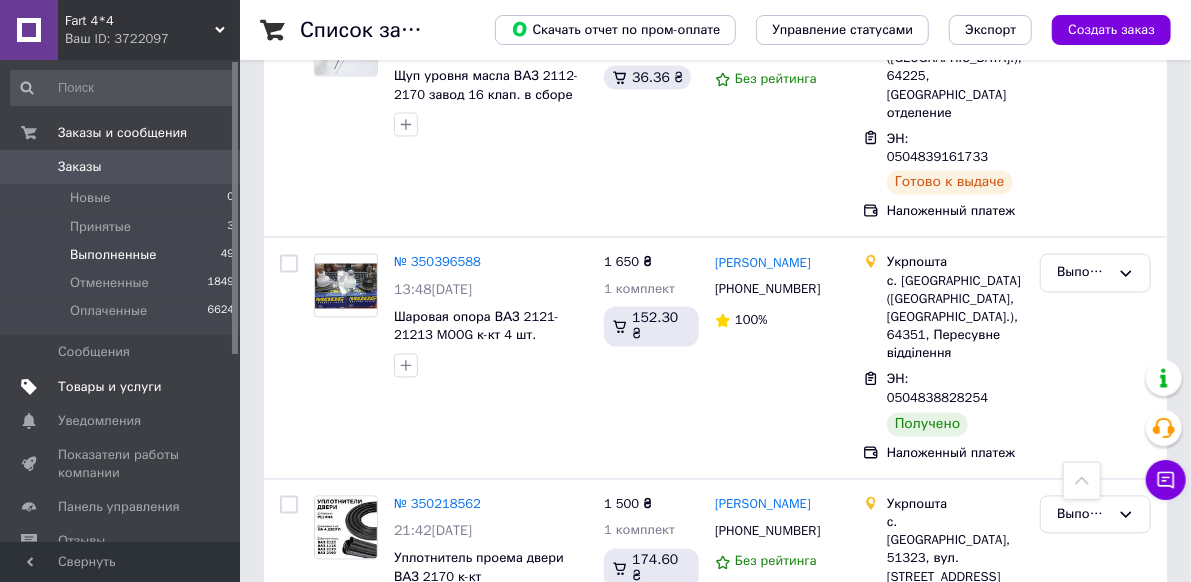 click on "Товары и услуги" at bounding box center (110, 387) 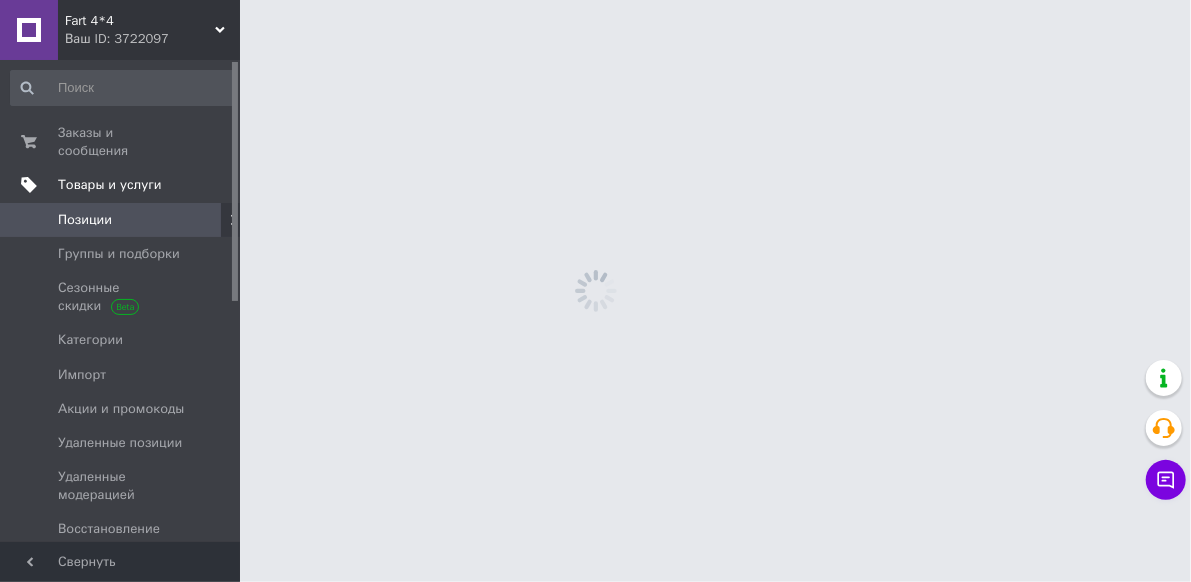 scroll, scrollTop: 0, scrollLeft: 0, axis: both 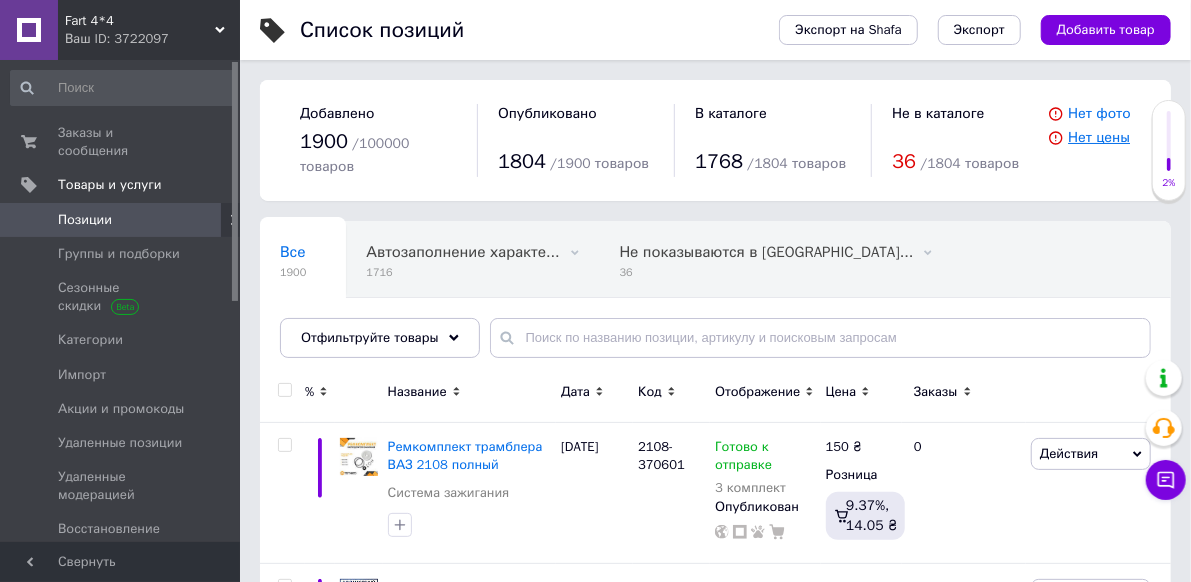 click on "Нет цены" at bounding box center [1099, 137] 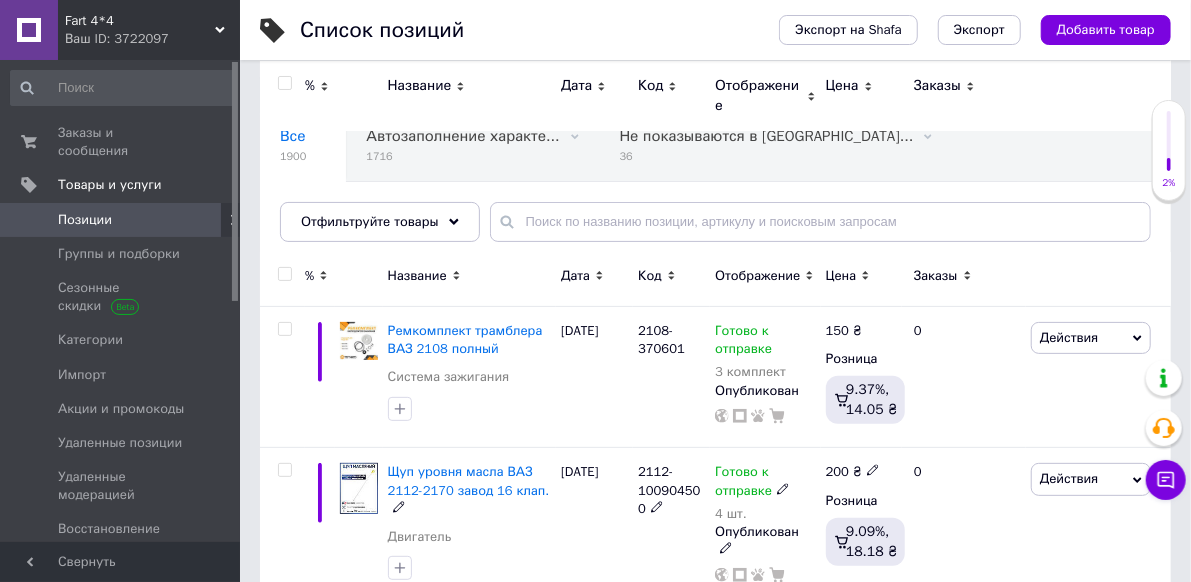 scroll, scrollTop: 0, scrollLeft: 0, axis: both 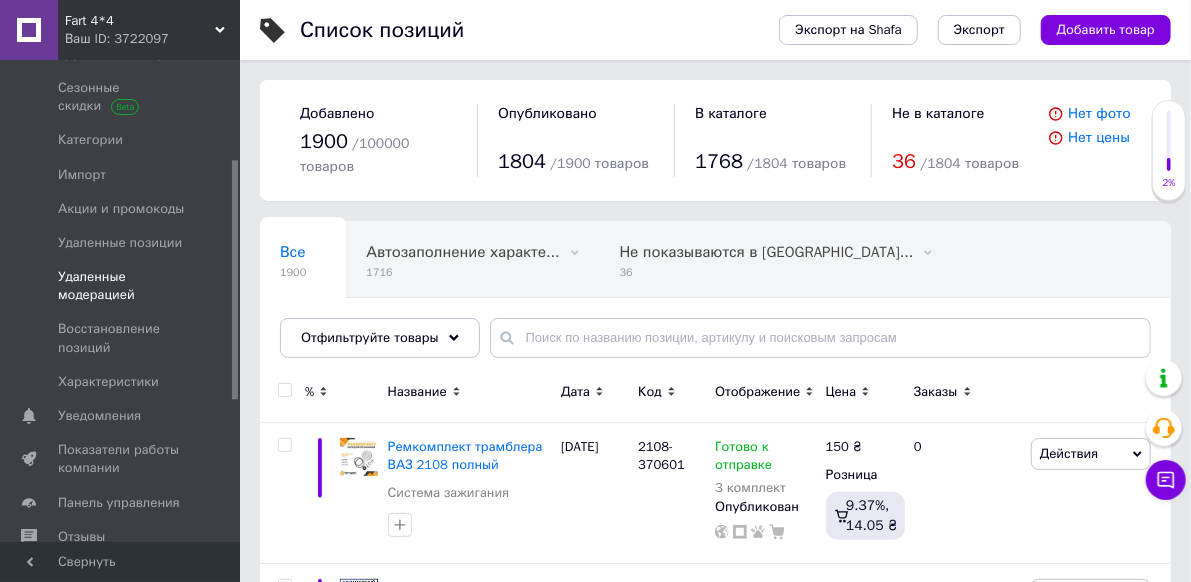 click on "Удаленные модерацией" at bounding box center [121, 286] 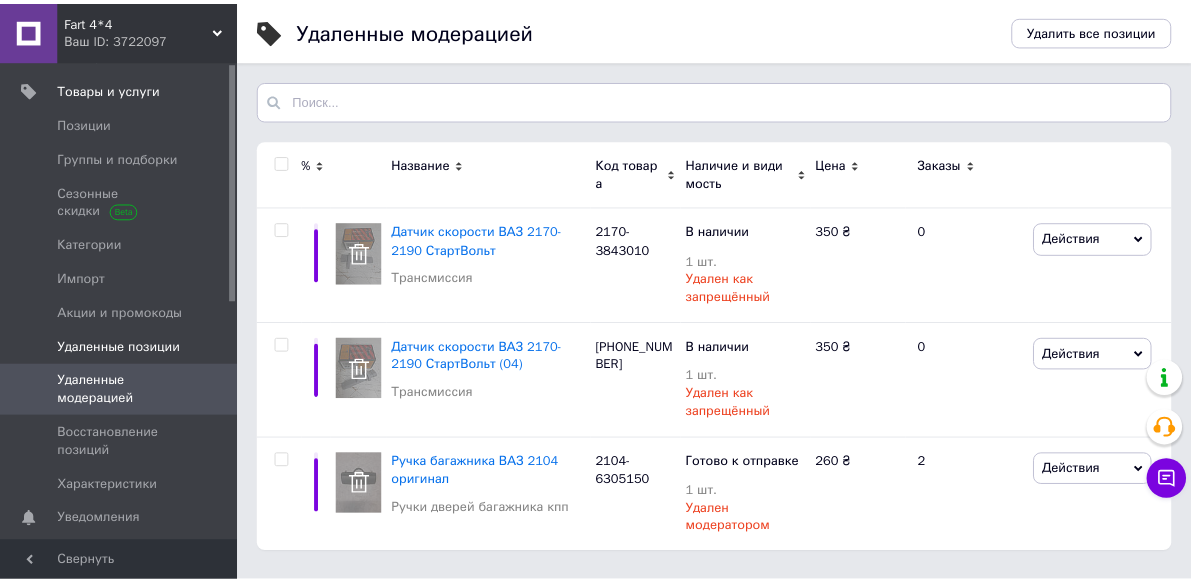 scroll, scrollTop: 0, scrollLeft: 0, axis: both 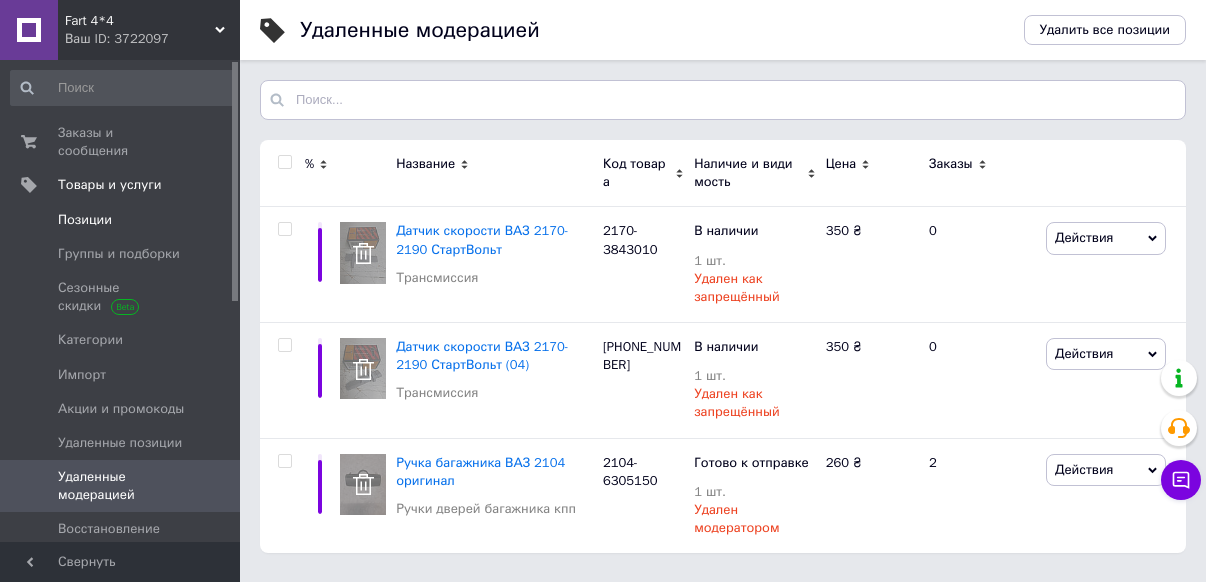 click on "Позиции" at bounding box center [85, 220] 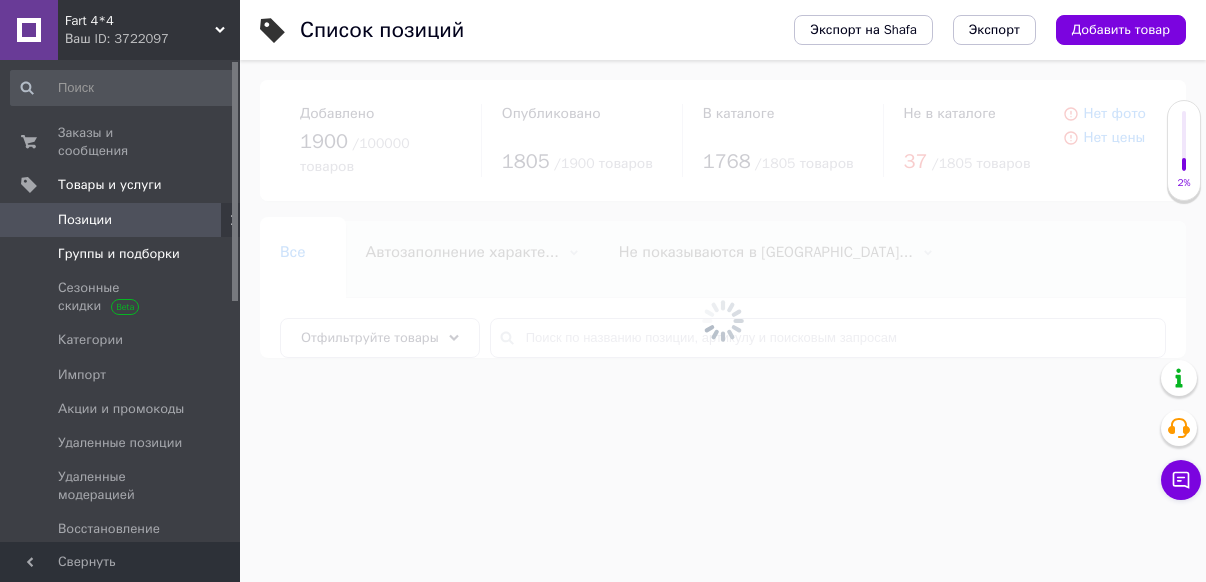 click on "Группы и подборки" at bounding box center [119, 254] 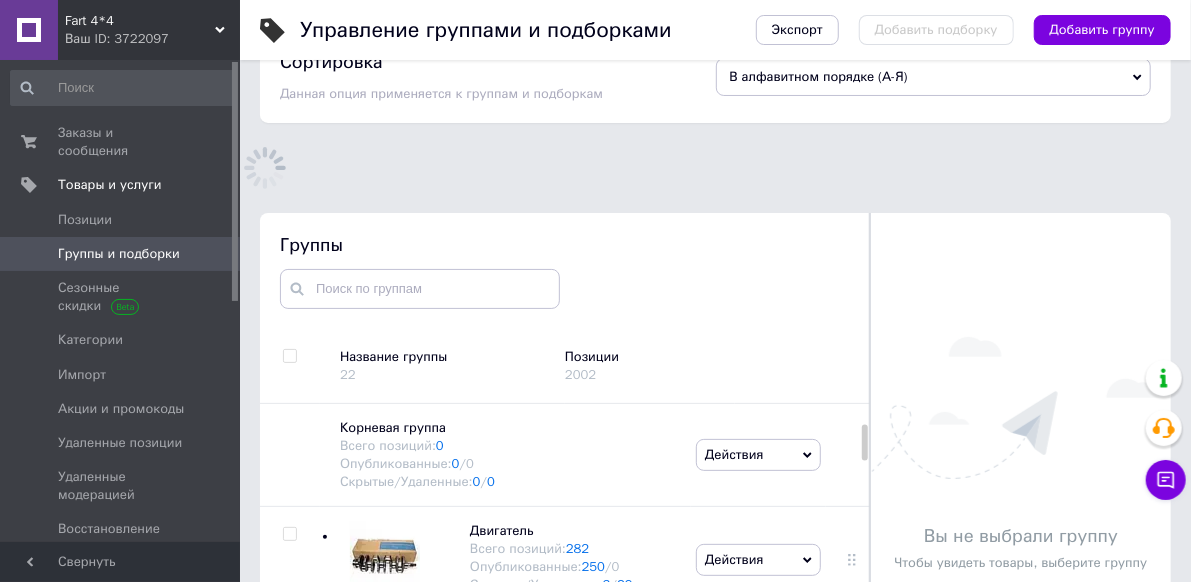 scroll, scrollTop: 113, scrollLeft: 0, axis: vertical 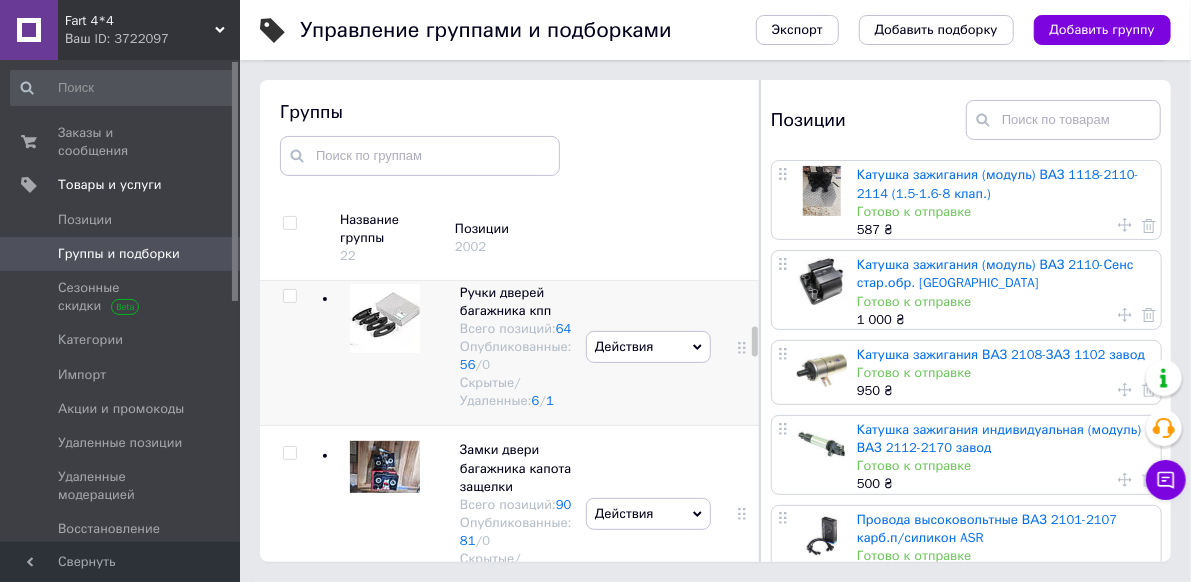 click at bounding box center [380, 347] 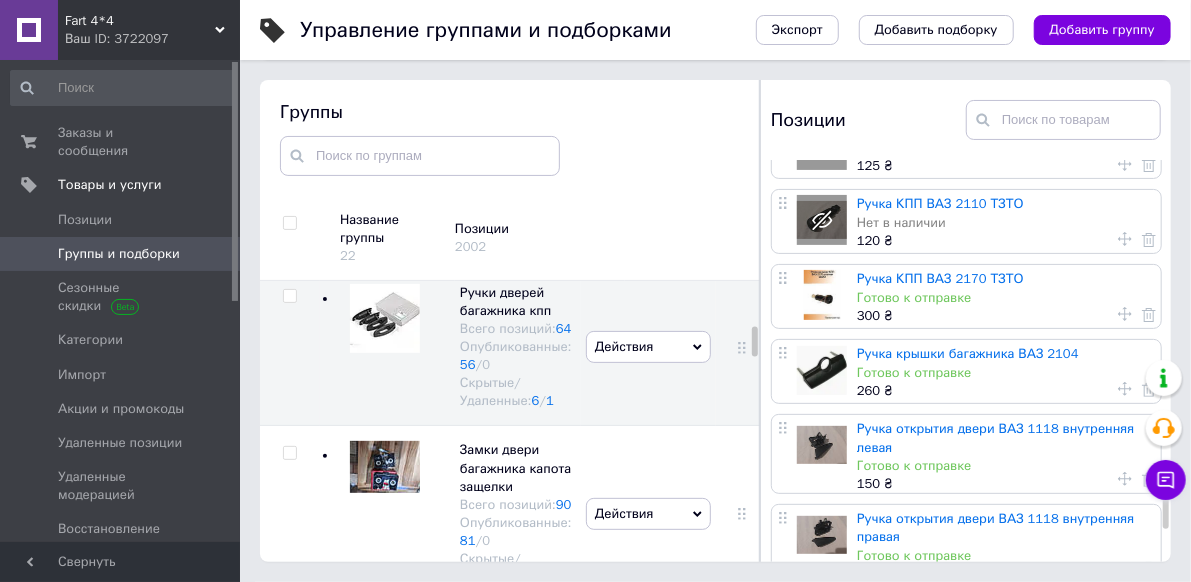 scroll, scrollTop: 3300, scrollLeft: 0, axis: vertical 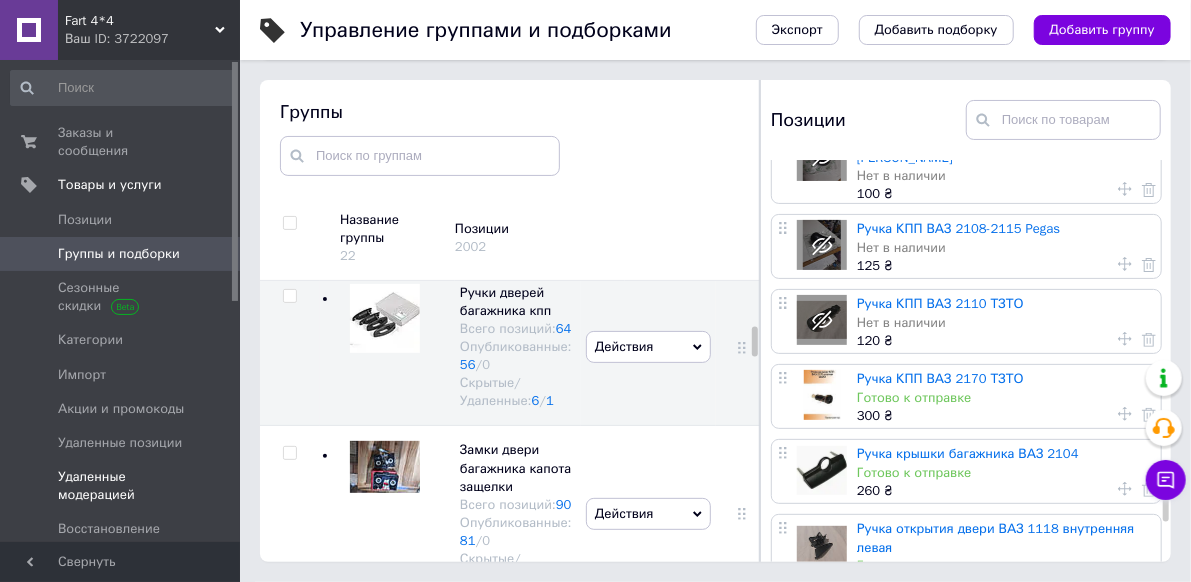 click on "Удаленные модерацией" at bounding box center (121, 486) 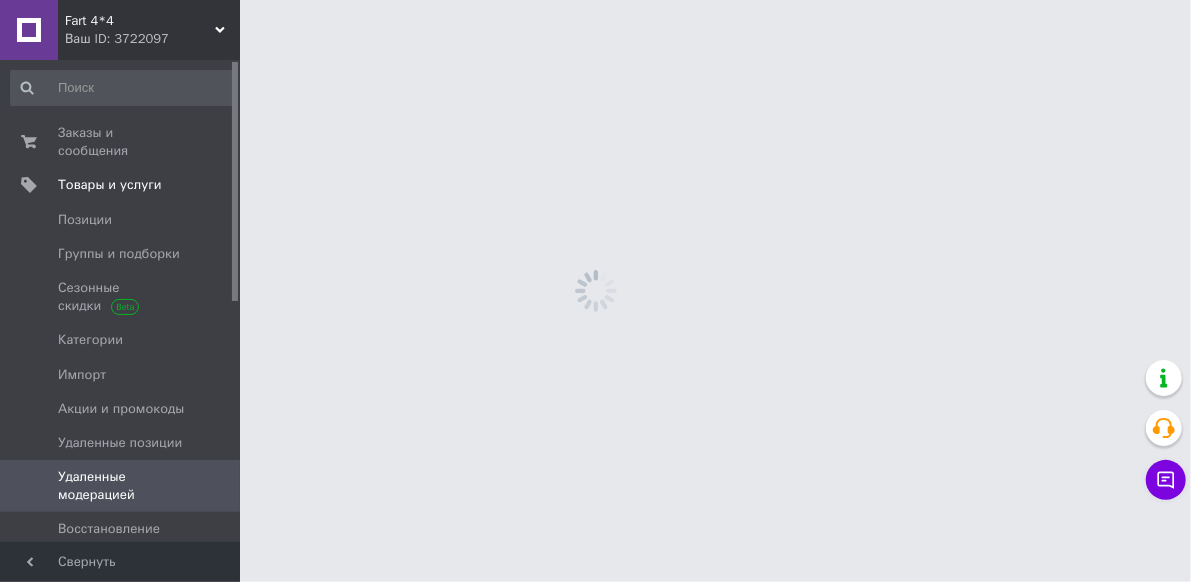 scroll, scrollTop: 0, scrollLeft: 0, axis: both 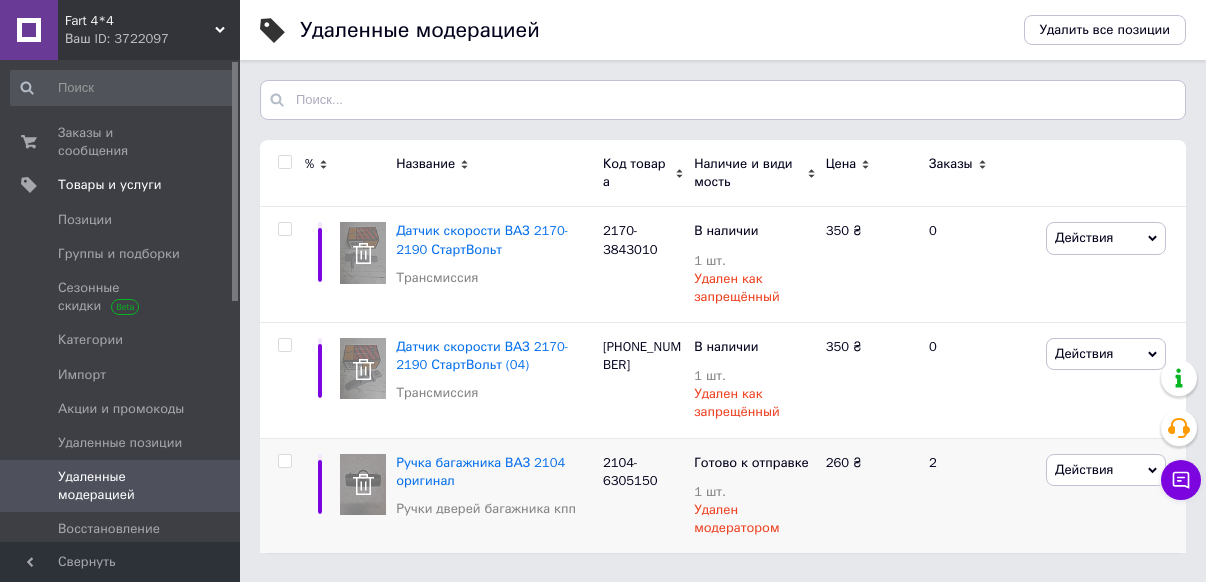 click on "Действия" at bounding box center [1084, 469] 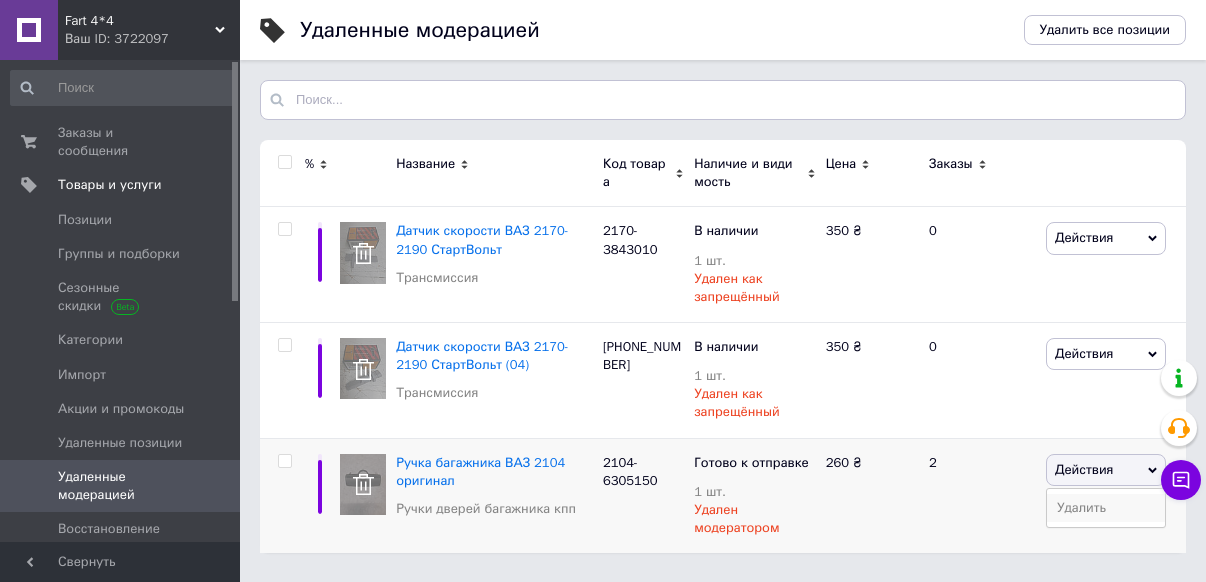 click on "Удалить" at bounding box center [1106, 508] 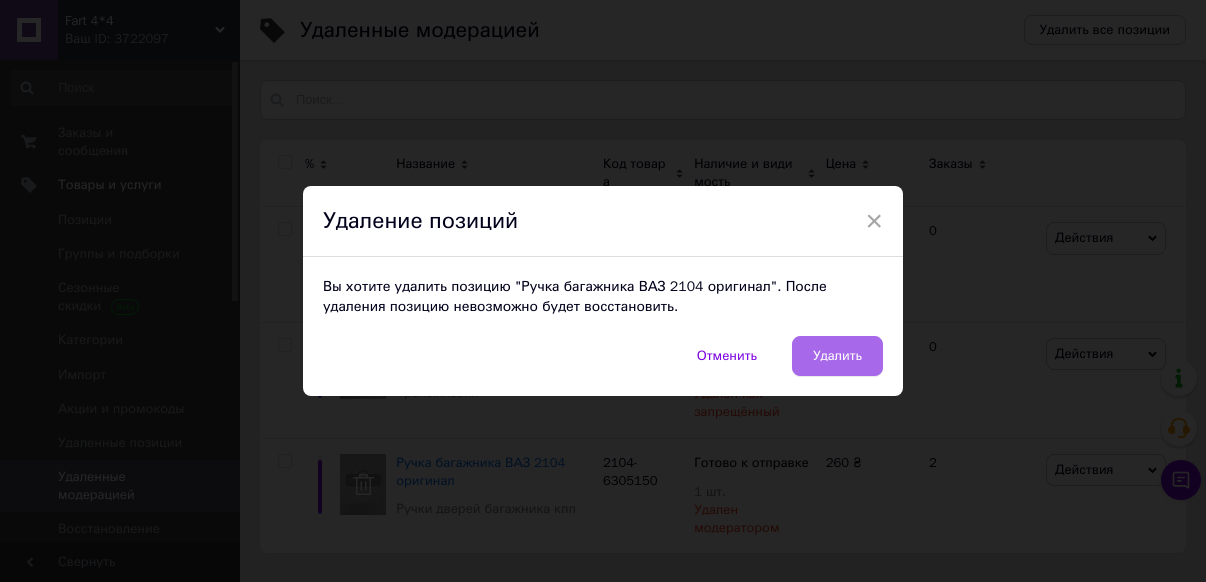 click on "Удалить" at bounding box center [837, 356] 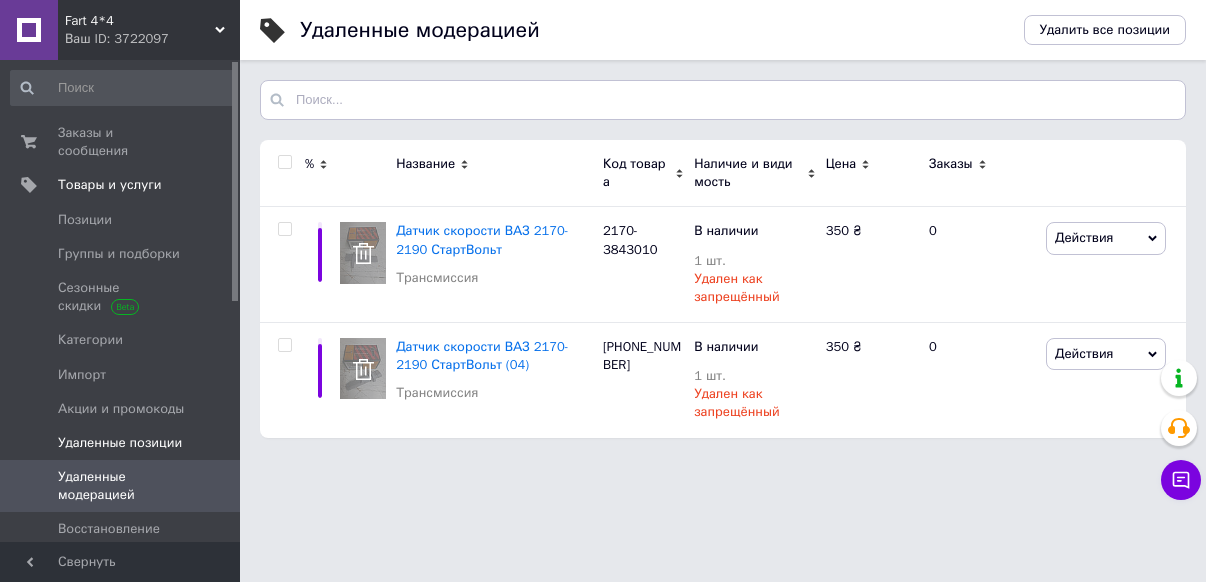 click on "Удаленные позиции" at bounding box center [120, 443] 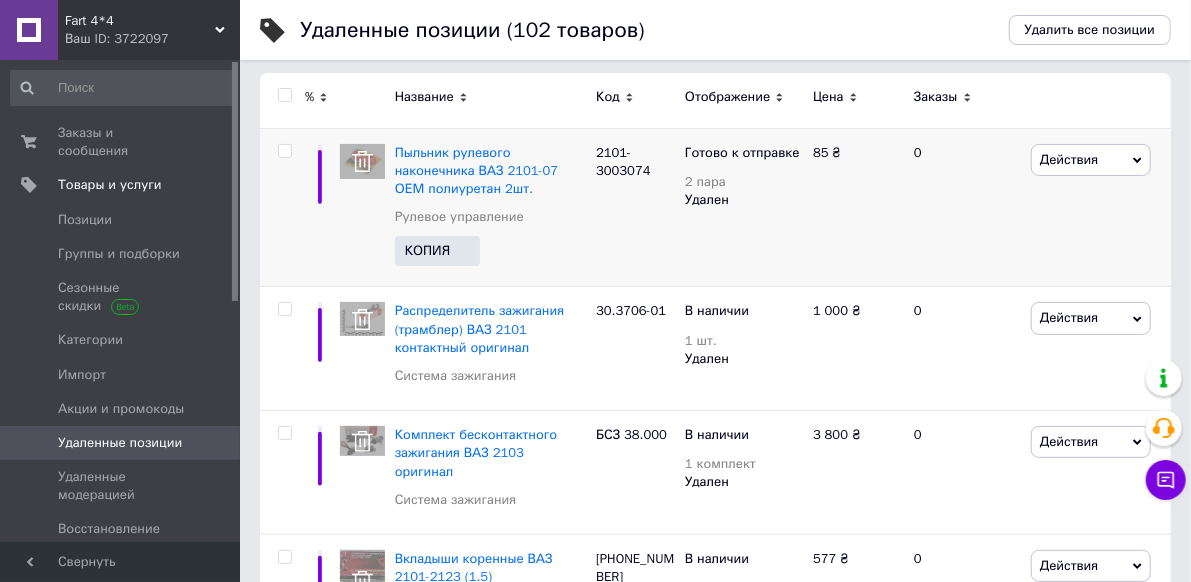 scroll, scrollTop: 100, scrollLeft: 0, axis: vertical 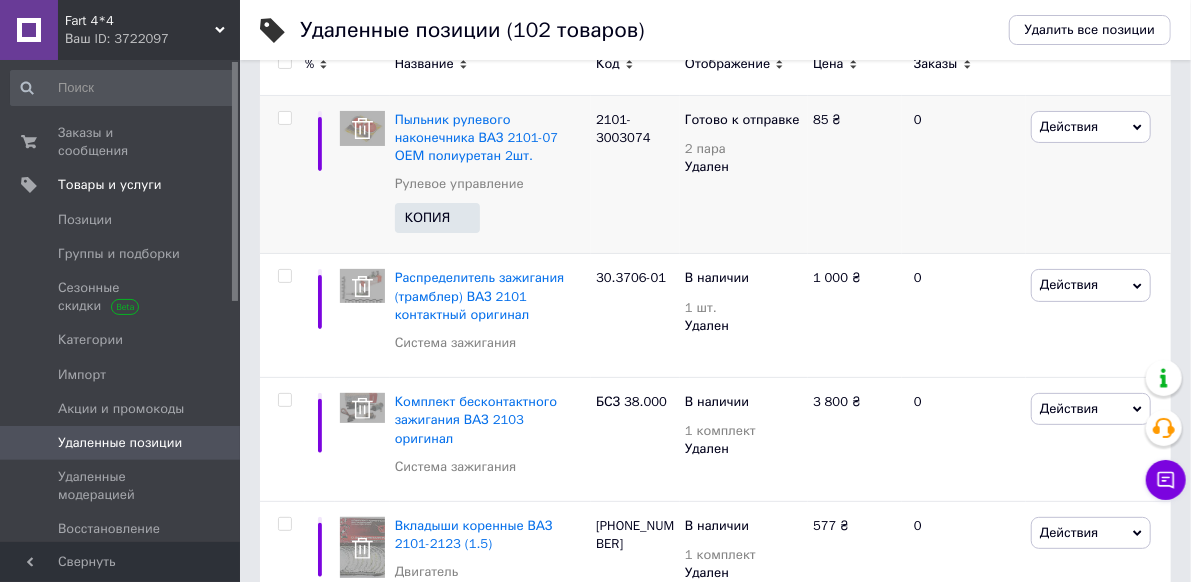 click on "Действия" at bounding box center [1091, 127] 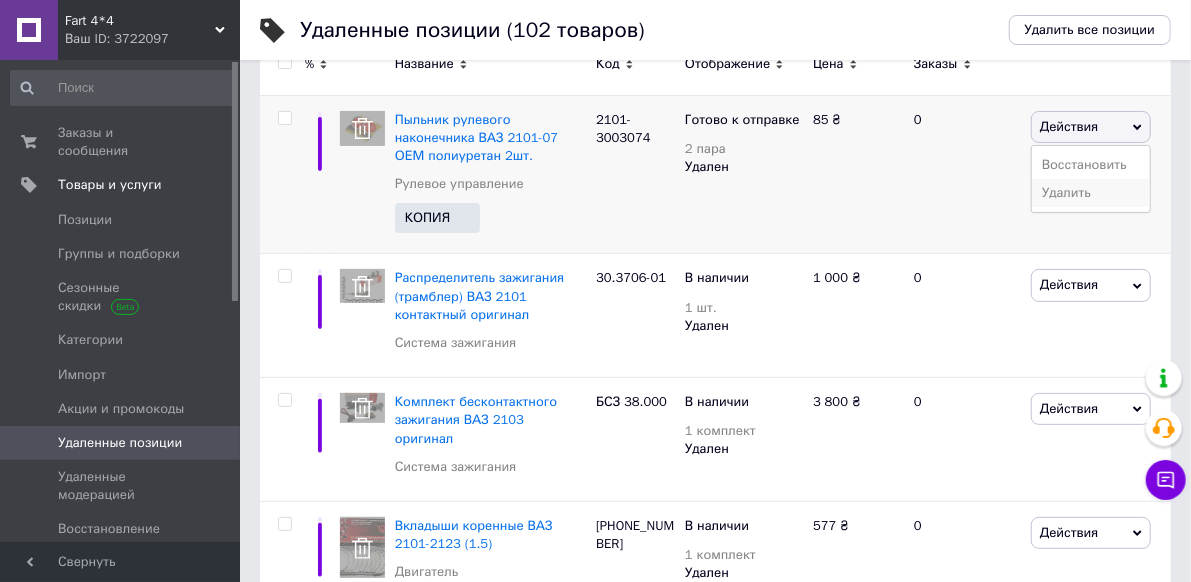 click on "Удалить" at bounding box center [1091, 193] 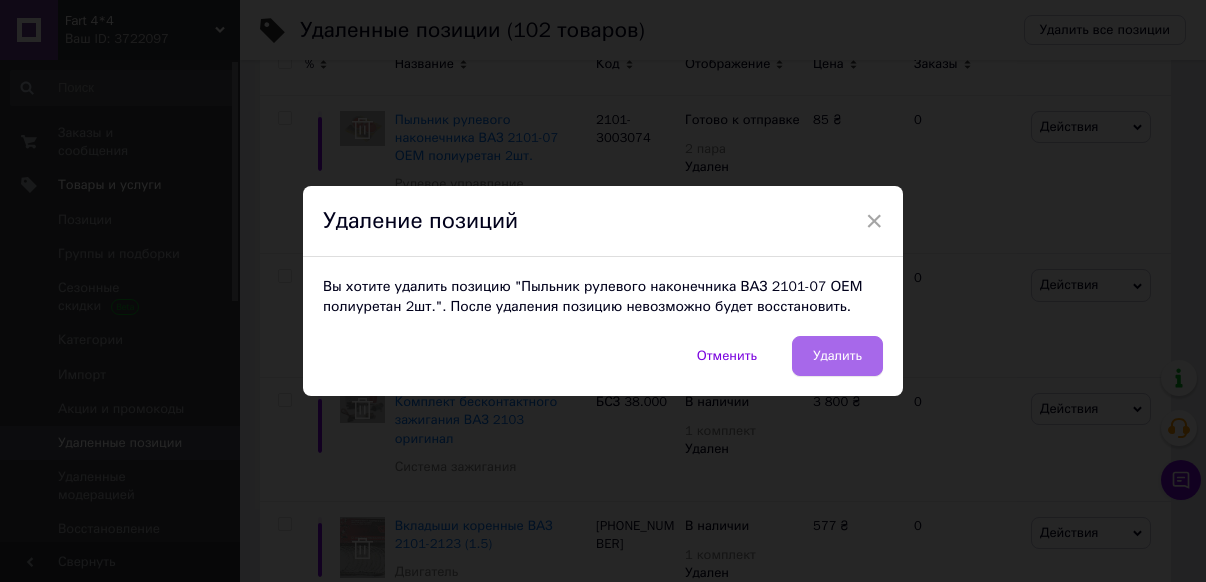 click on "Удалить" at bounding box center [837, 356] 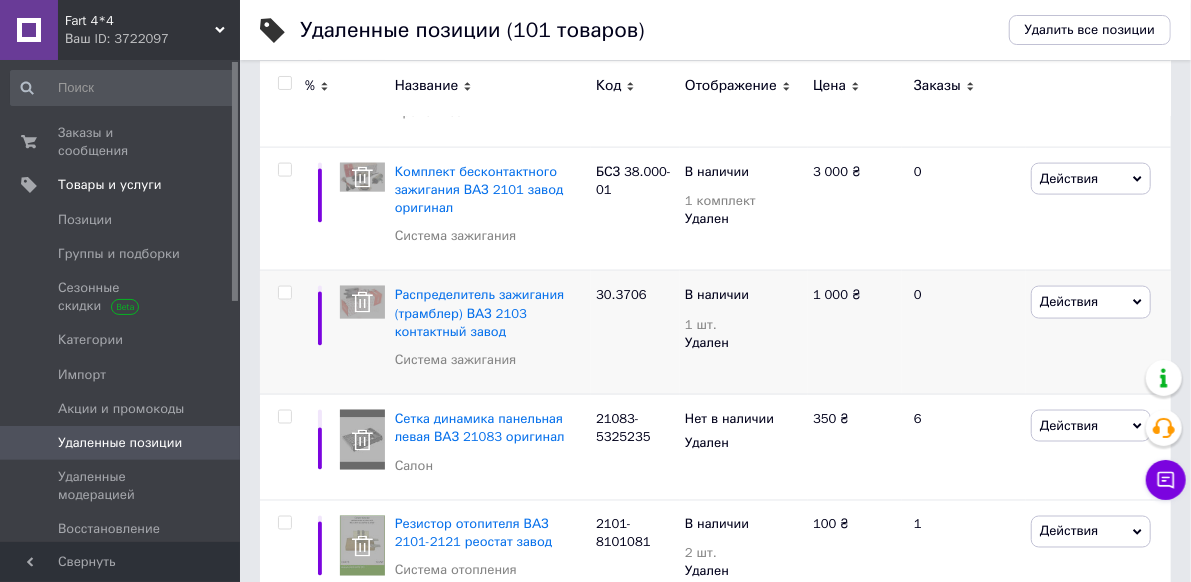 scroll, scrollTop: 1400, scrollLeft: 0, axis: vertical 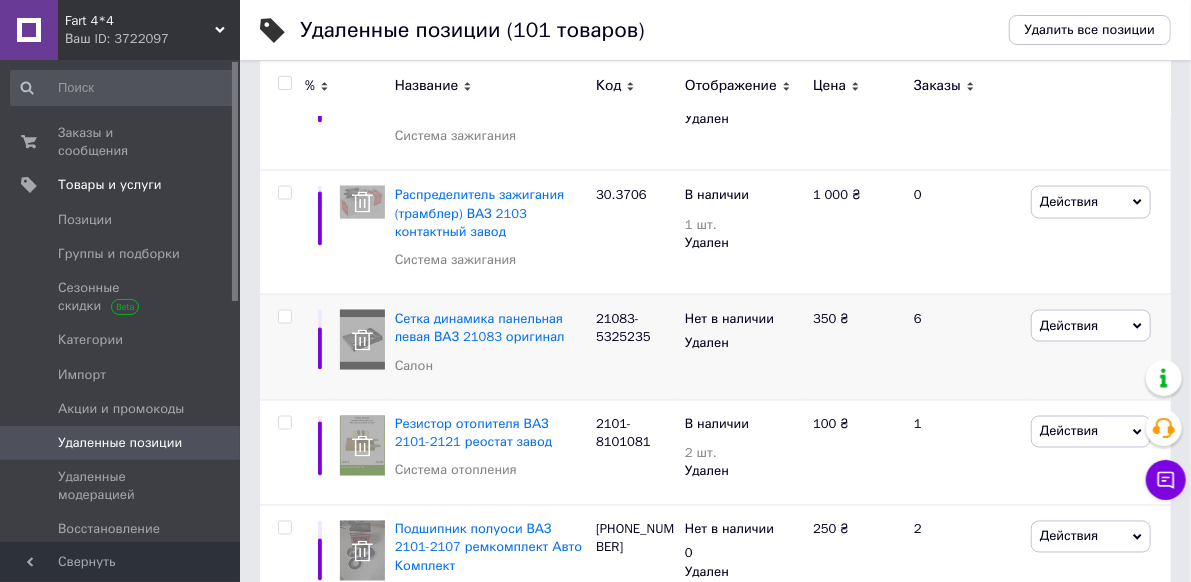 click on "Действия" at bounding box center (1069, 325) 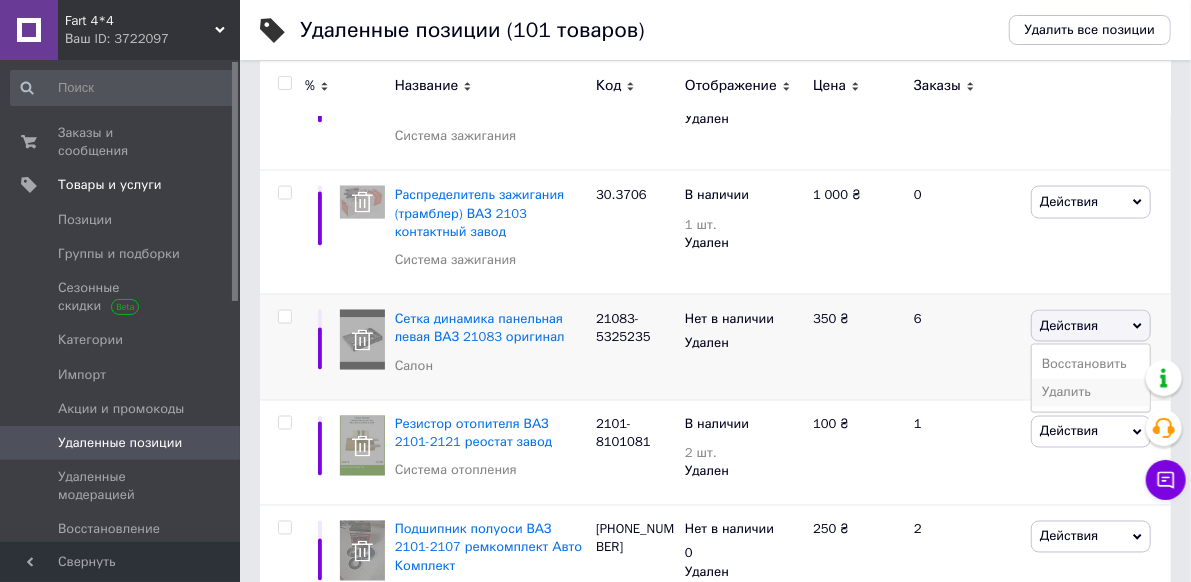 click on "Удалить" at bounding box center (1091, 393) 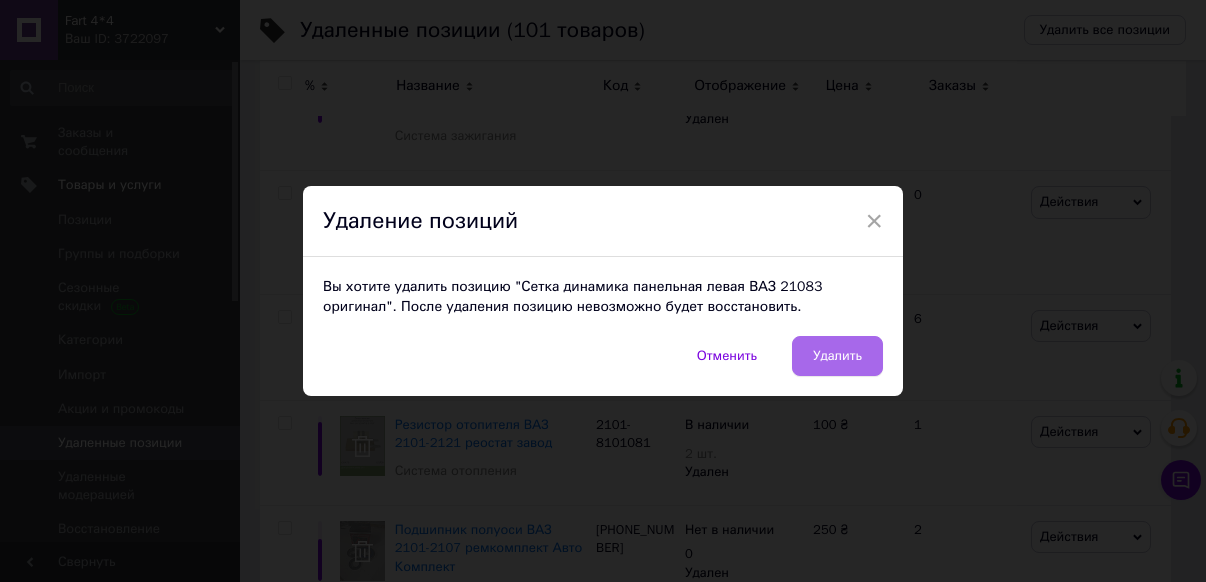 click on "Удалить" at bounding box center [837, 356] 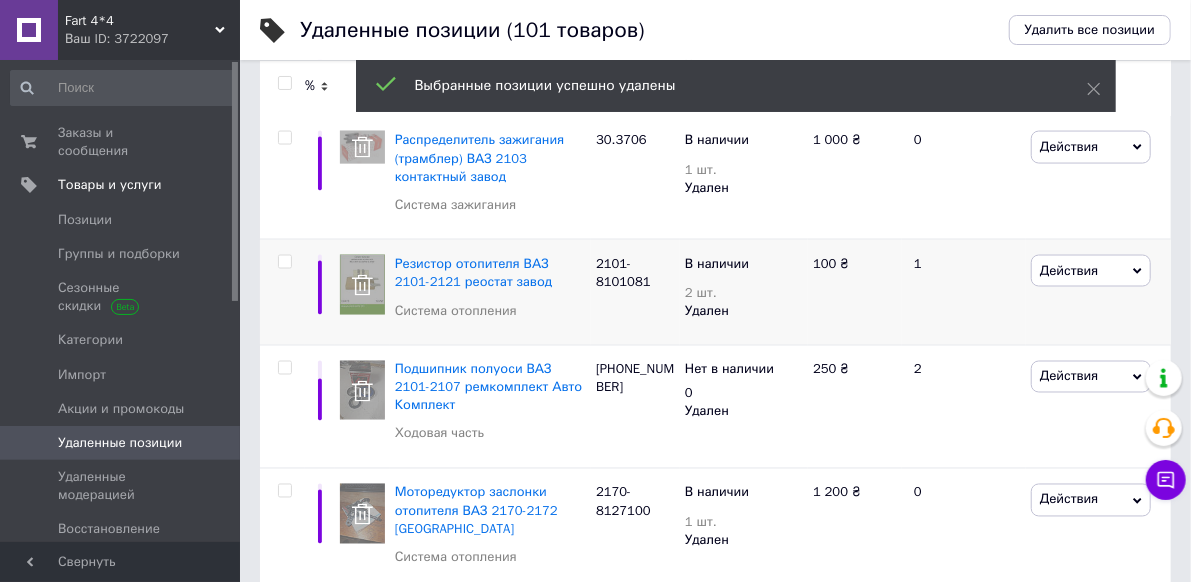 scroll, scrollTop: 1500, scrollLeft: 0, axis: vertical 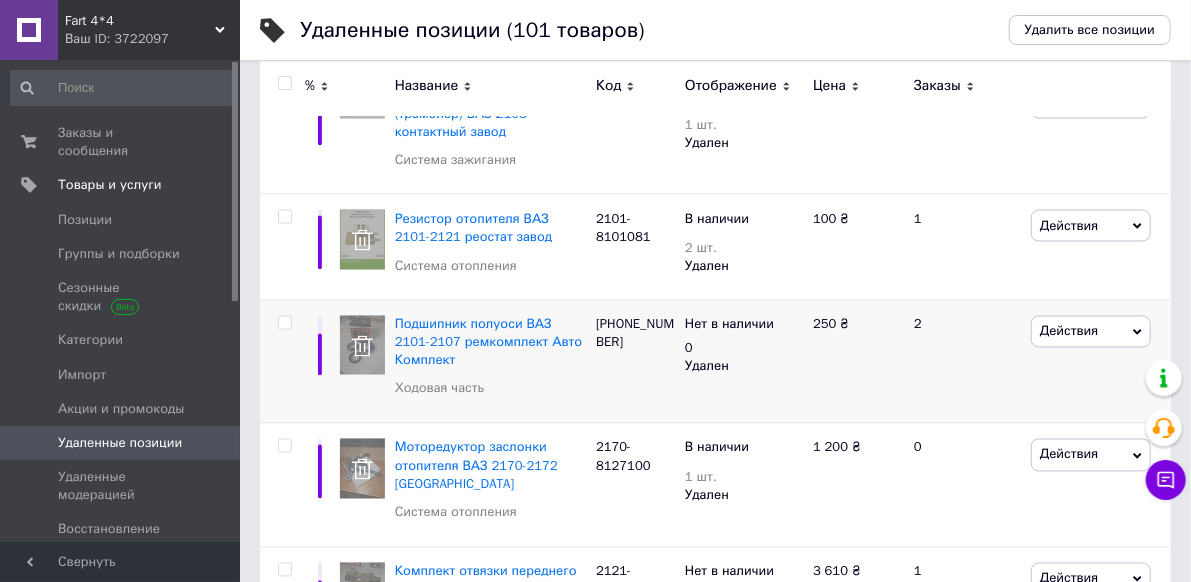 click on "Действия" at bounding box center [1069, 331] 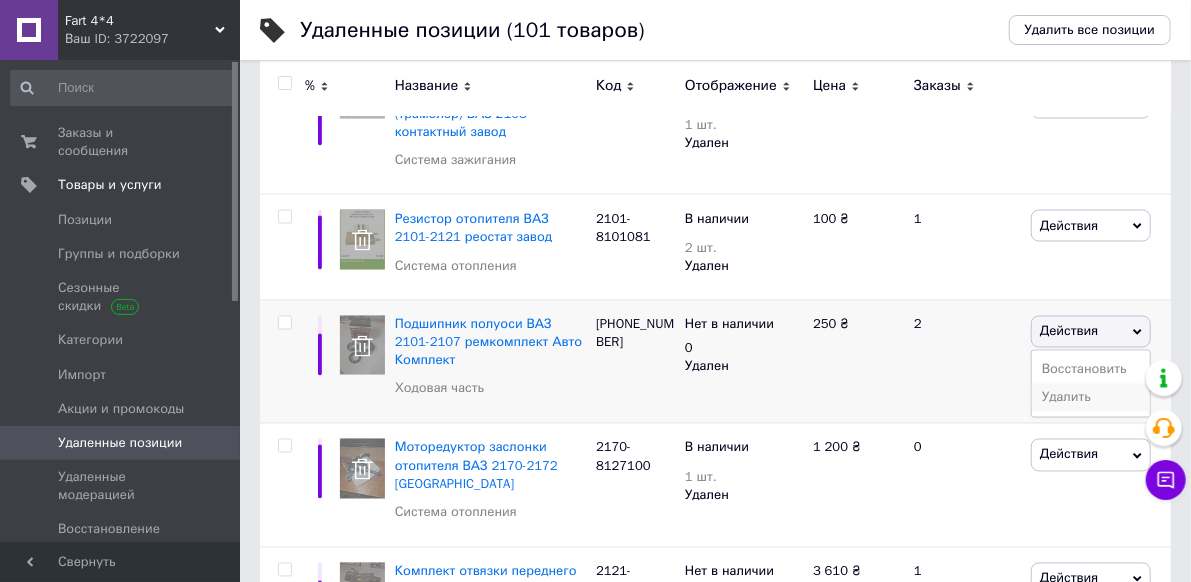 click on "Удалить" at bounding box center [1091, 398] 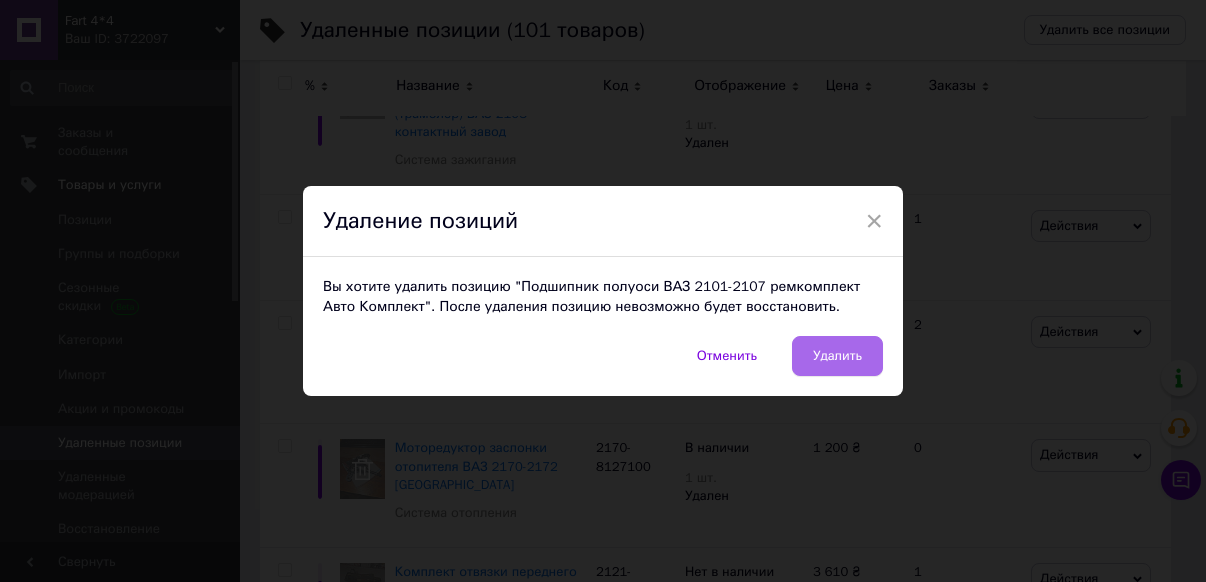 click on "Удалить" at bounding box center [837, 356] 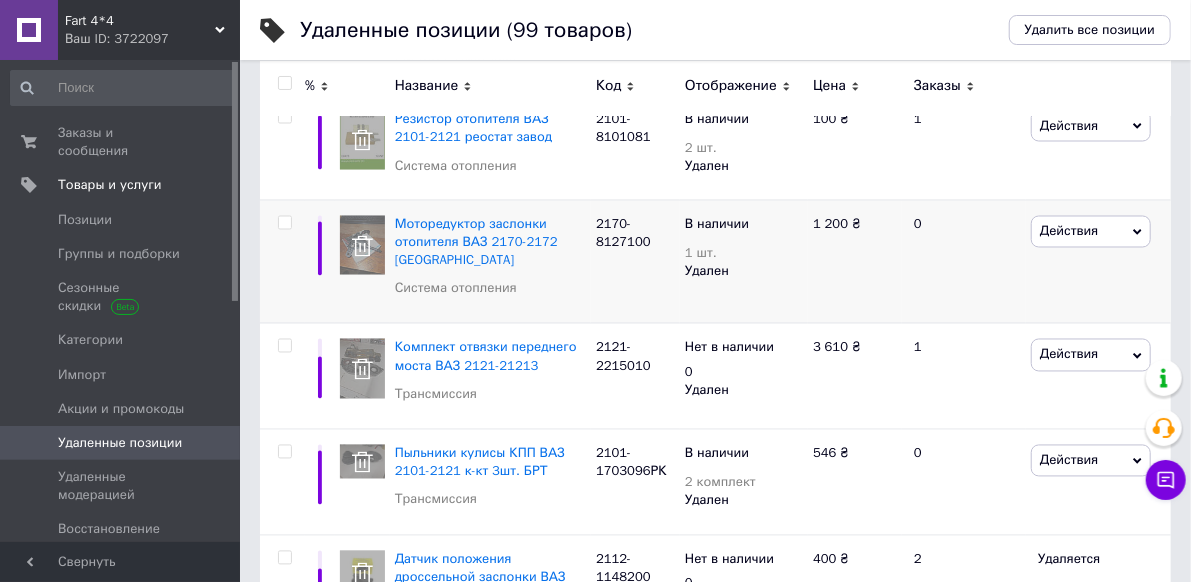 scroll, scrollTop: 1700, scrollLeft: 0, axis: vertical 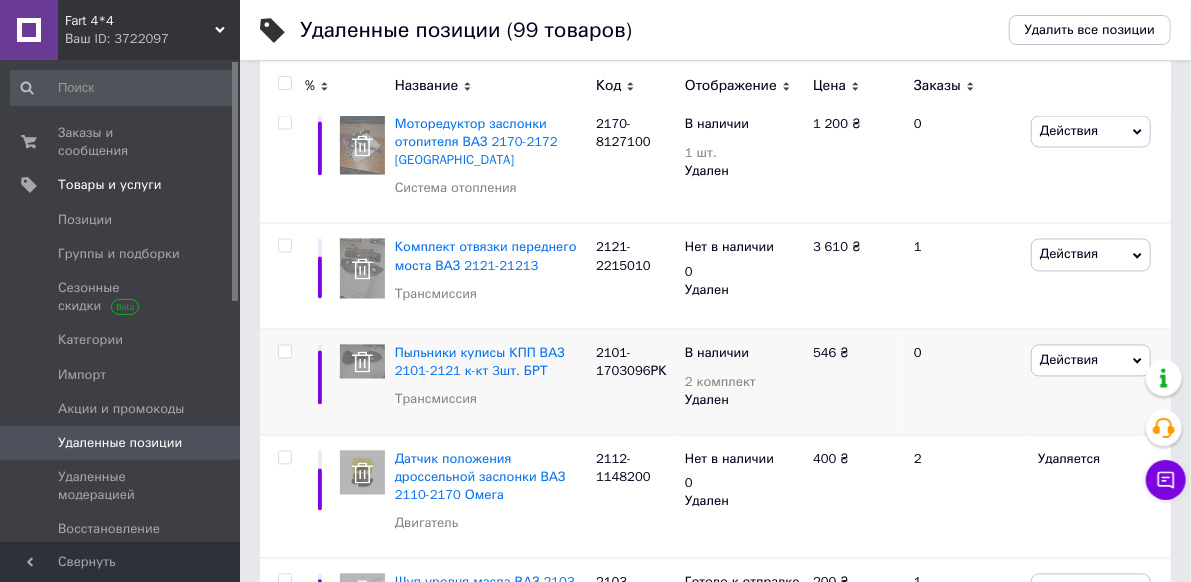 click on "Действия" at bounding box center (1069, 360) 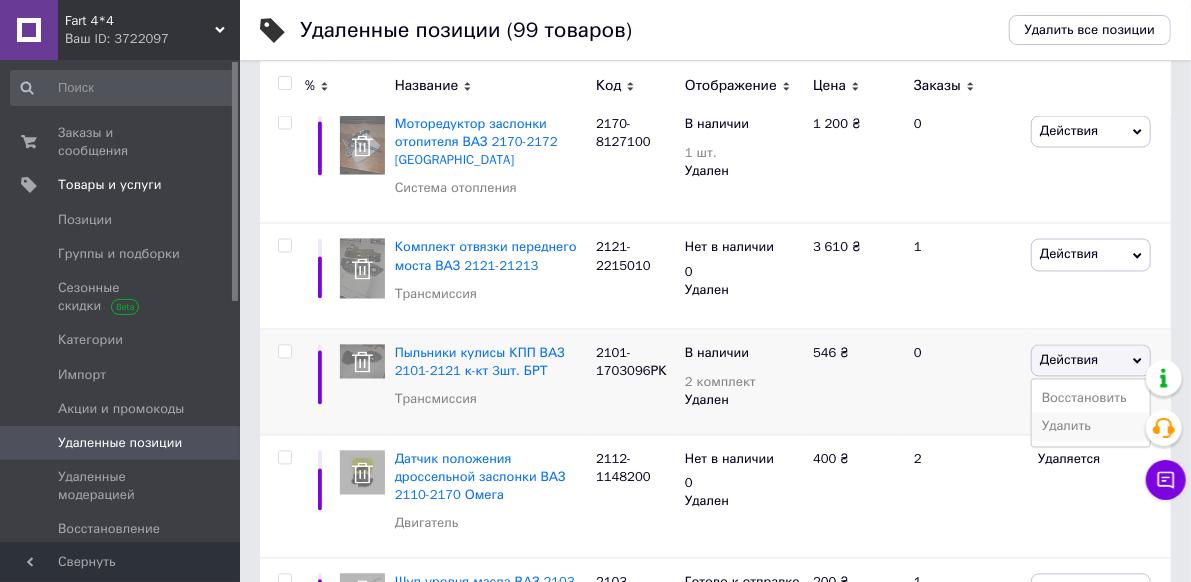 click on "Удалить" at bounding box center [1091, 427] 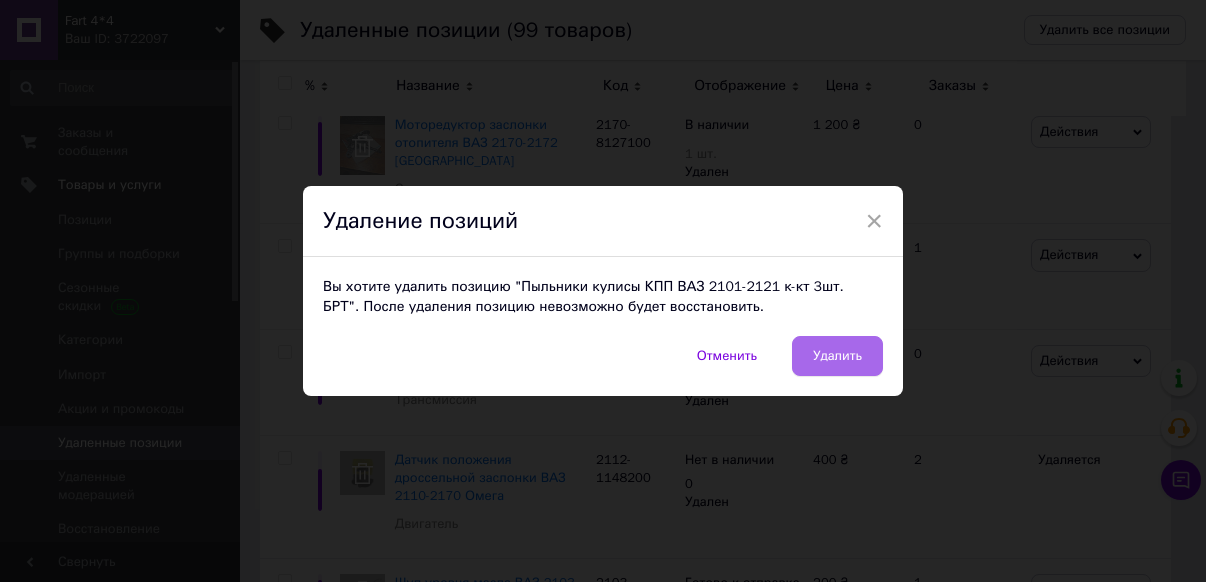 click on "Удалить" at bounding box center (837, 356) 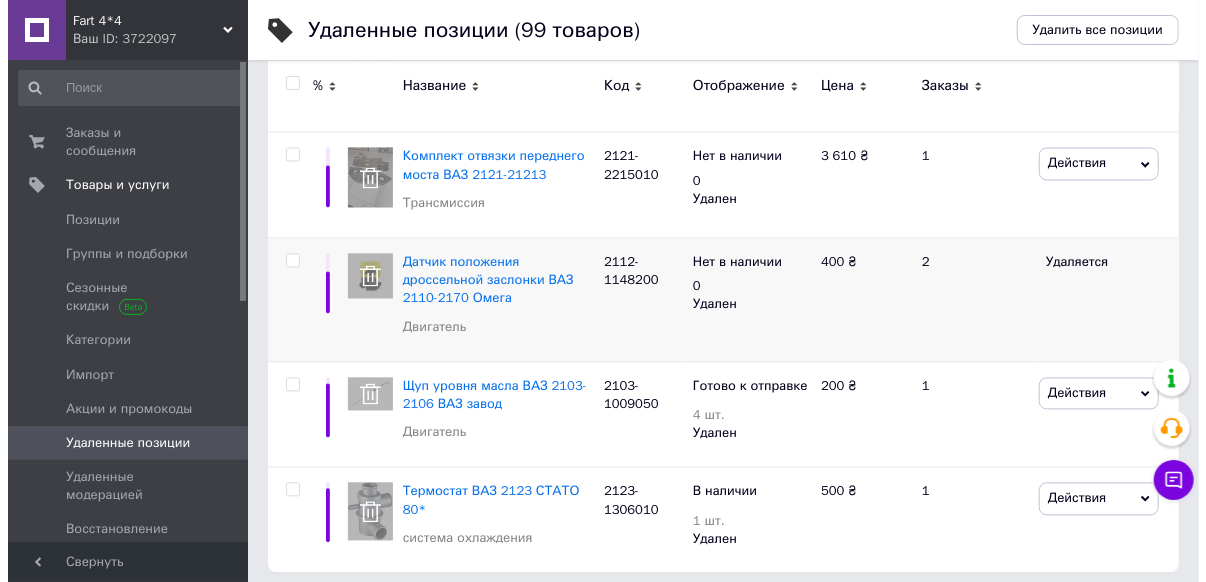 scroll, scrollTop: 1793, scrollLeft: 0, axis: vertical 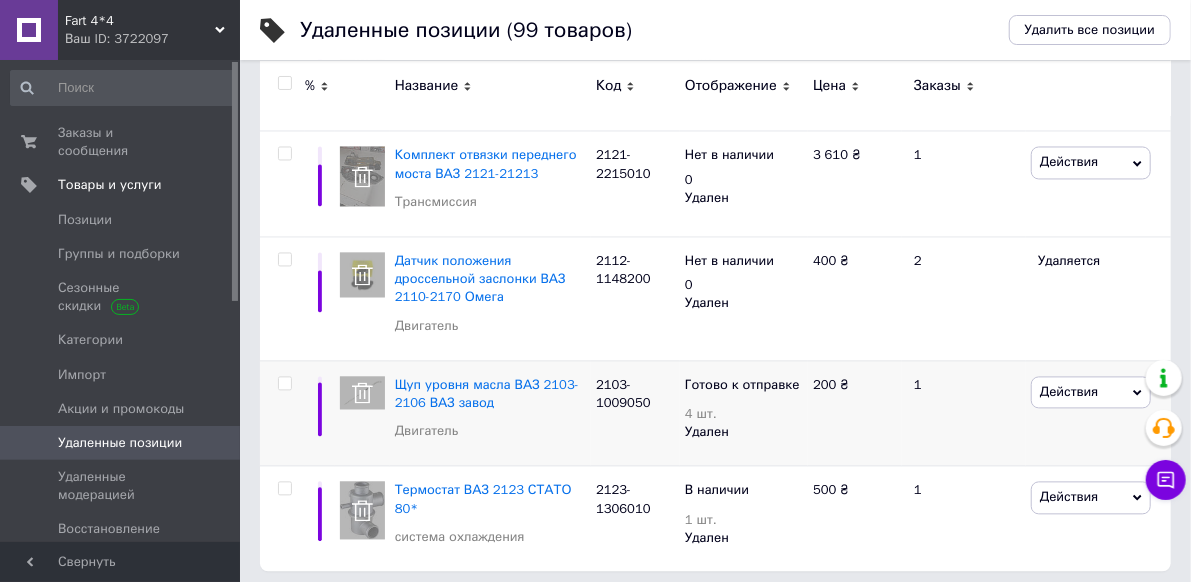 click on "Действия" at bounding box center [1069, 391] 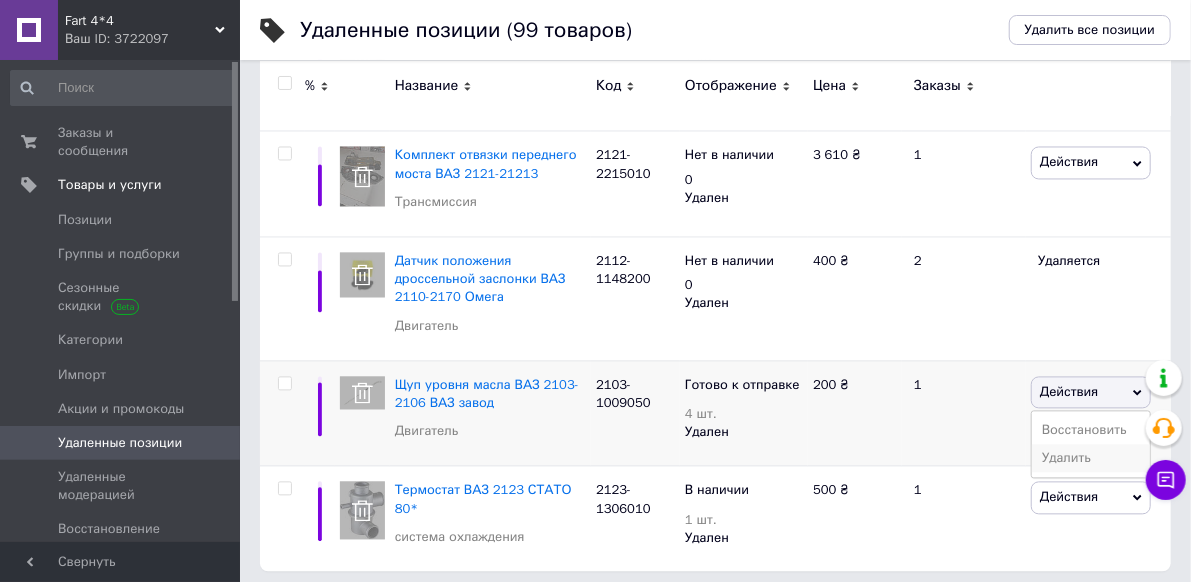 click on "Удалить" at bounding box center (1091, 458) 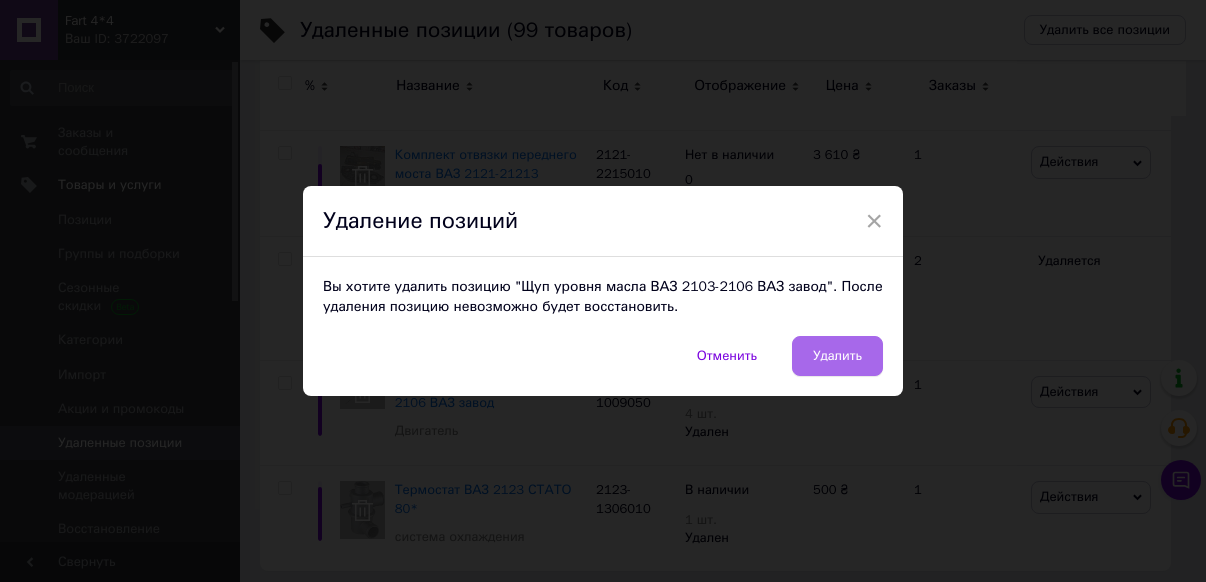 click on "Удалить" at bounding box center (837, 356) 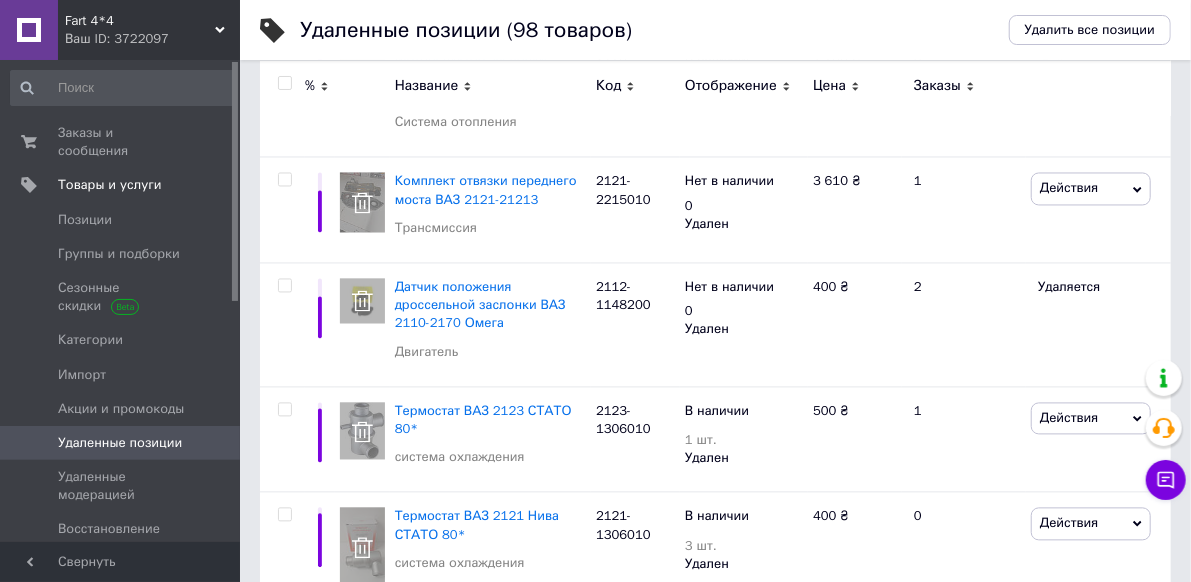 scroll, scrollTop: 1798, scrollLeft: 0, axis: vertical 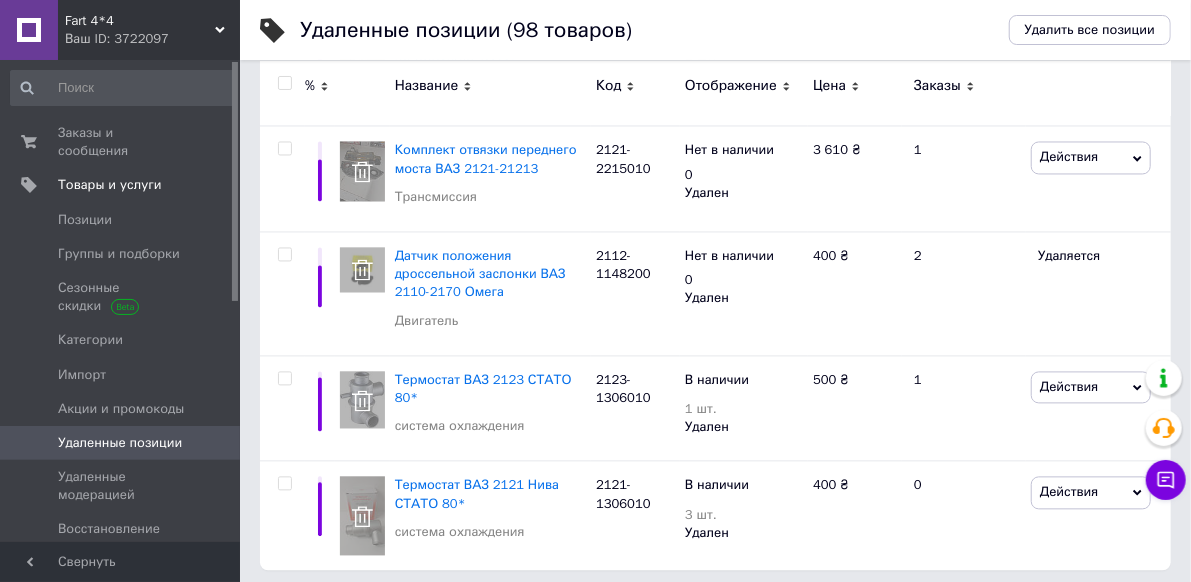 click on "2" at bounding box center (327, 611) 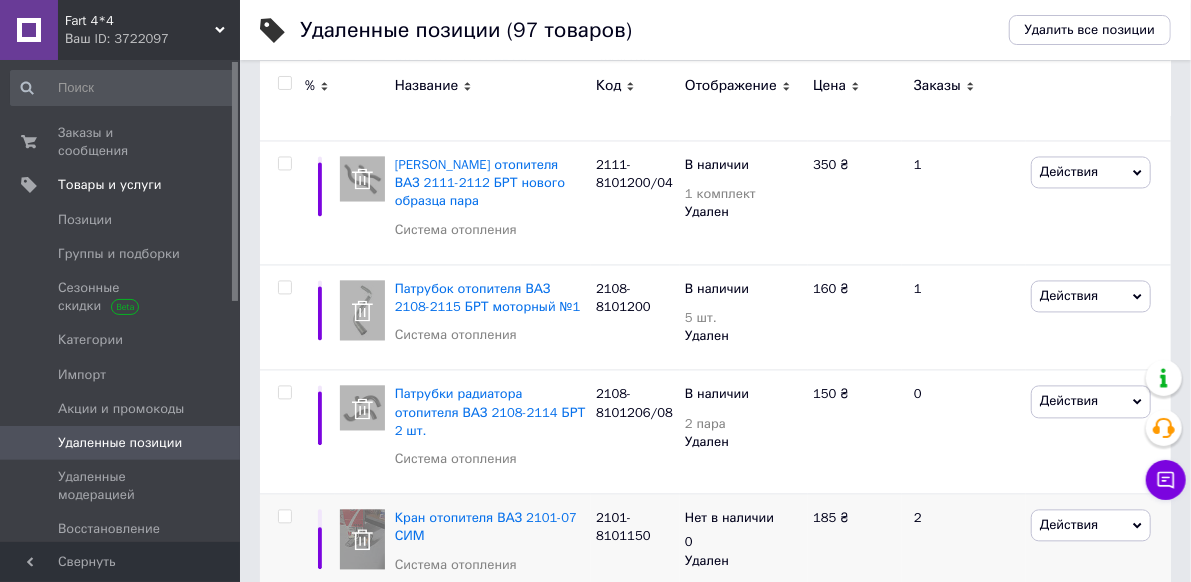click on "Действия" at bounding box center [1069, 524] 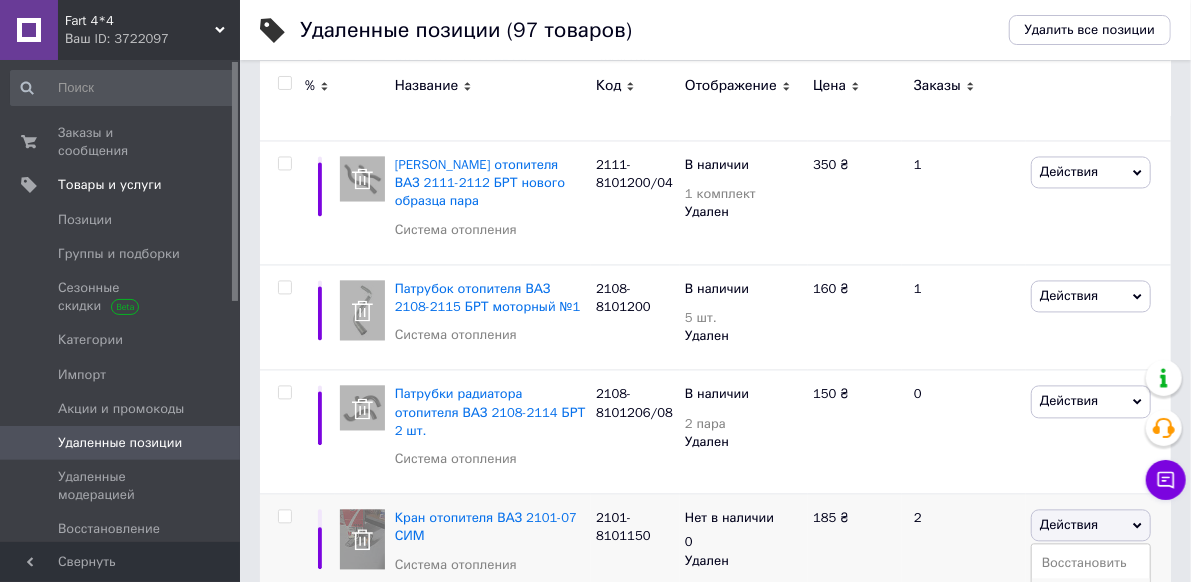 click on "Удалить" at bounding box center (1091, 592) 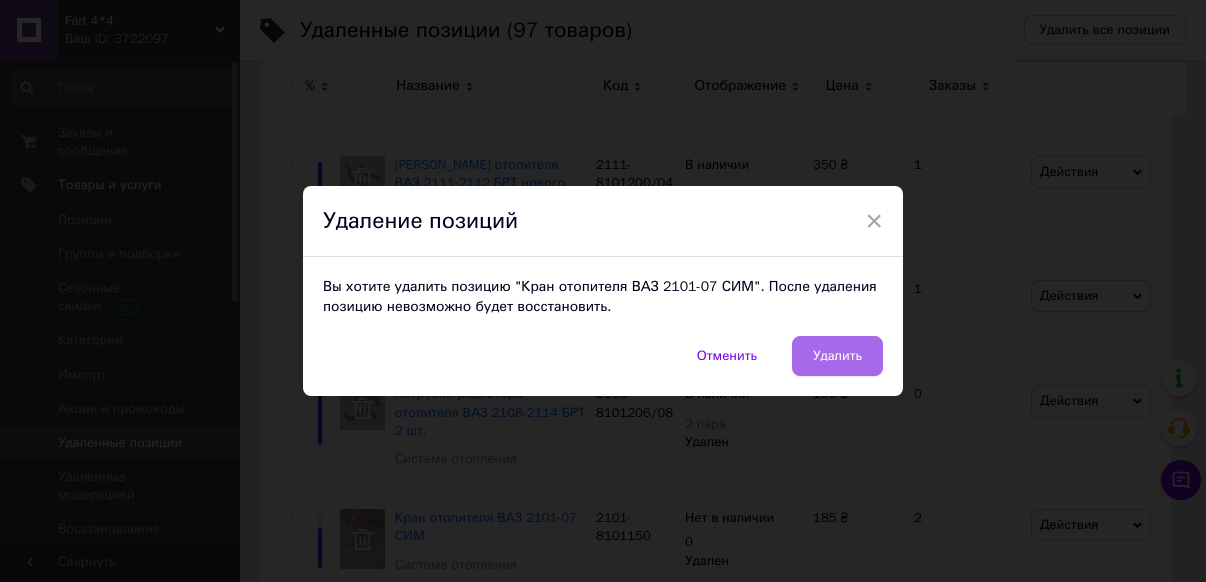 click on "Удалить" at bounding box center [837, 356] 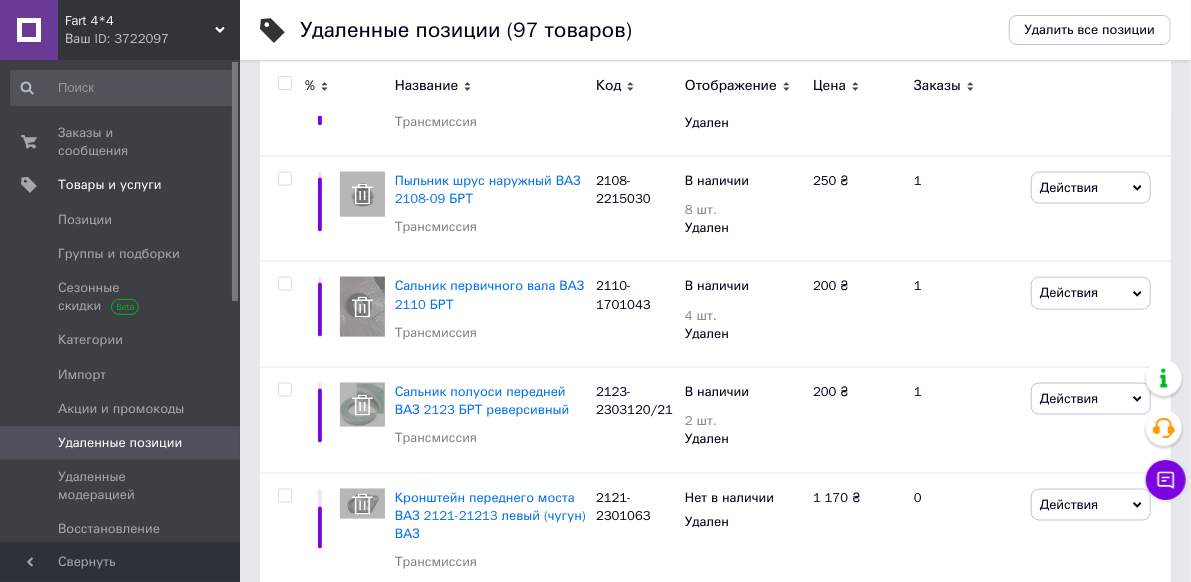 scroll, scrollTop: 1248, scrollLeft: 0, axis: vertical 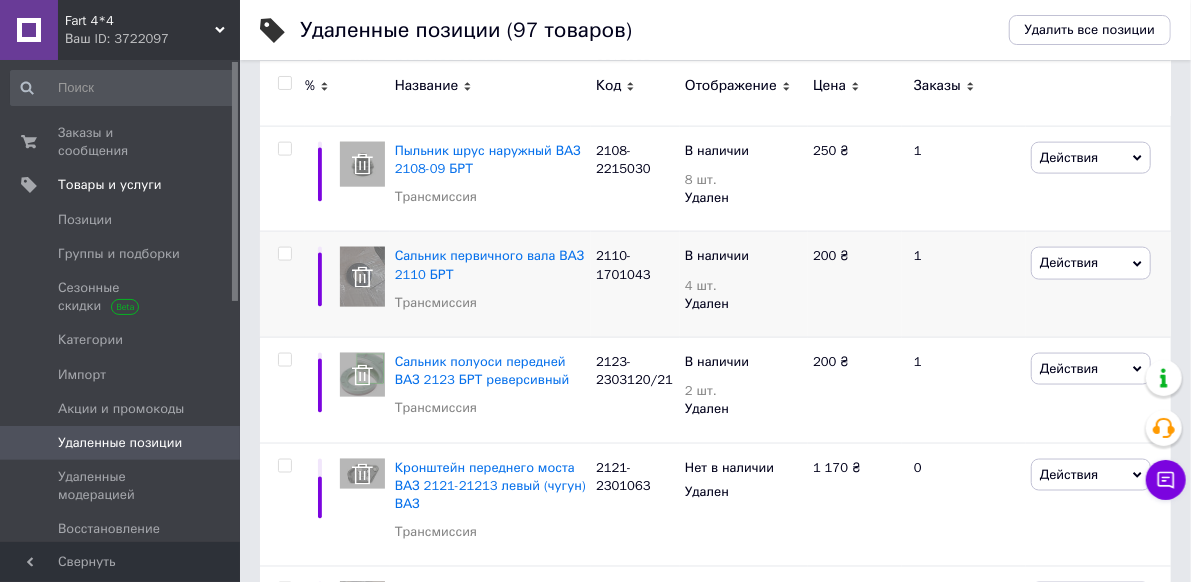 click on "Действия" at bounding box center (1069, 262) 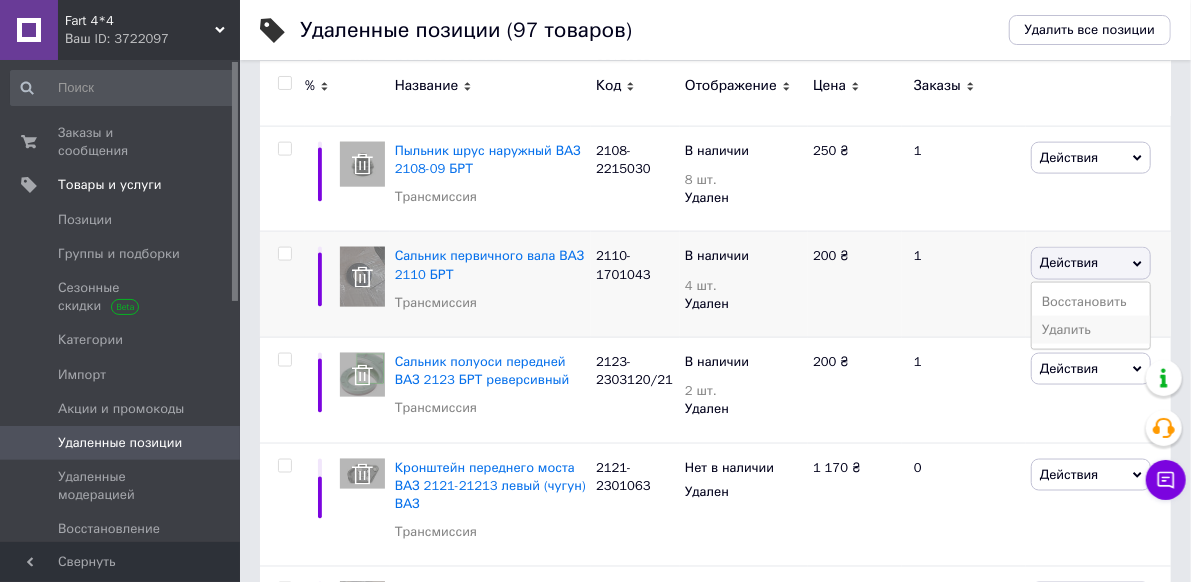 click on "Удалить" at bounding box center (1091, 330) 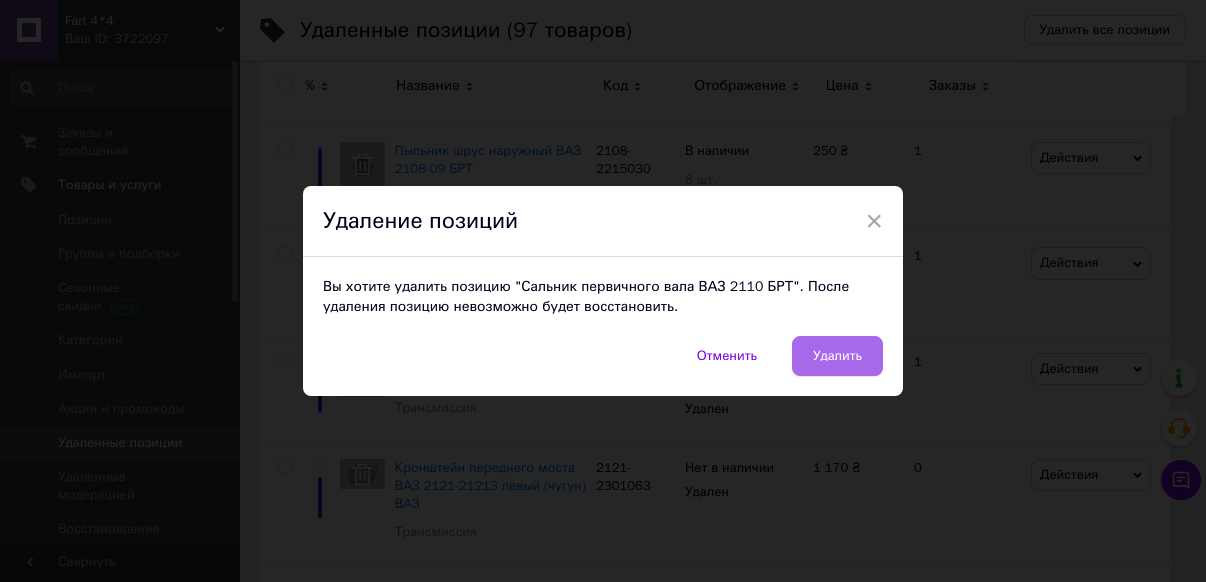 click on "Удалить" at bounding box center (837, 356) 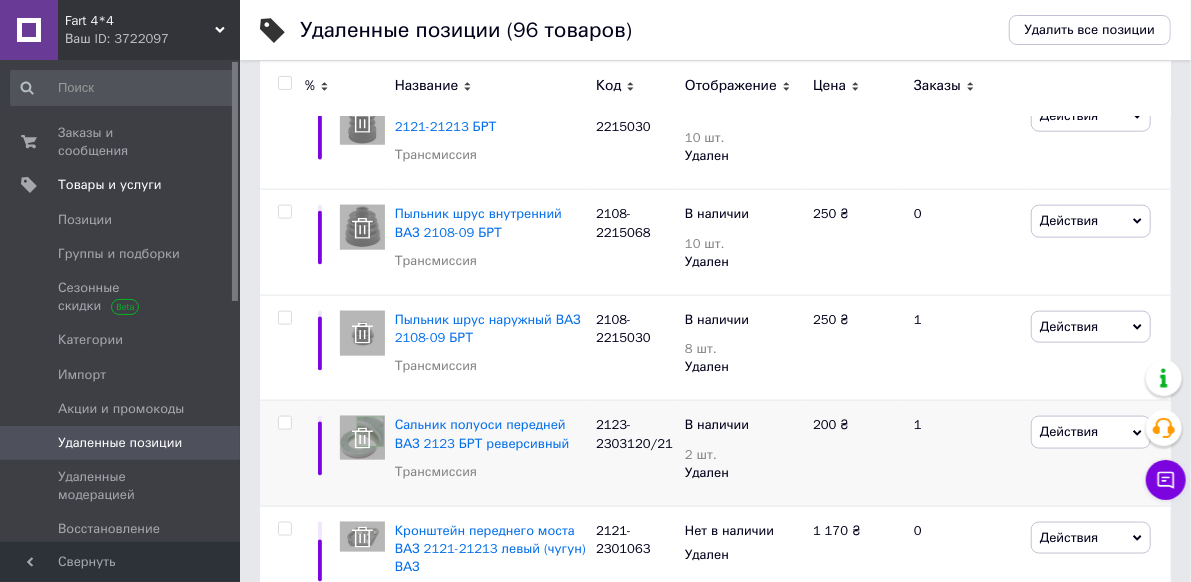 scroll, scrollTop: 1048, scrollLeft: 0, axis: vertical 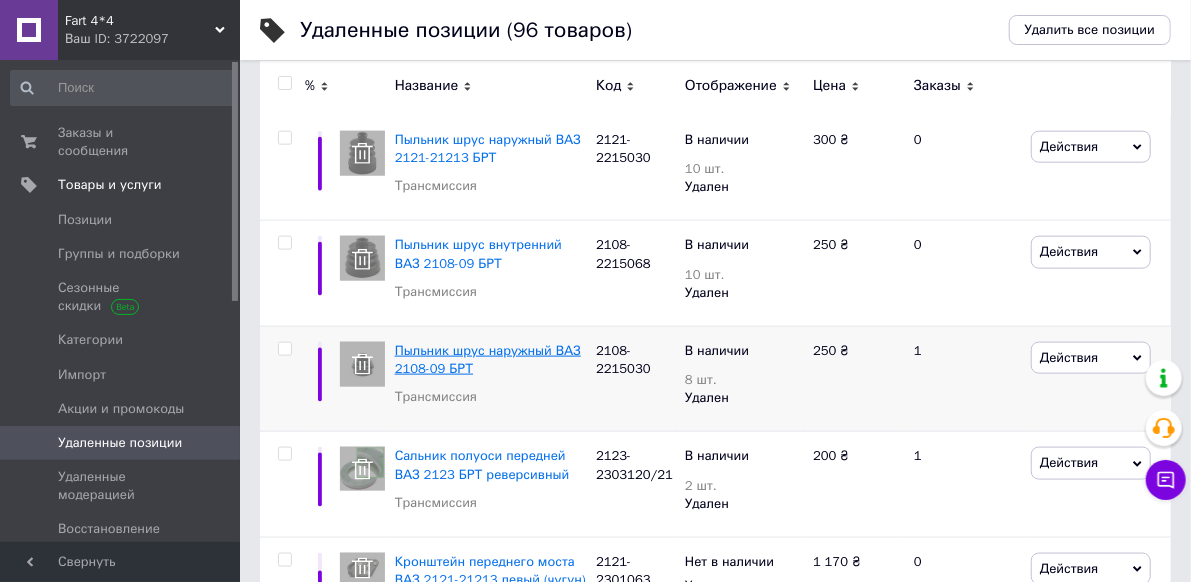click on "Пыльник шрус наружный ВАЗ 2108-09 БРТ" at bounding box center (488, 359) 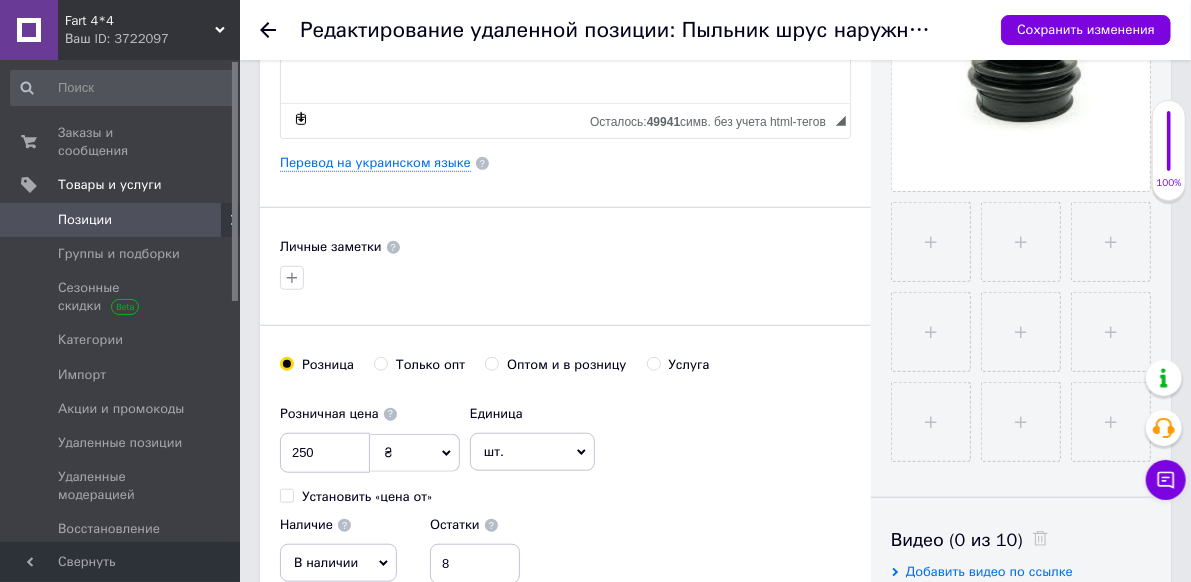scroll, scrollTop: 700, scrollLeft: 0, axis: vertical 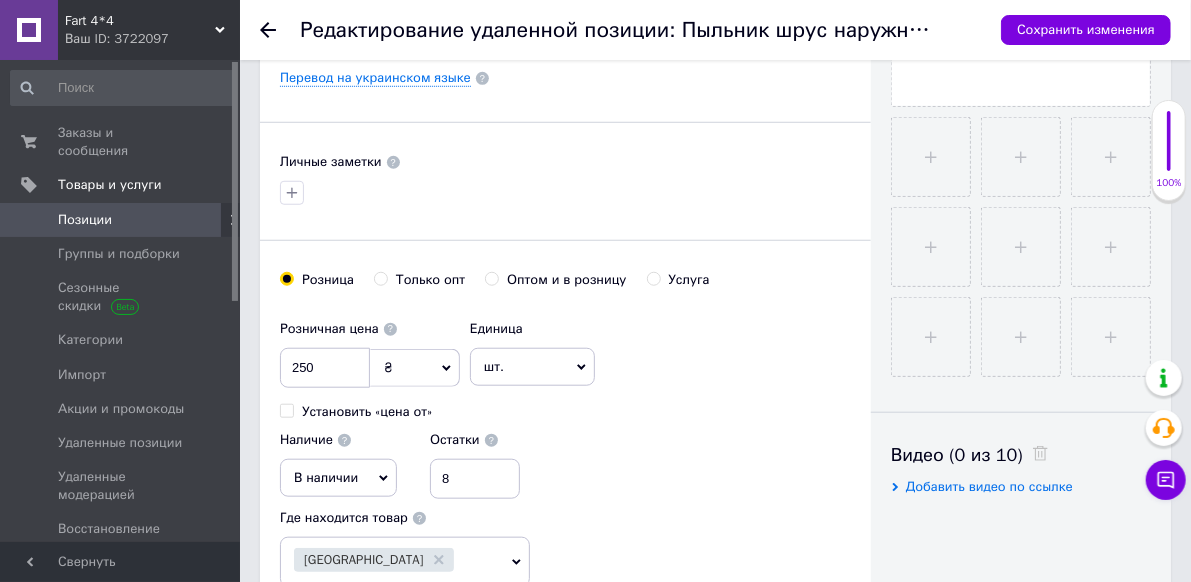 click on "В наличии" at bounding box center [326, 477] 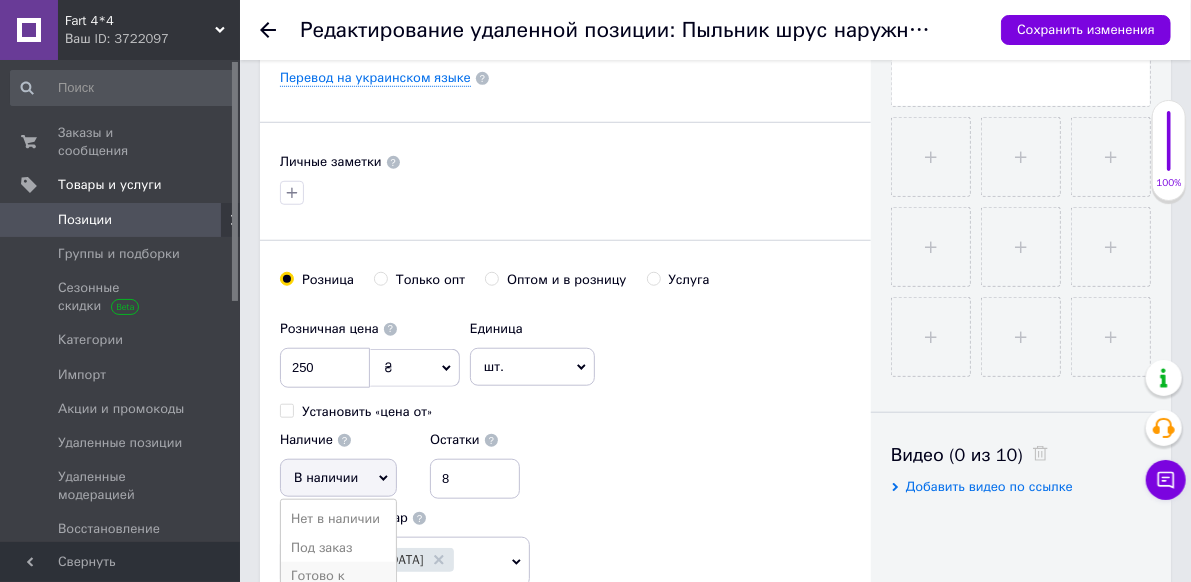 click on "Готово к отправке" at bounding box center [338, 585] 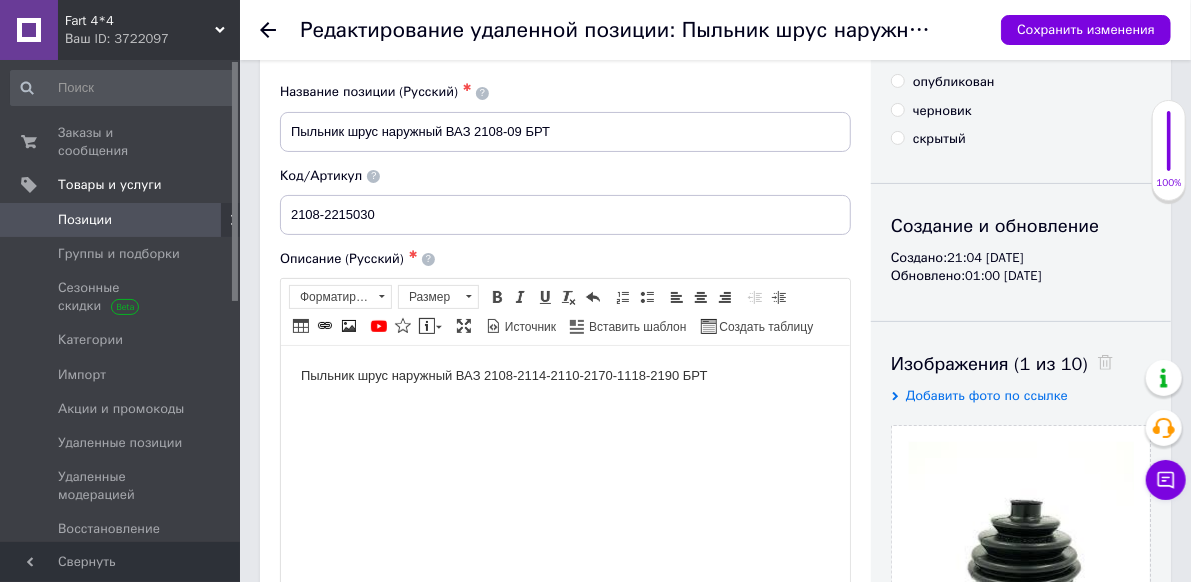 scroll, scrollTop: 0, scrollLeft: 0, axis: both 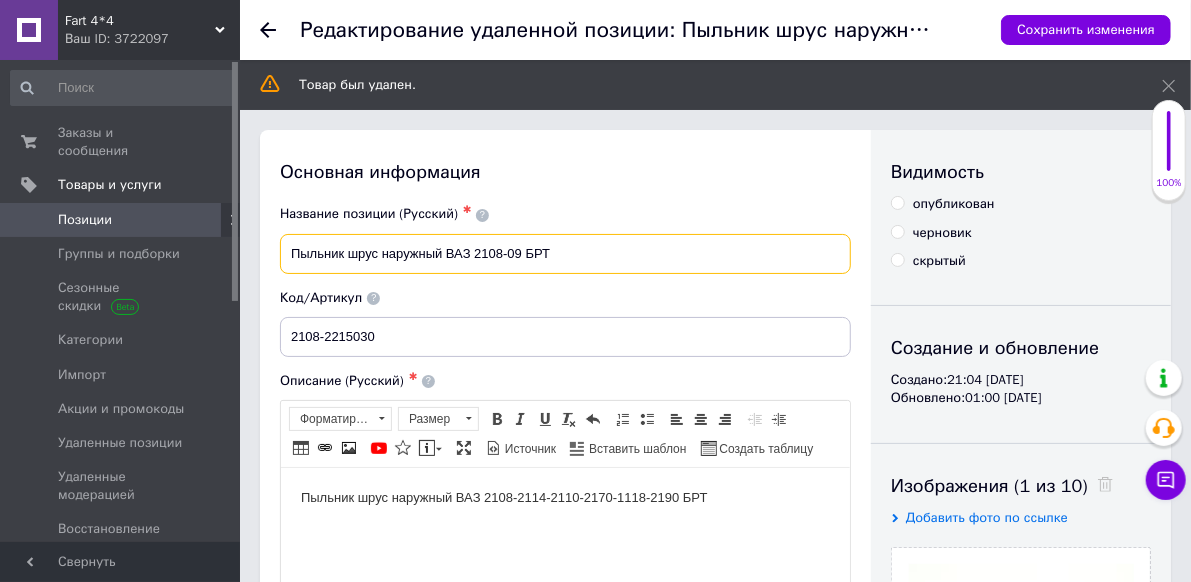 click on "Пыльник шрус наружный ВАЗ 2108-09 БРТ" at bounding box center (565, 254) 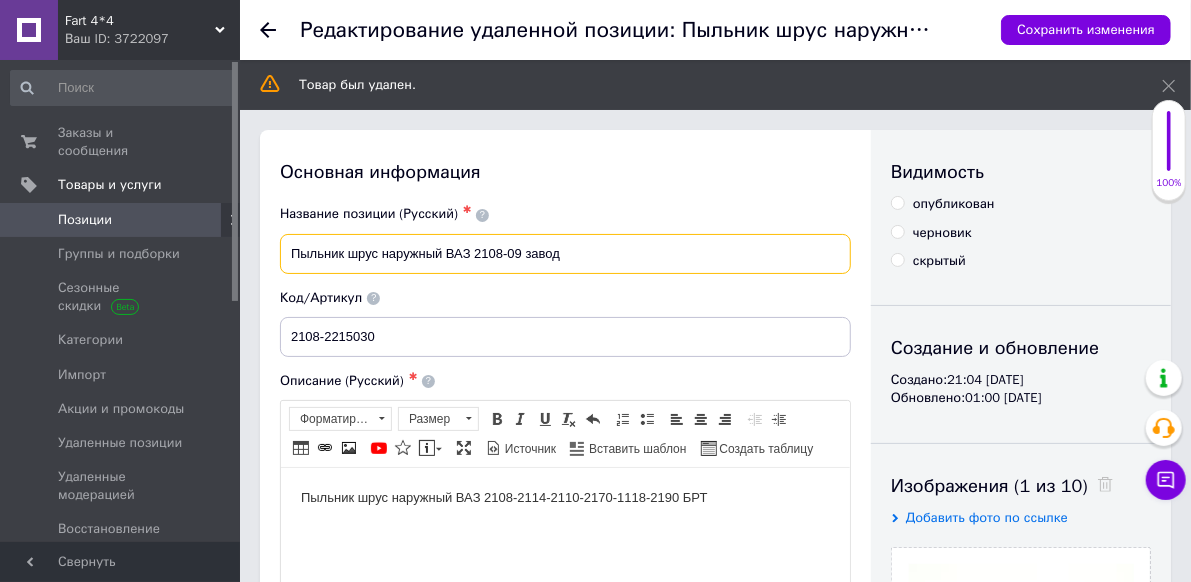 type on "Пыльник шрус наружный ВАЗ 2108-09 завод" 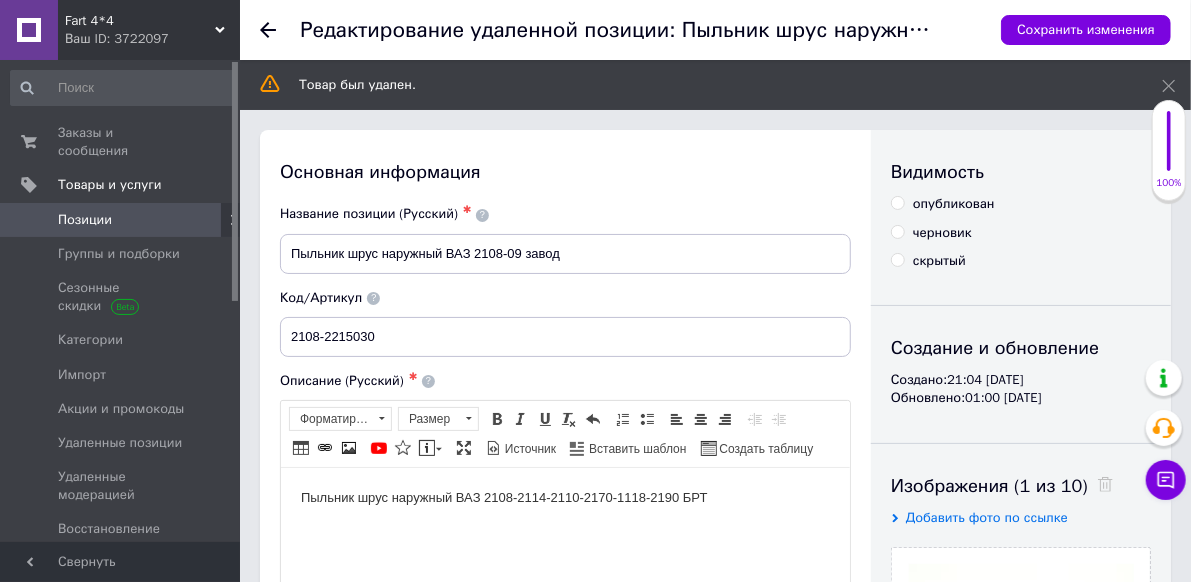 click on "Пыльник шрус наружный ВАЗ 2108-2114-2110-2170-1118-2190 БРТ" at bounding box center (564, 497) 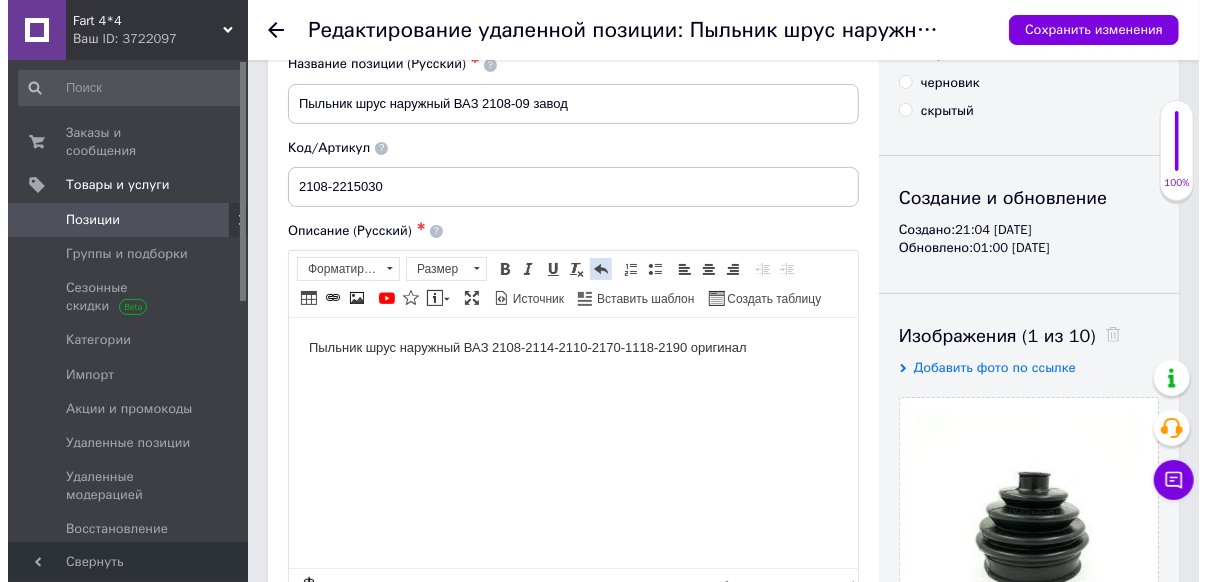 scroll, scrollTop: 200, scrollLeft: 0, axis: vertical 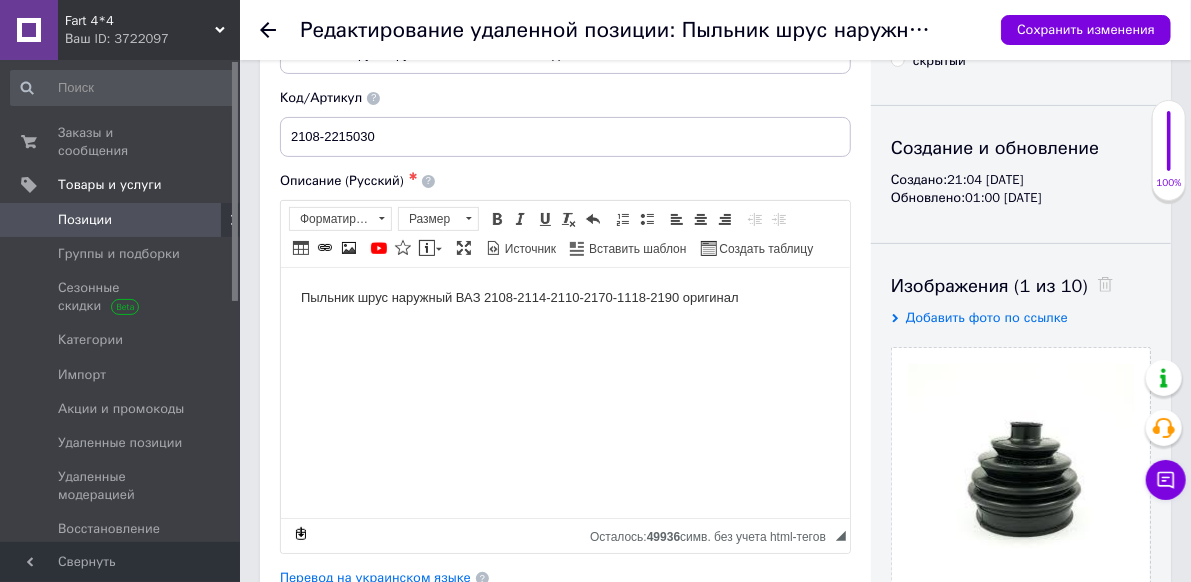 click on "Перевод на украинском языке" at bounding box center [375, 578] 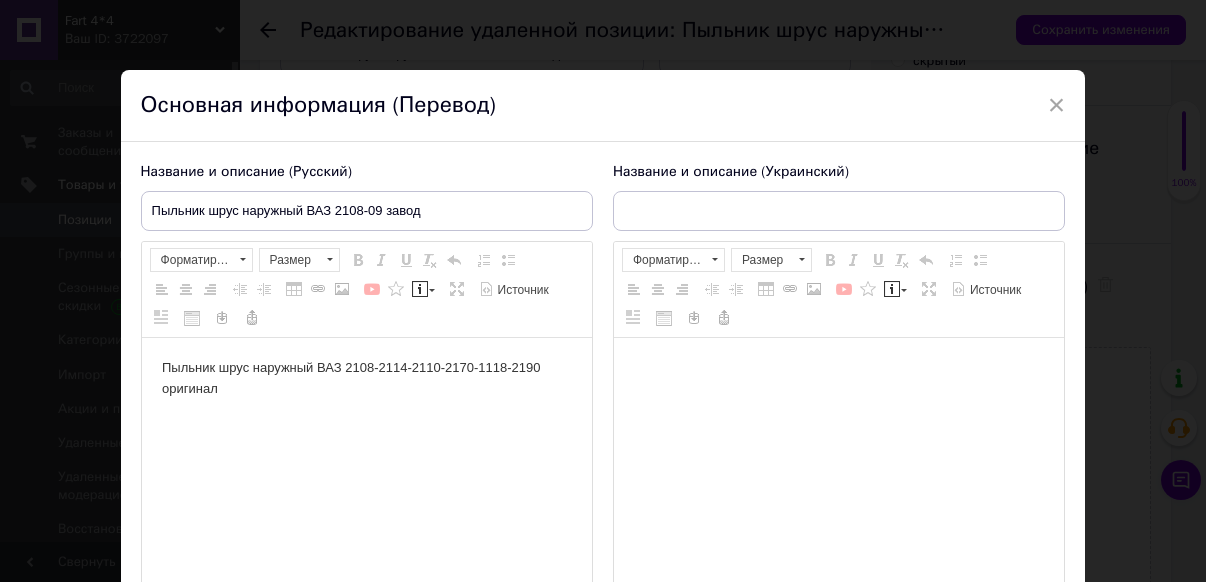 scroll, scrollTop: 0, scrollLeft: 0, axis: both 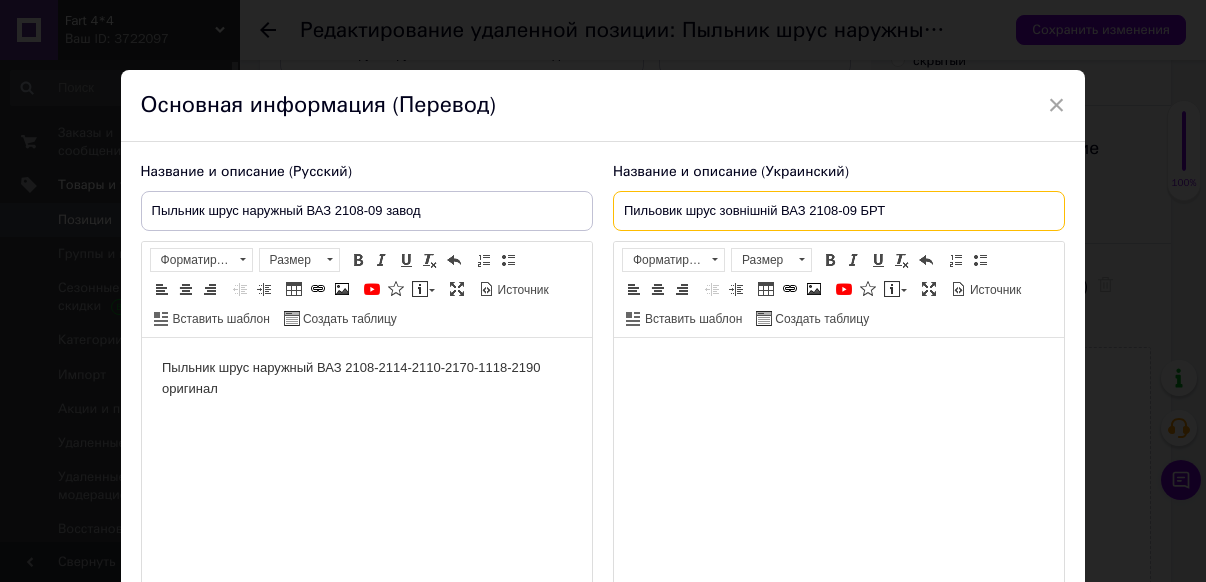 click on "Пильовик шрус зовнішній ВАЗ 2108-09 БРТ" at bounding box center [839, 211] 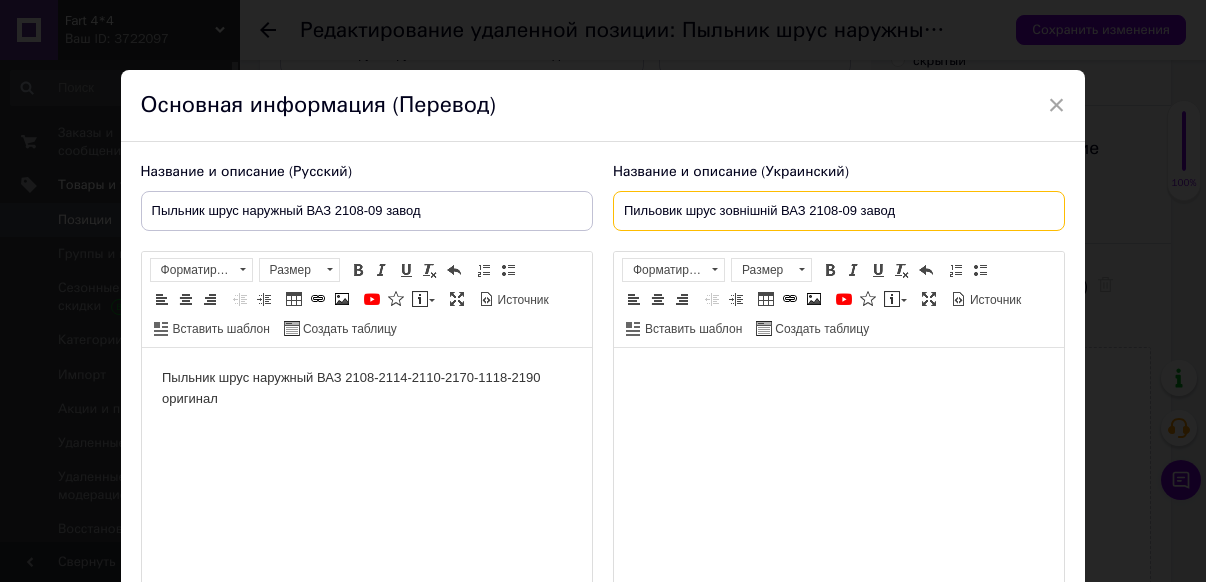 type on "Пильовик шрус зовнішній ВАЗ 2108-09 завод" 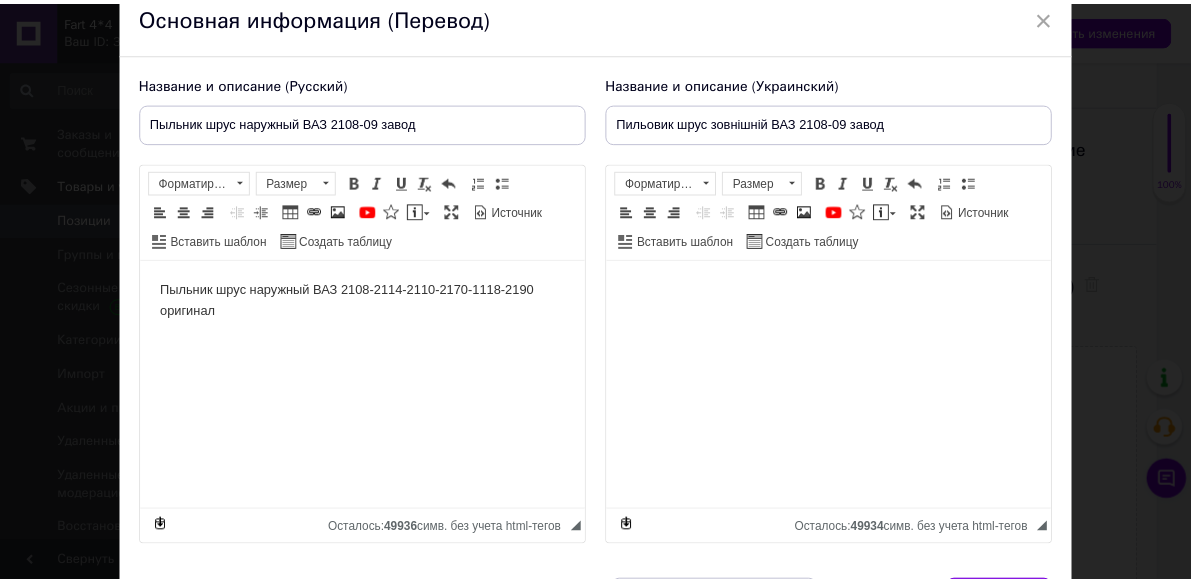 scroll, scrollTop: 200, scrollLeft: 0, axis: vertical 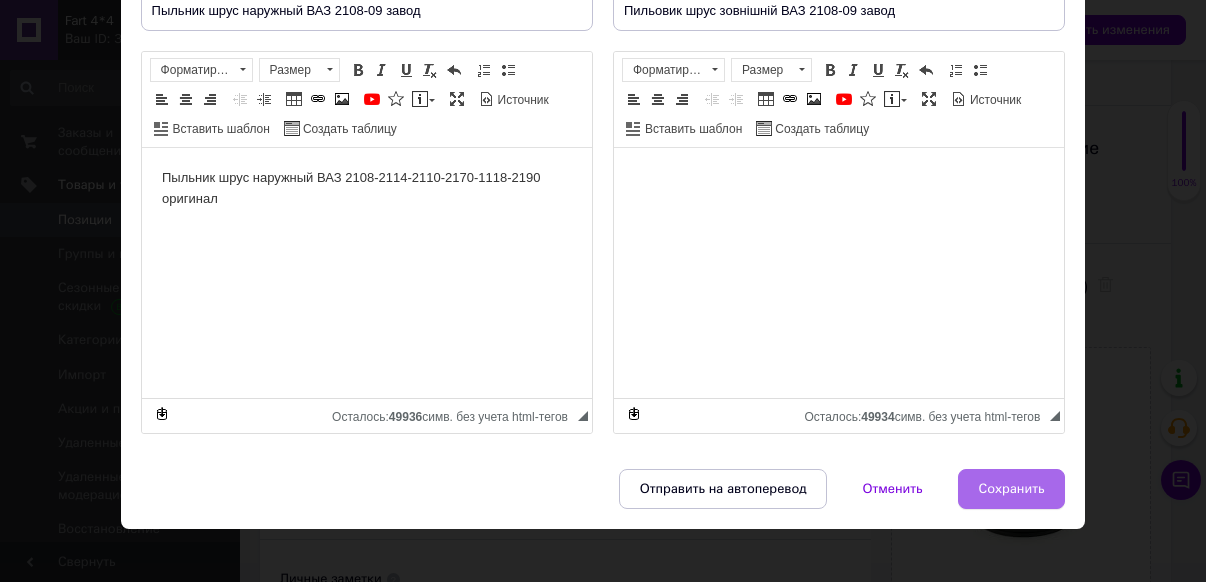 click on "Сохранить" at bounding box center [1012, 489] 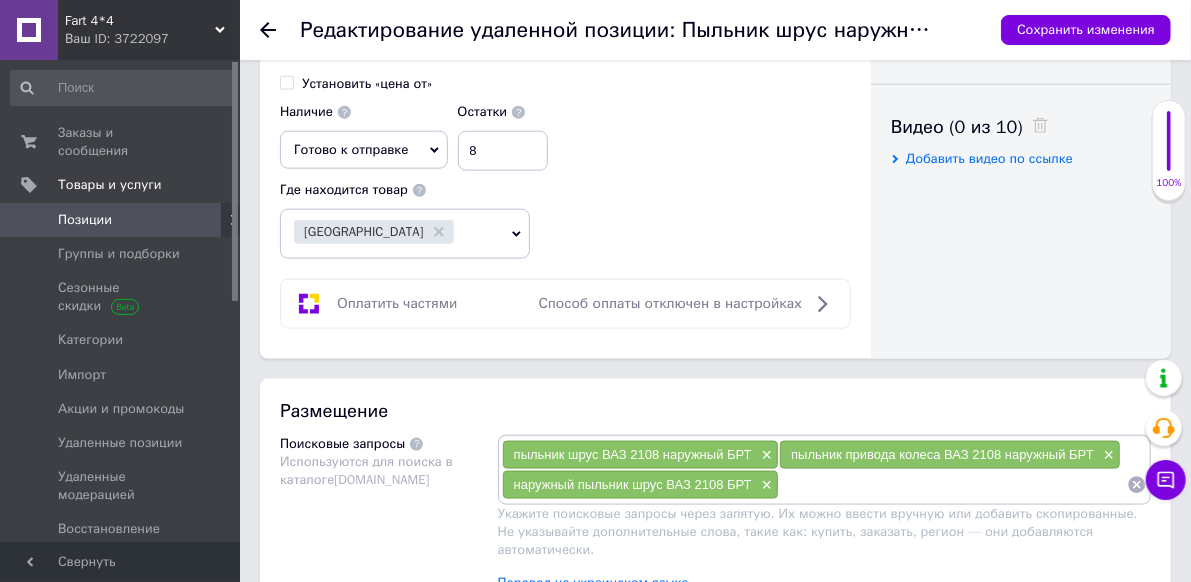 scroll, scrollTop: 1100, scrollLeft: 0, axis: vertical 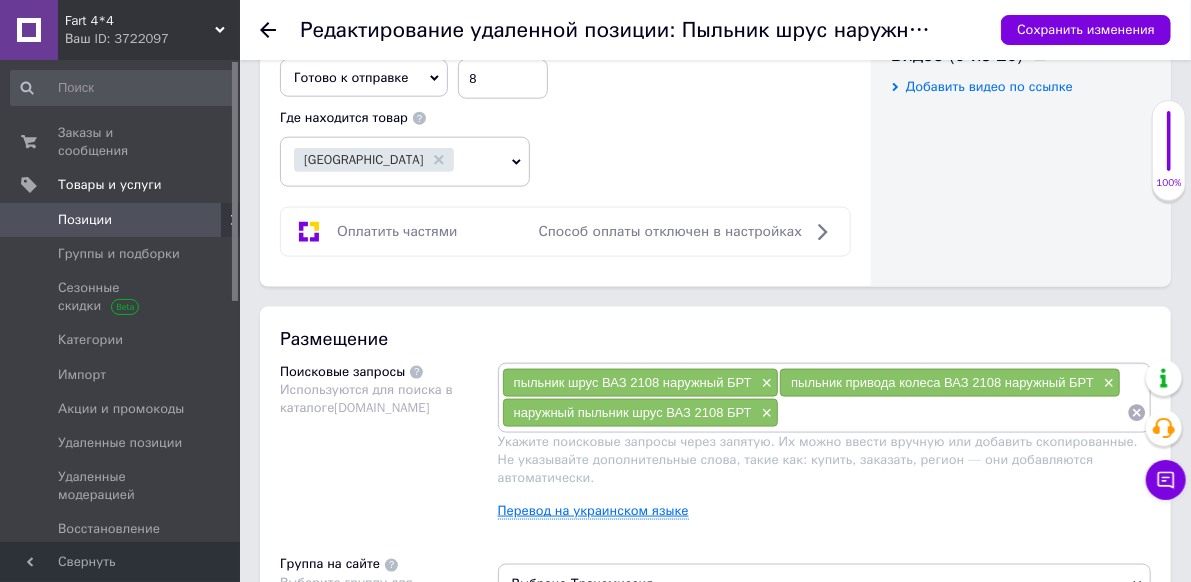 click on "Перевод на украинском языке" at bounding box center (593, 511) 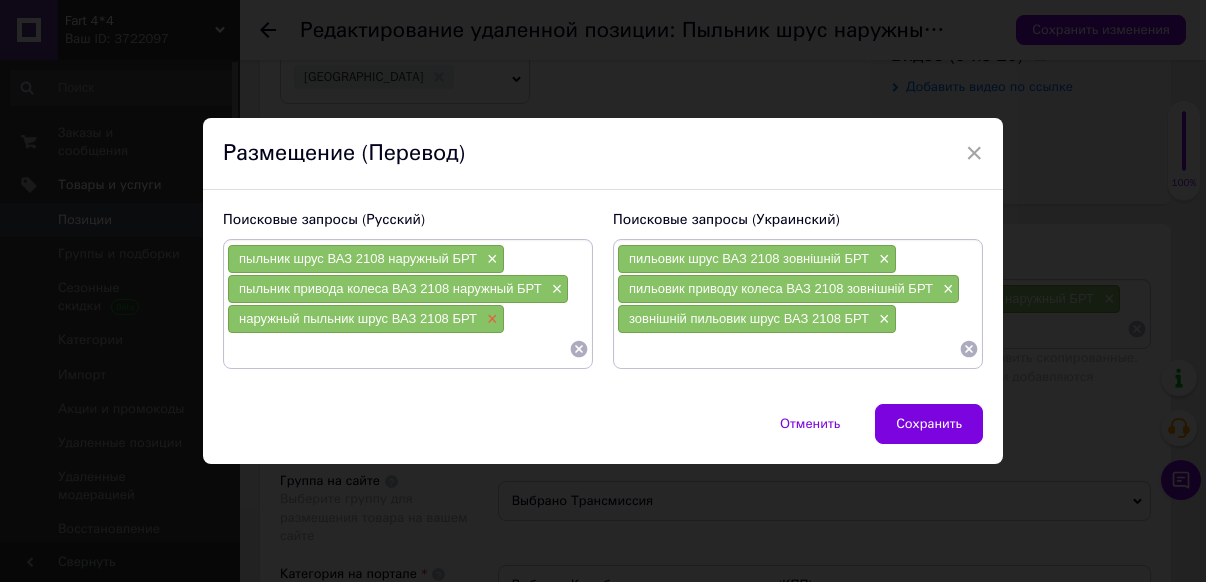 click on "×" at bounding box center [490, 319] 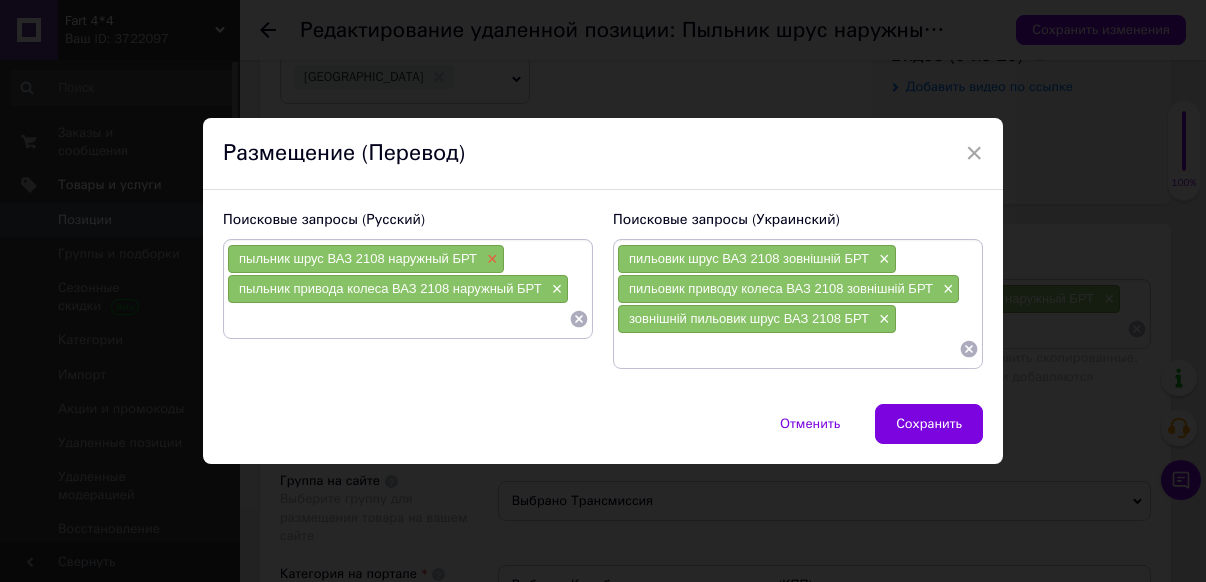 click on "×" at bounding box center [490, 259] 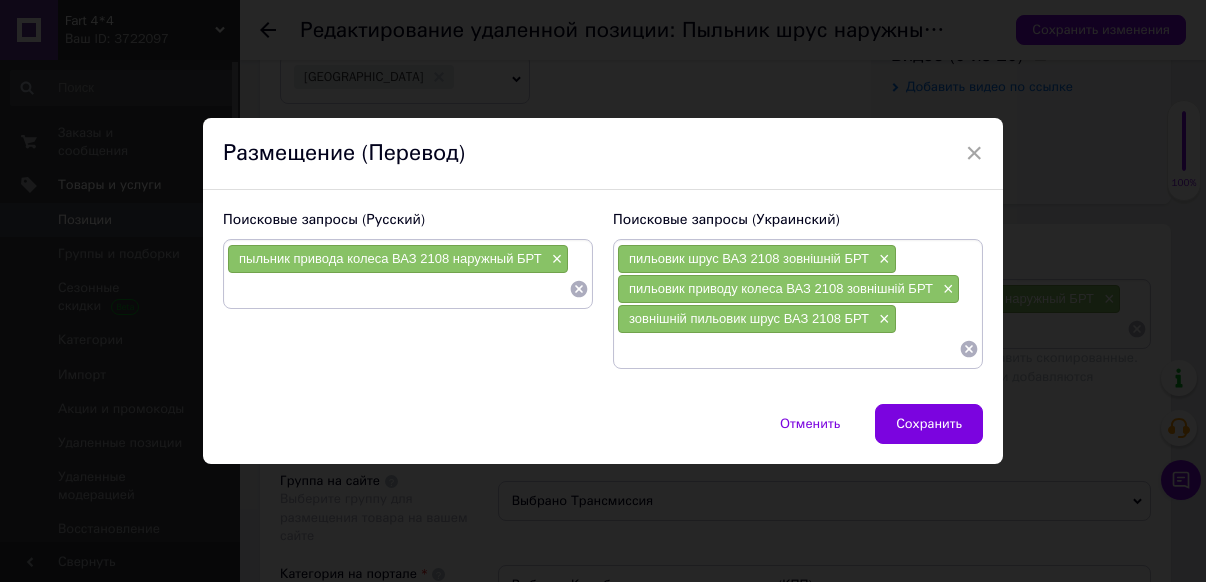 click at bounding box center (398, 289) 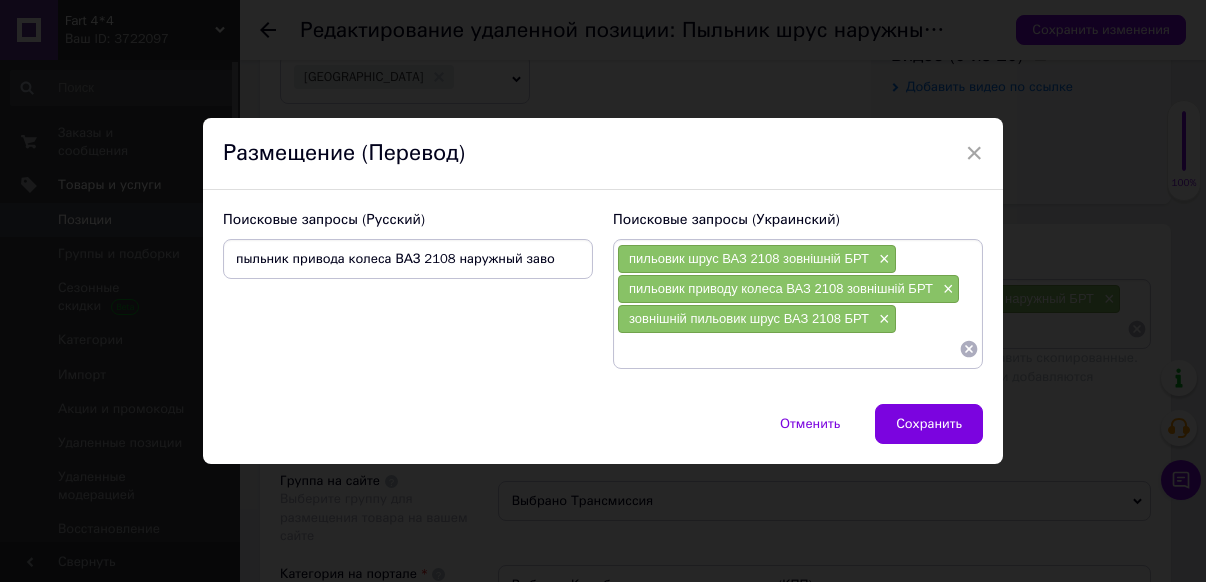 type on "пыльник привода колеса ВАЗ 2108 наружный завод" 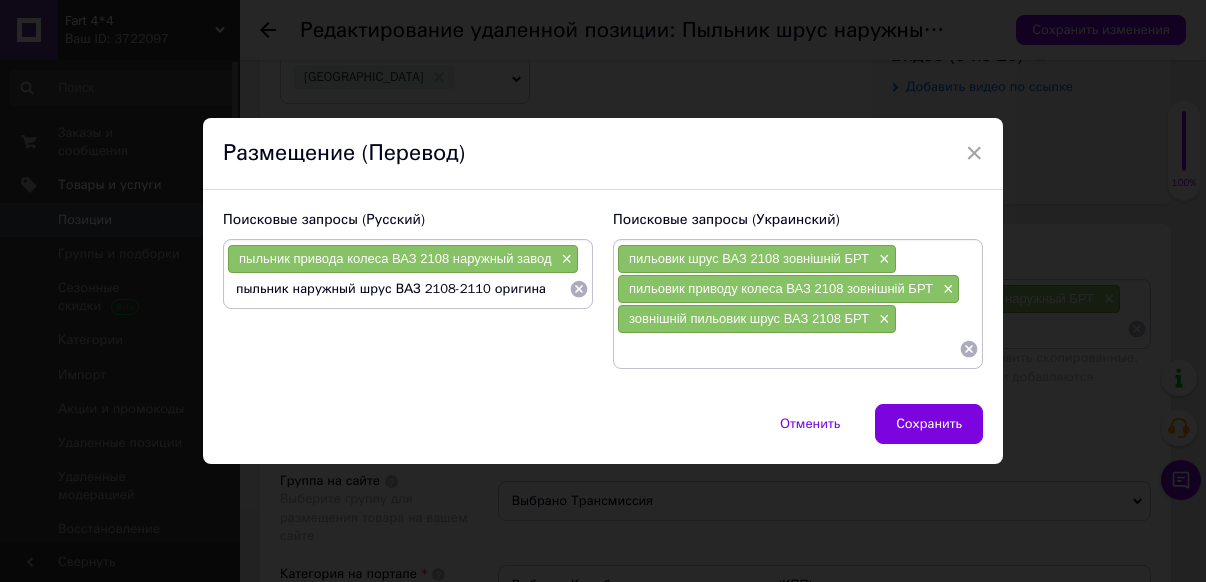 type on "пыльник наружный шрус ВАЗ 2108-2110 оригинал" 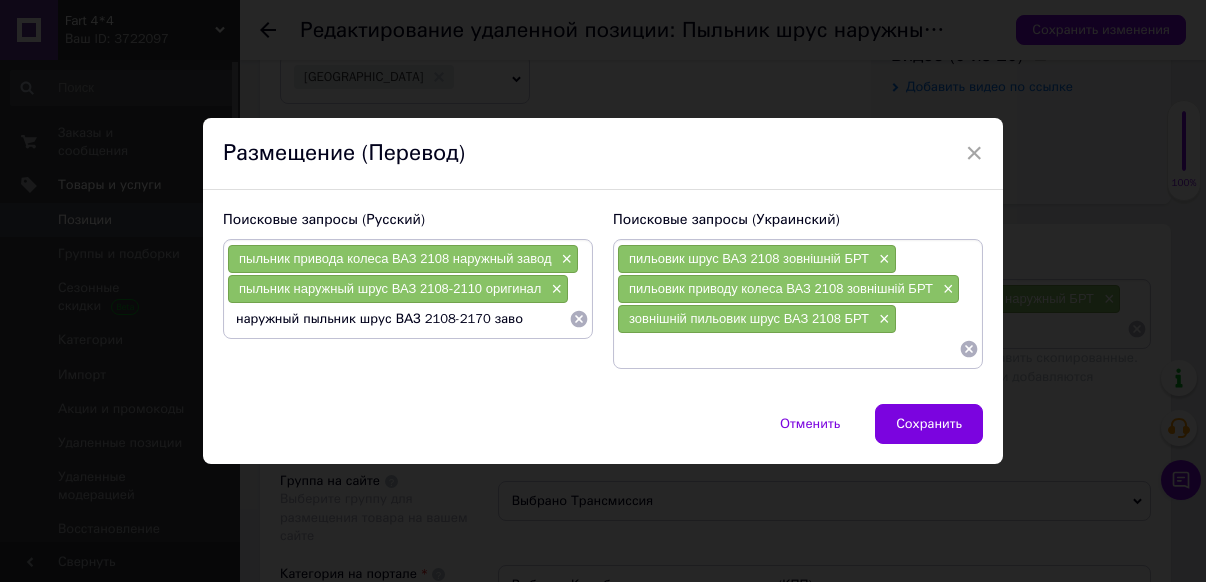 type on "наружный пыльник шрус ВАЗ 2108-2170 завод" 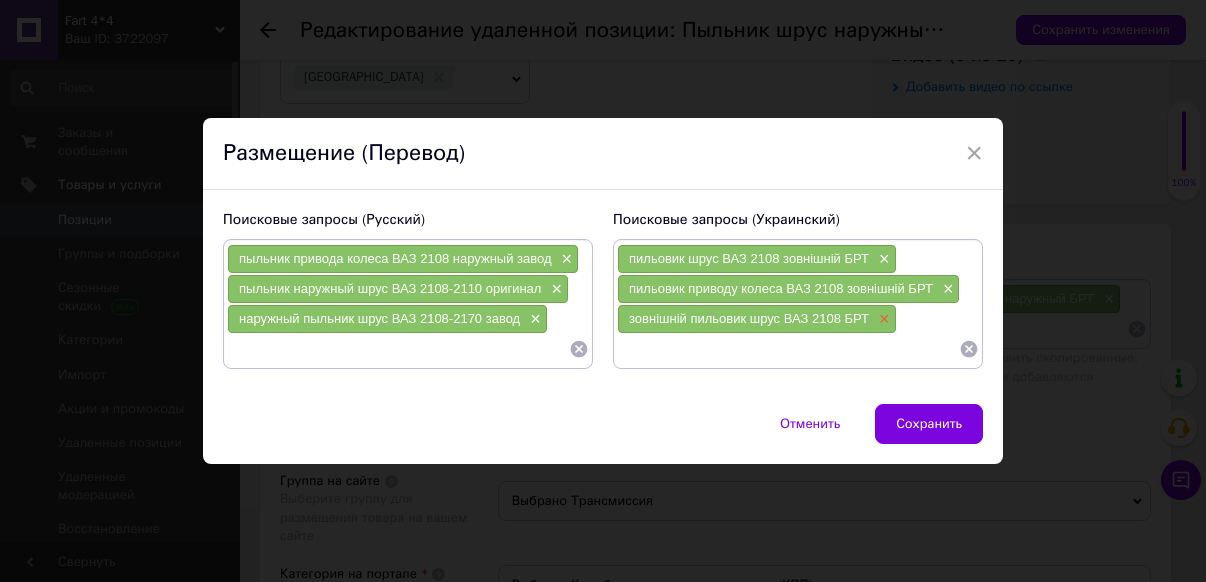 type 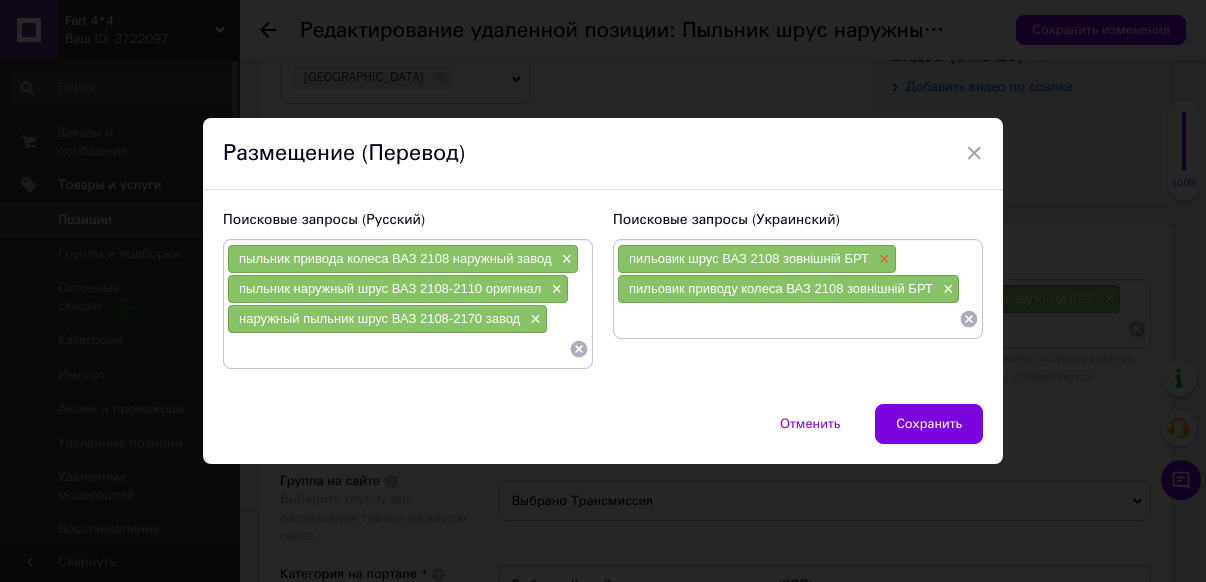 click on "×" at bounding box center (882, 259) 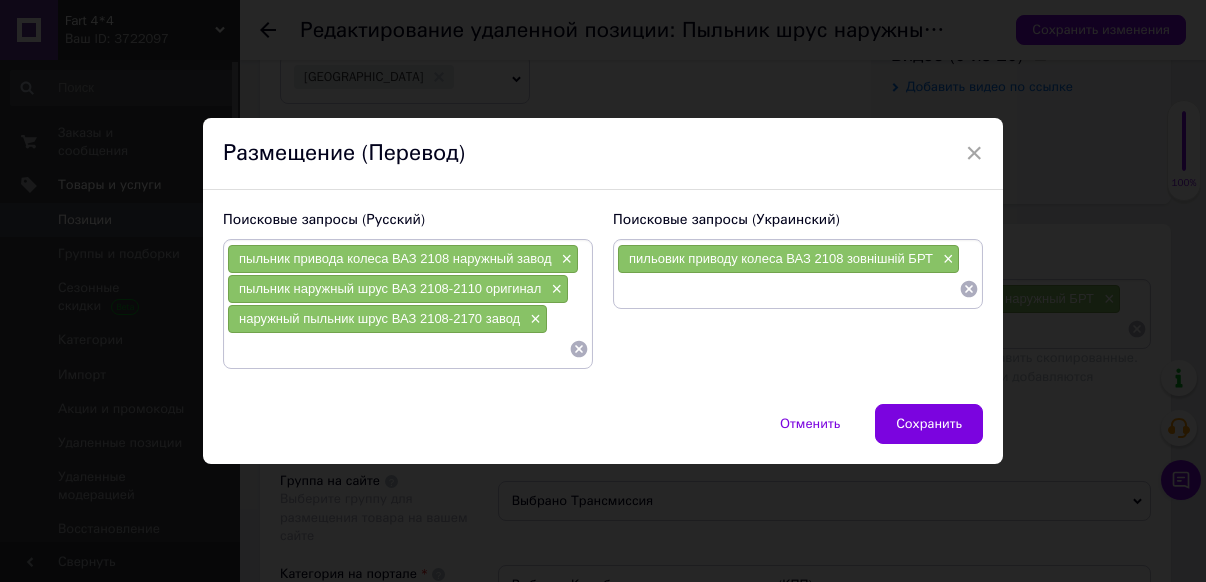 click at bounding box center (788, 289) 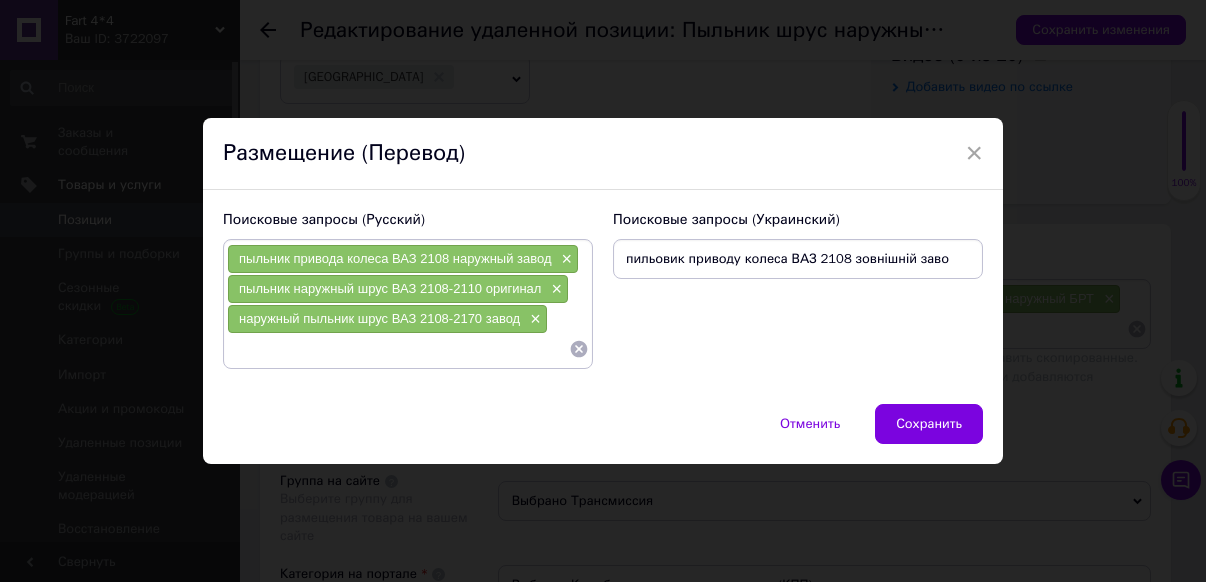 type on "пильовик приводу колеса ВАЗ 2108 зовнішній завод" 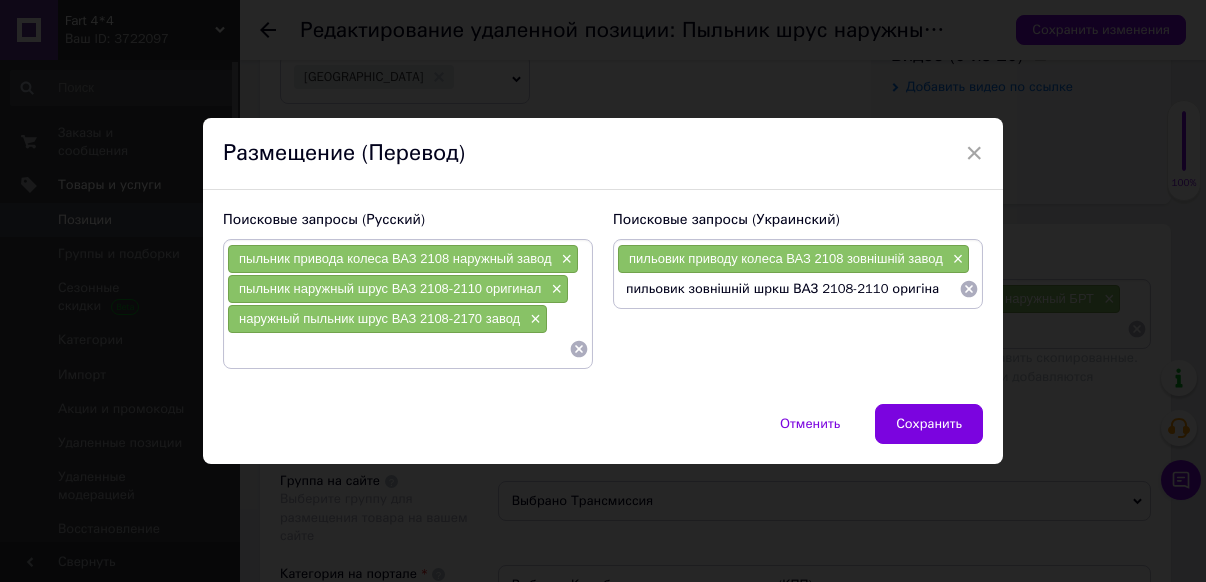 type on "пильовик зовнішній шркш ВАЗ 2108-2110 оригінал" 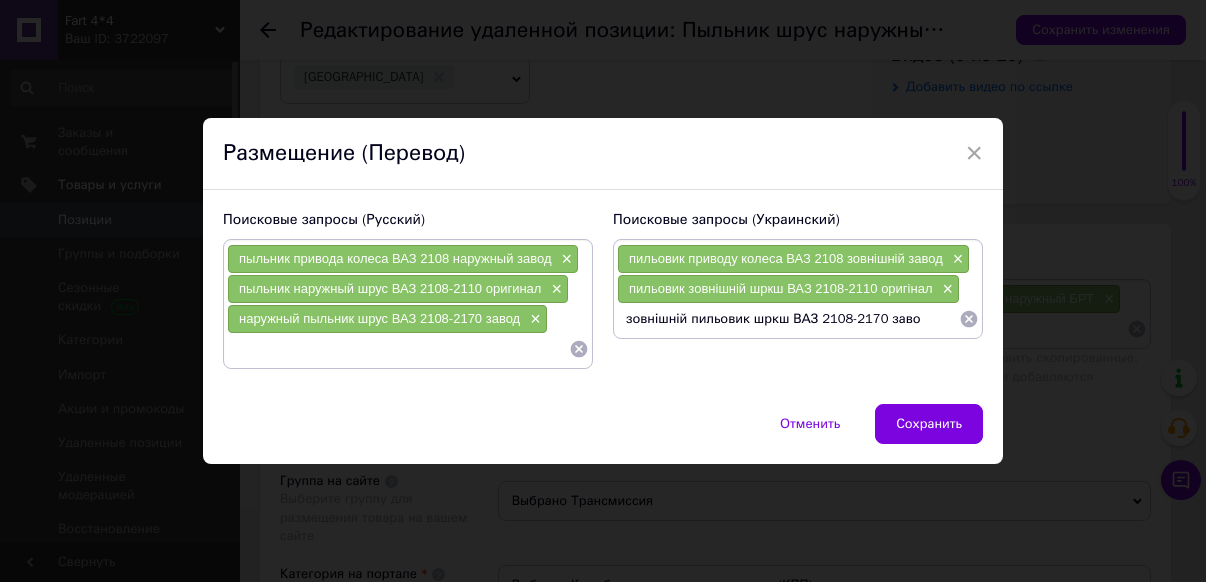type on "зовнішній пильовик шркш ВАЗ 2108-2170 завод" 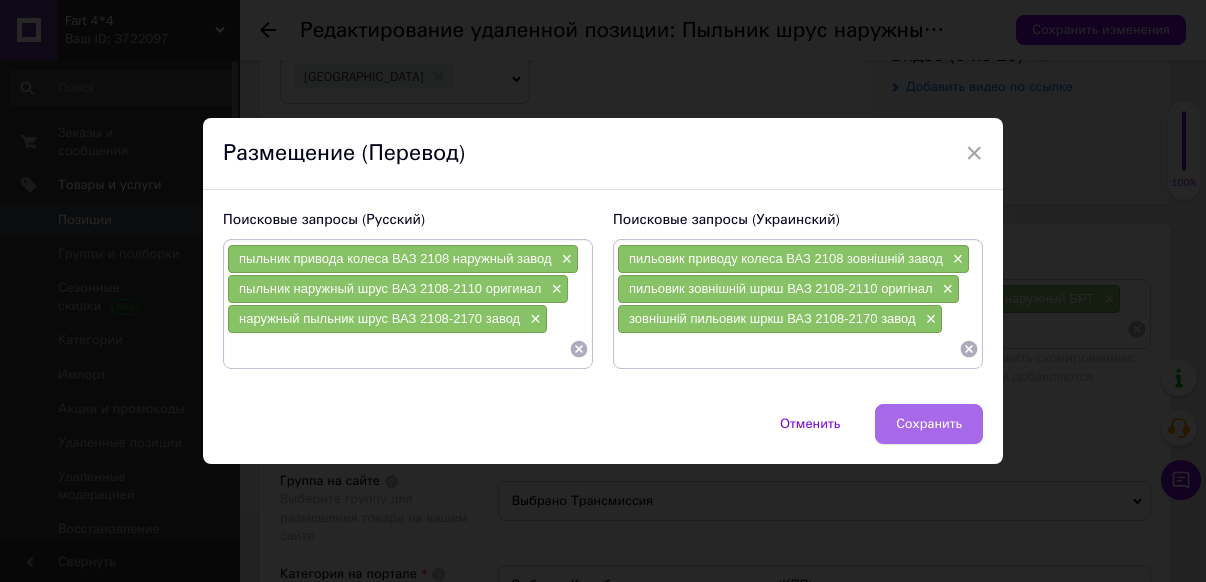type 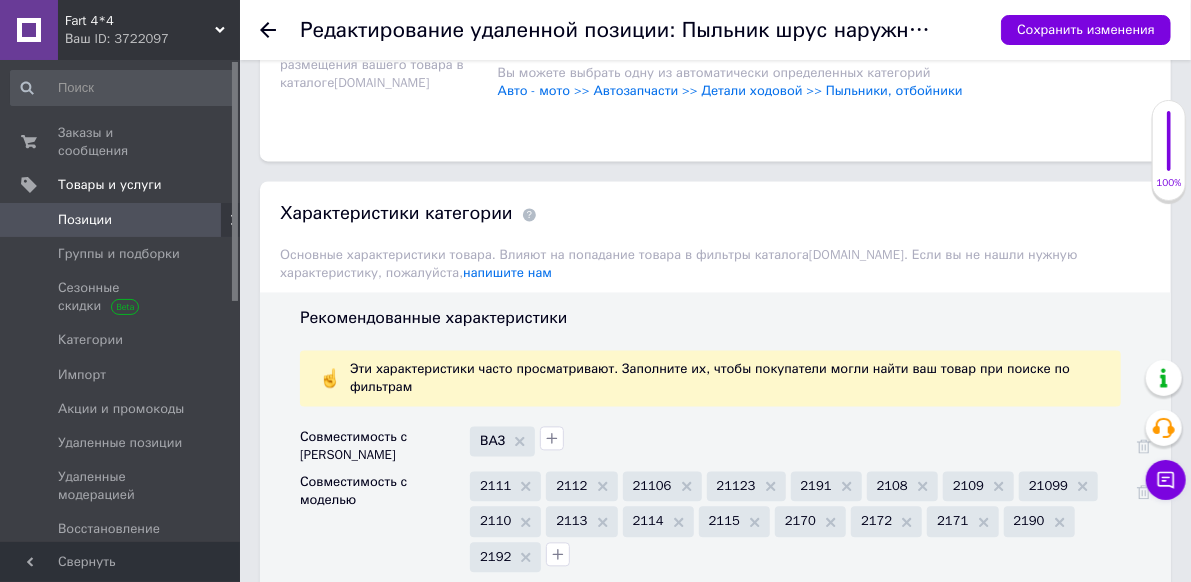 scroll, scrollTop: 1800, scrollLeft: 0, axis: vertical 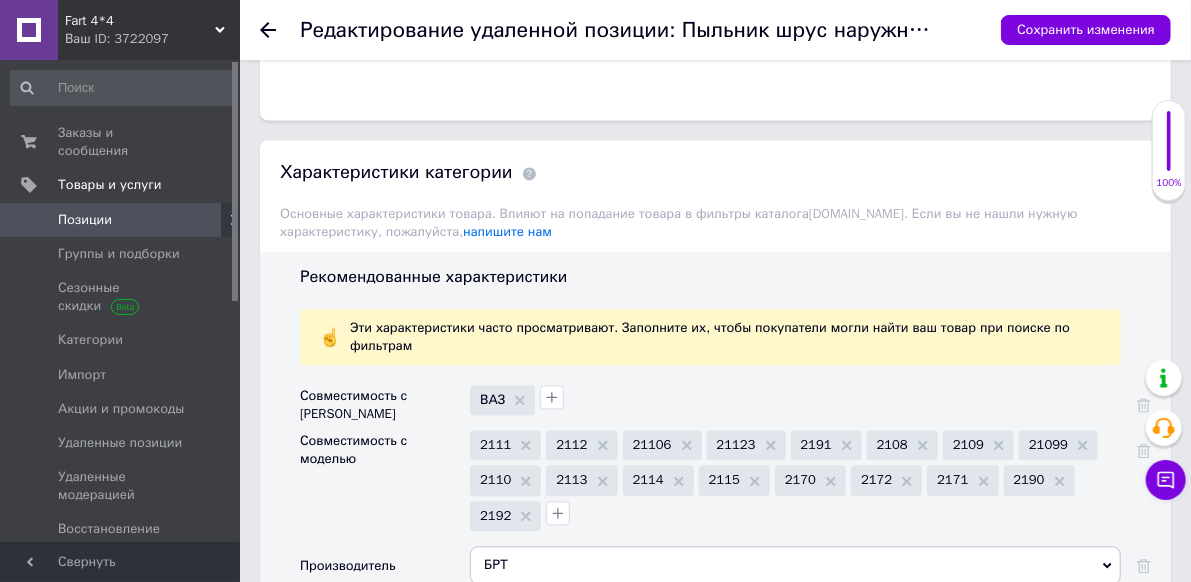 click on "БРТ" at bounding box center (795, 565) 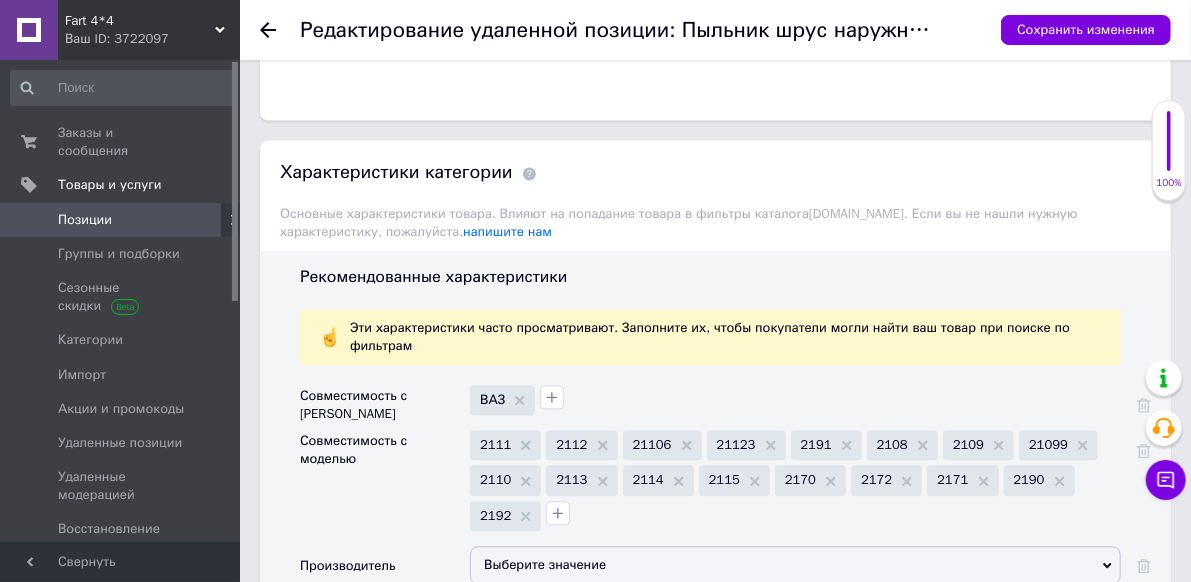 type on "харо" 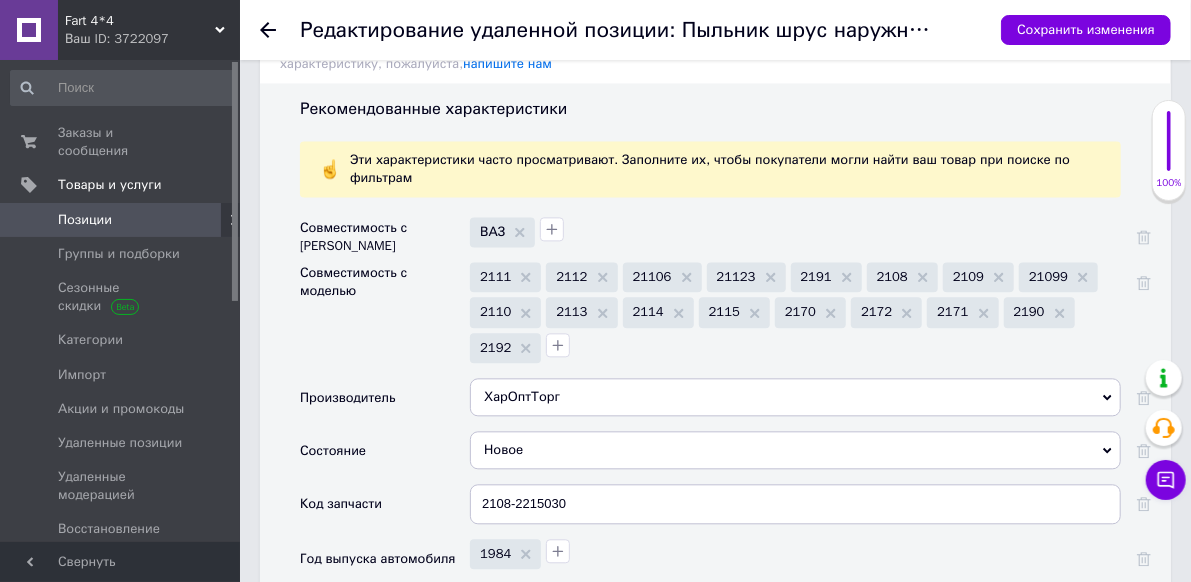 scroll, scrollTop: 2000, scrollLeft: 0, axis: vertical 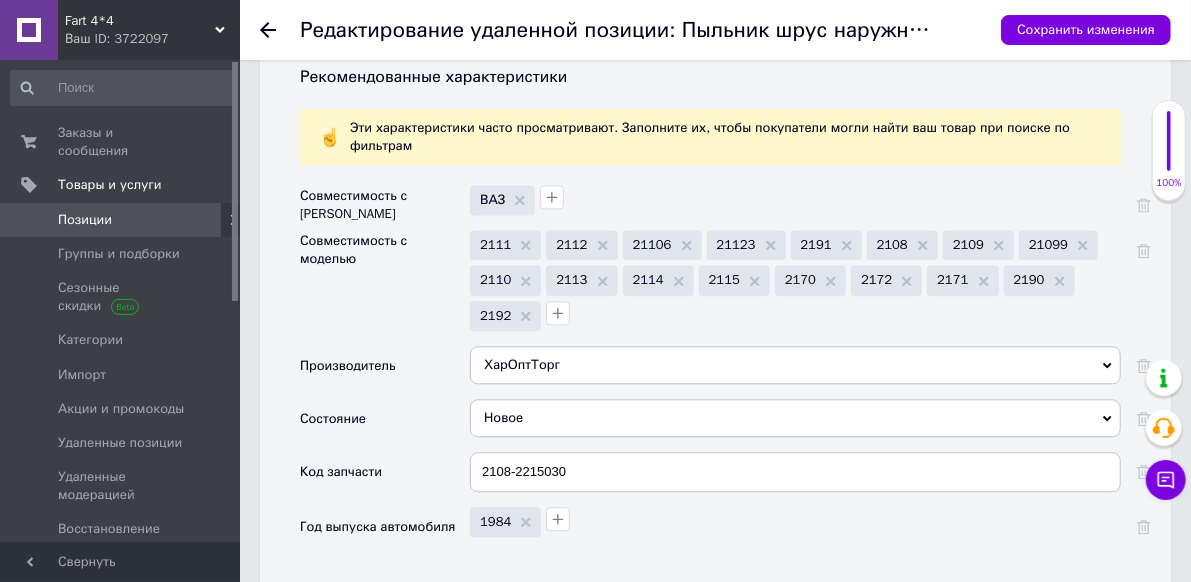 click on "Основные атрибуты" at bounding box center (377, 613) 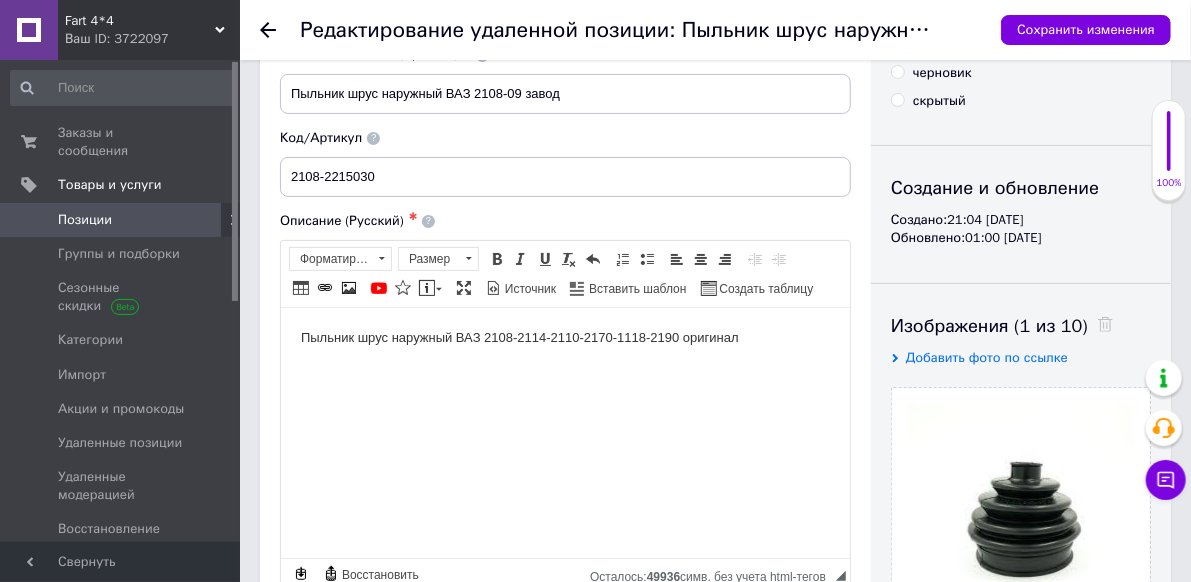 scroll, scrollTop: 100, scrollLeft: 0, axis: vertical 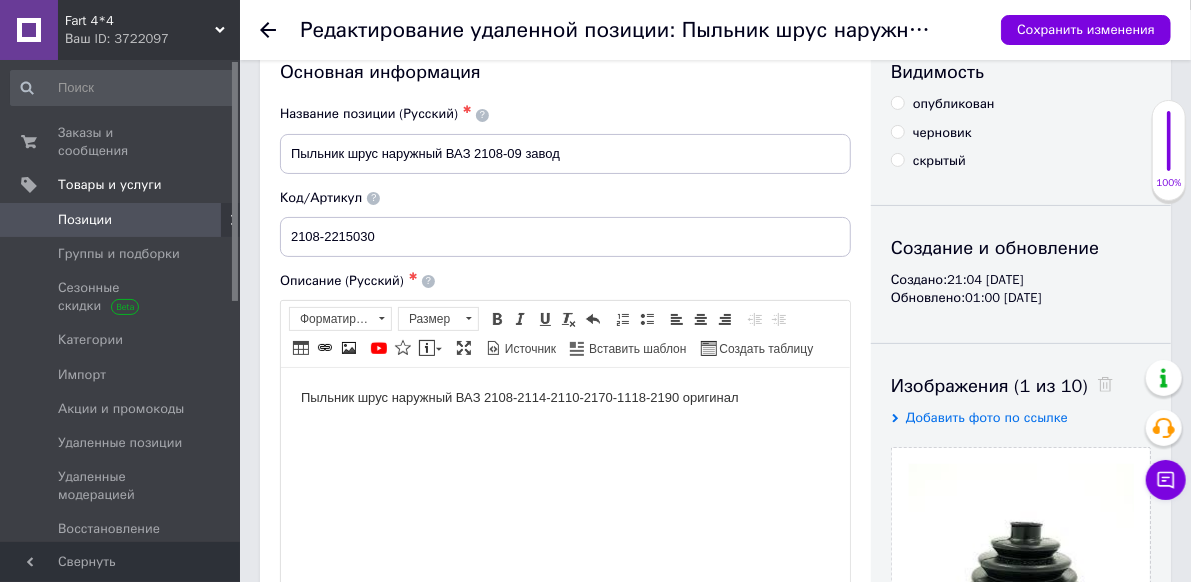 click on "опубликован" at bounding box center [943, 104] 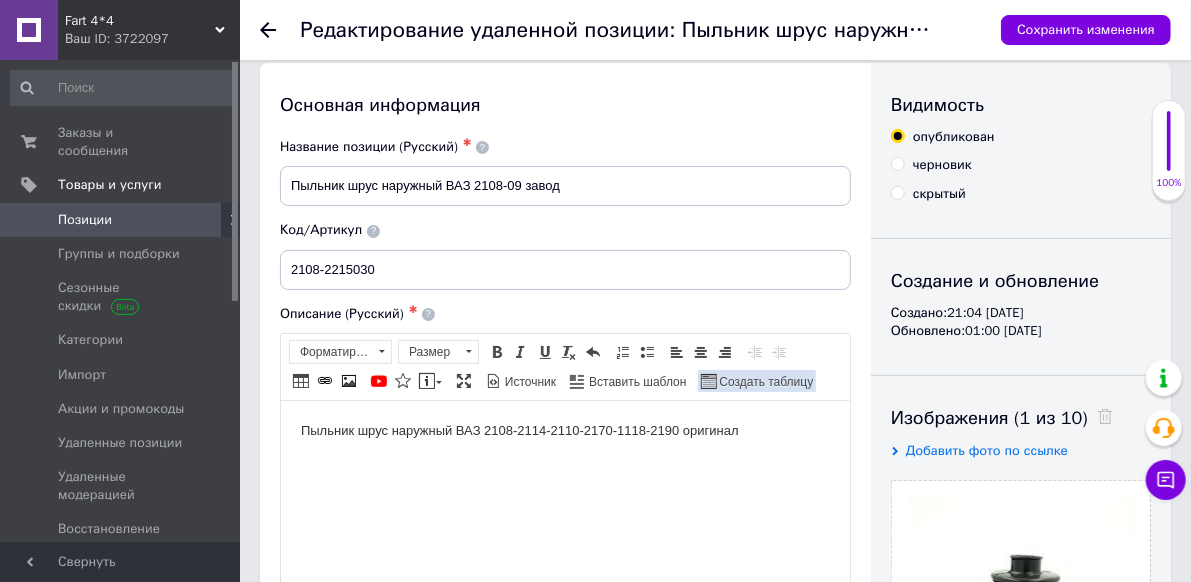 scroll, scrollTop: 0, scrollLeft: 0, axis: both 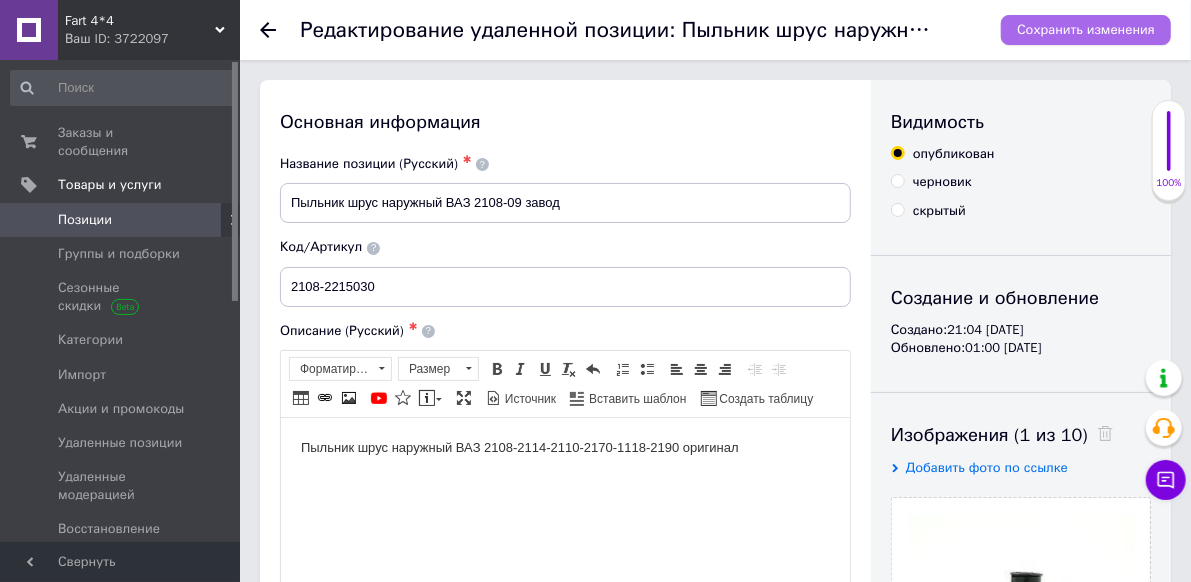 click on "Сохранить изменения" at bounding box center (1086, 29) 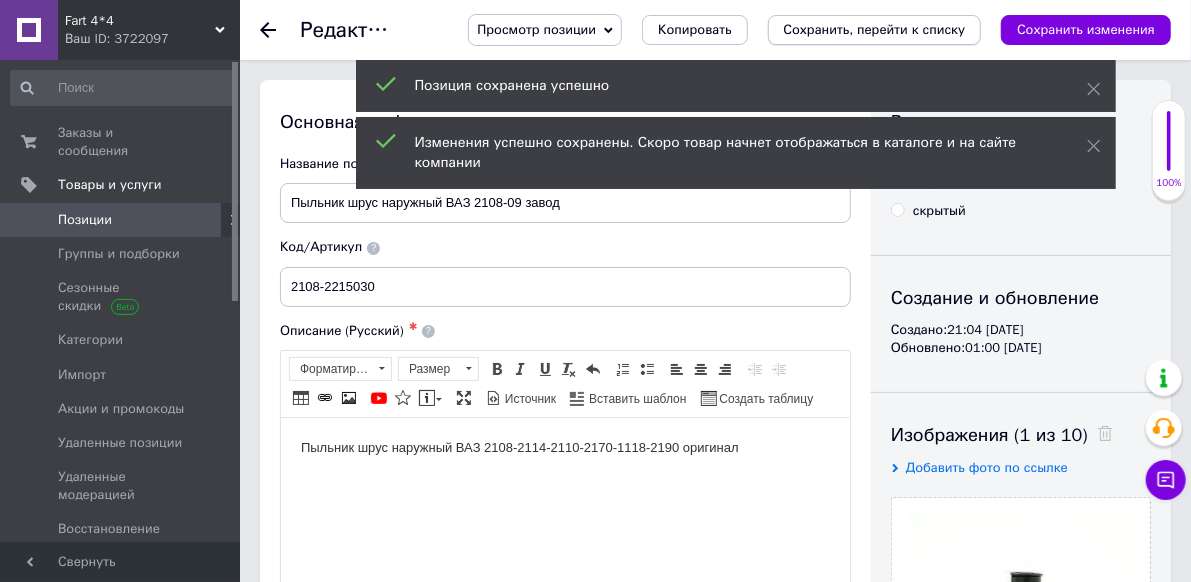 click on "Сохранить, перейти к списку" at bounding box center [875, 29] 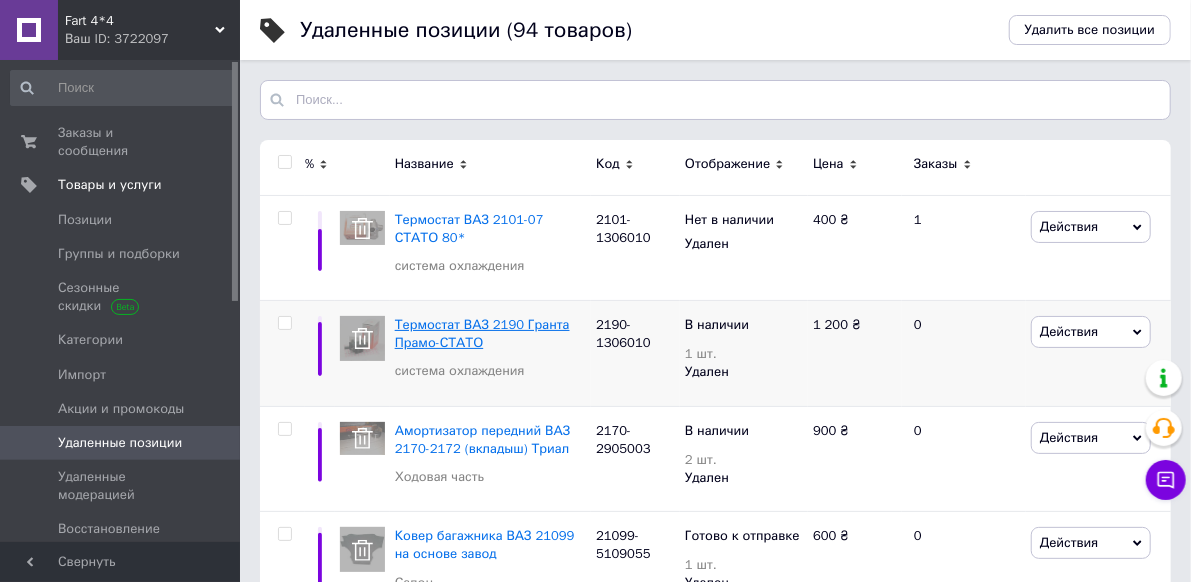 scroll, scrollTop: 100, scrollLeft: 0, axis: vertical 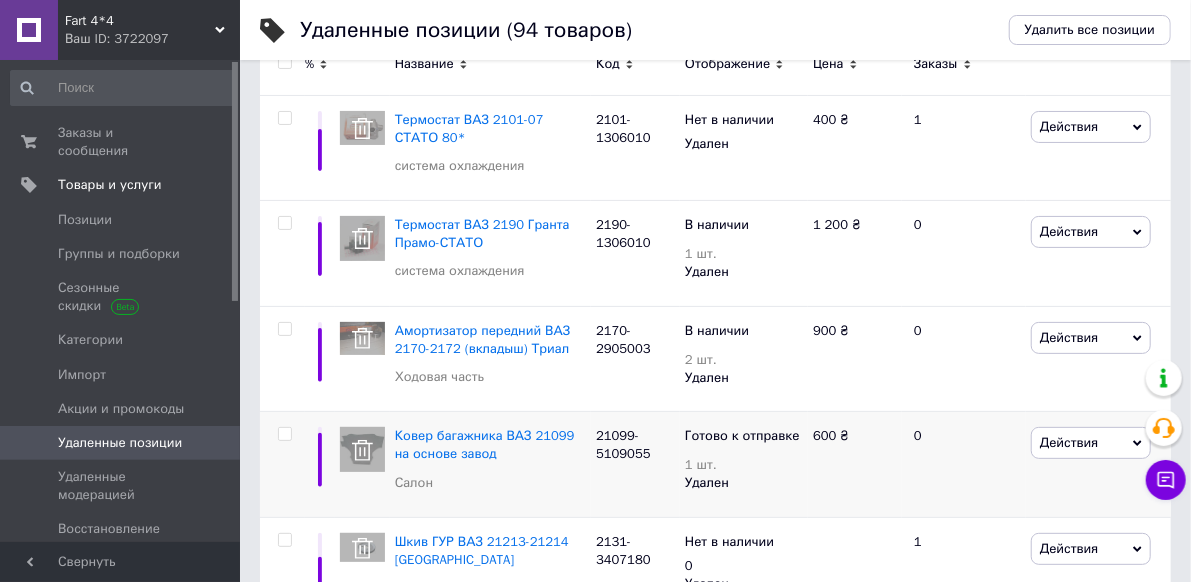 click on "Действия" at bounding box center [1069, 442] 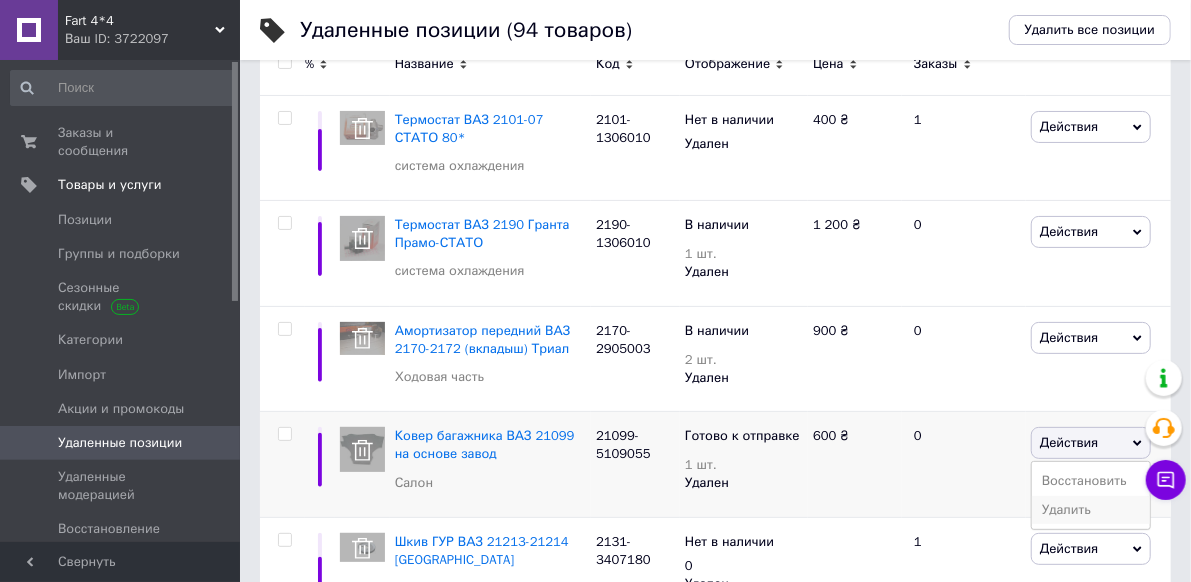 click on "Удалить" at bounding box center [1091, 510] 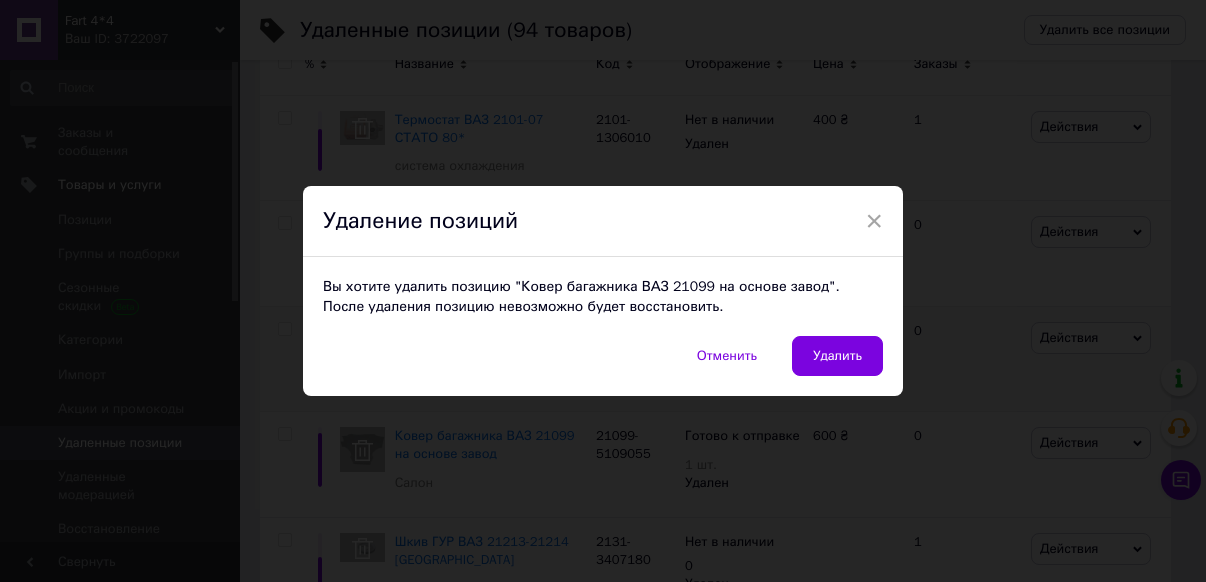 click on "Удалить" at bounding box center [837, 356] 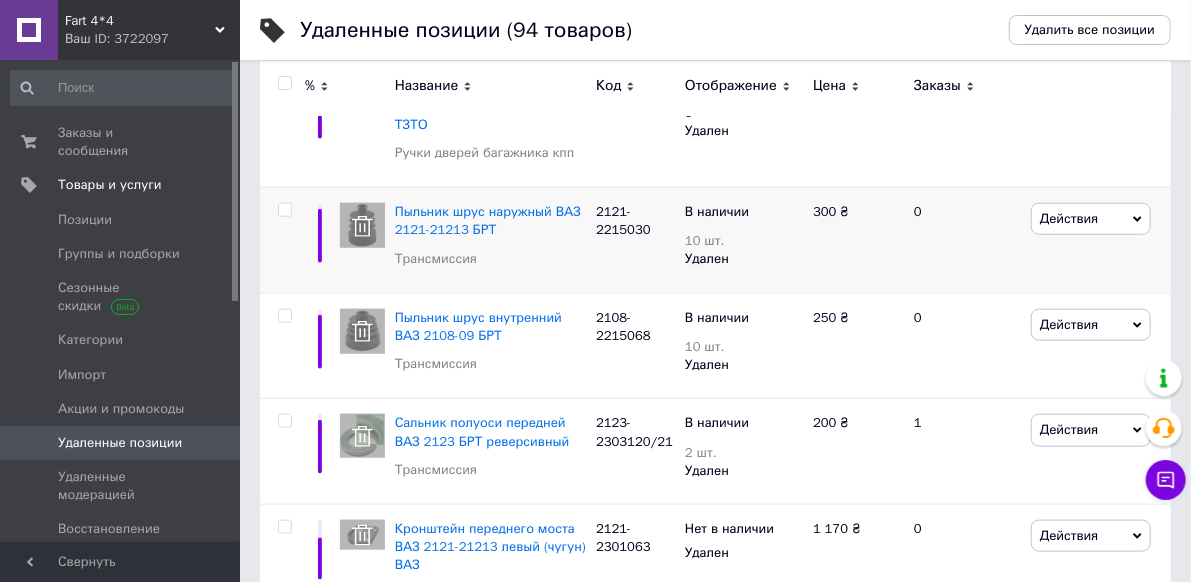 scroll, scrollTop: 900, scrollLeft: 0, axis: vertical 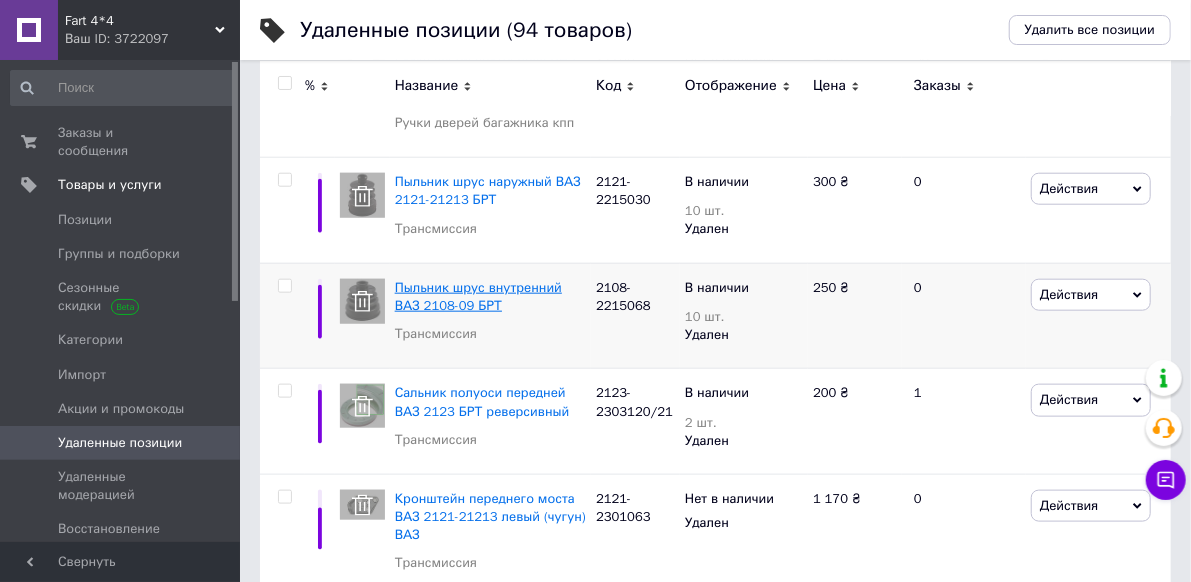 click on "Пыльник шрус внутренний ВАЗ 2108-09 БРТ" at bounding box center (478, 296) 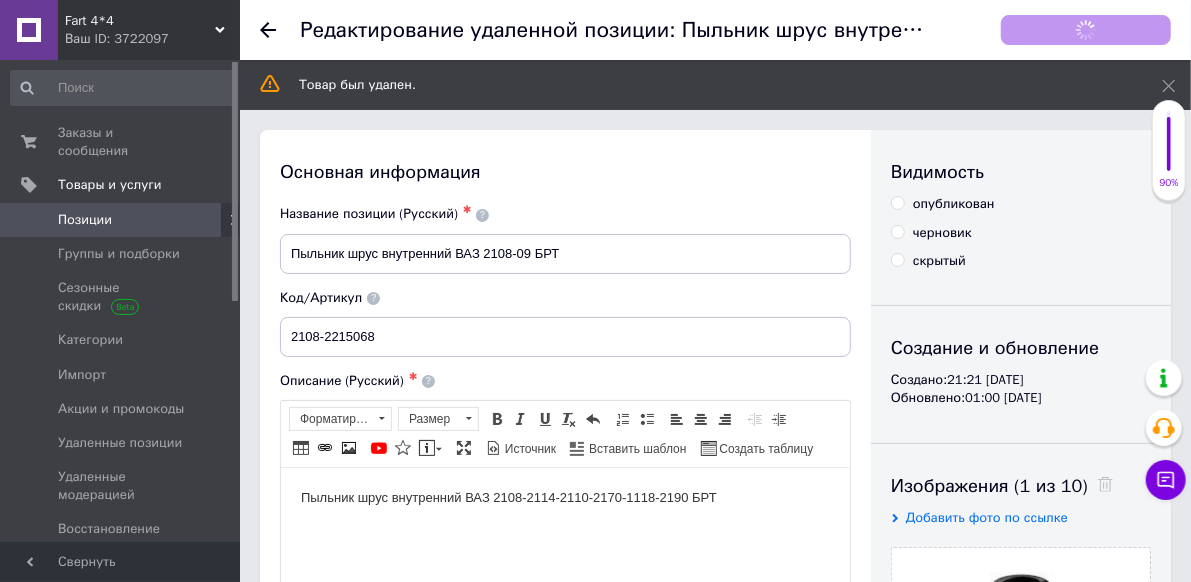scroll, scrollTop: 0, scrollLeft: 0, axis: both 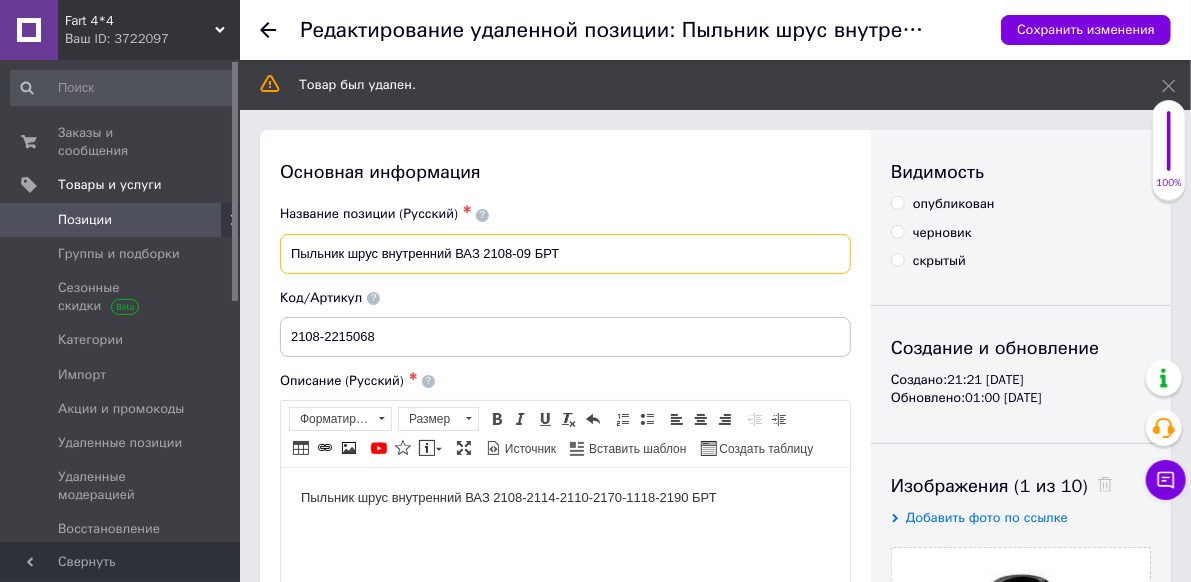 click on "Пыльник шрус внутренний ВАЗ 2108-09 БРТ" at bounding box center (565, 254) 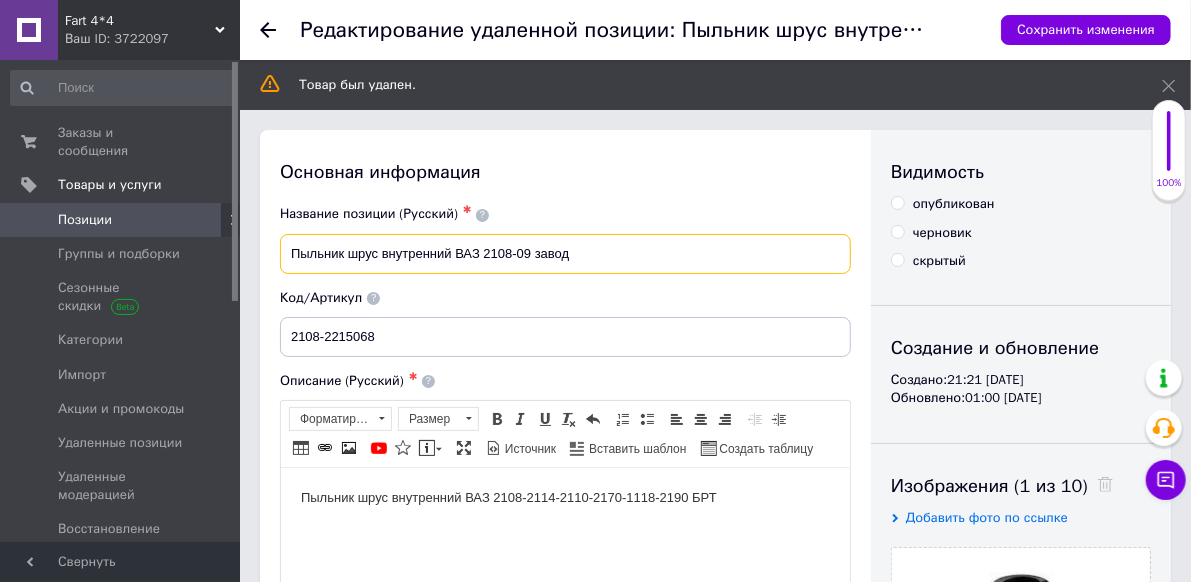 type on "Пыльник шрус внутренний ВАЗ 2108-09 завод" 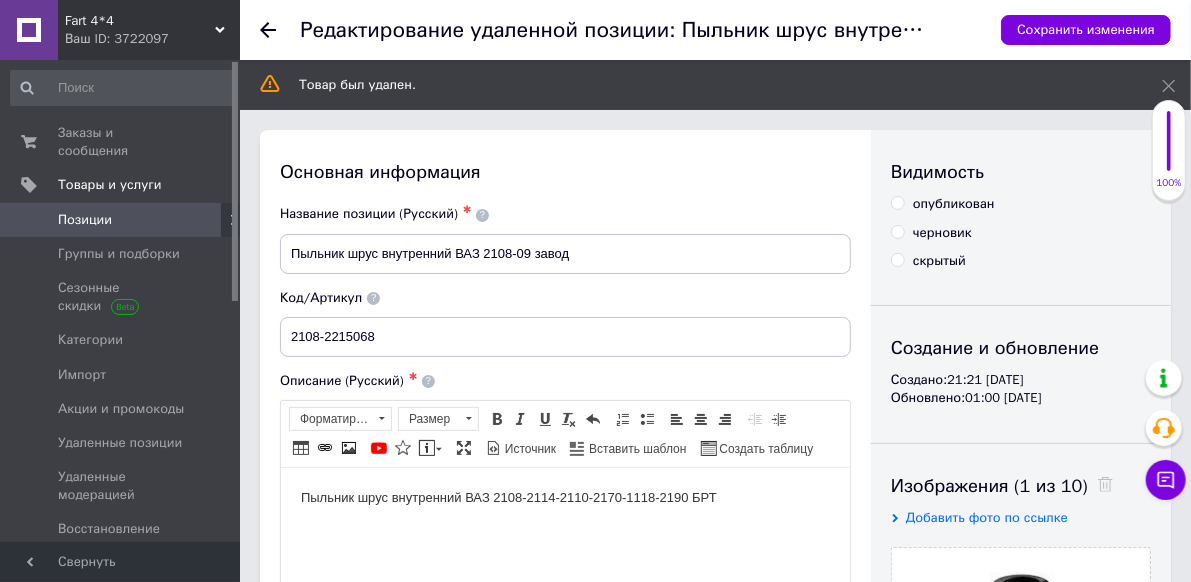 click on "Пыльник шрус внутренний ВАЗ 2108-2114-2110-2170-1118-2190 БРТ" at bounding box center [564, 497] 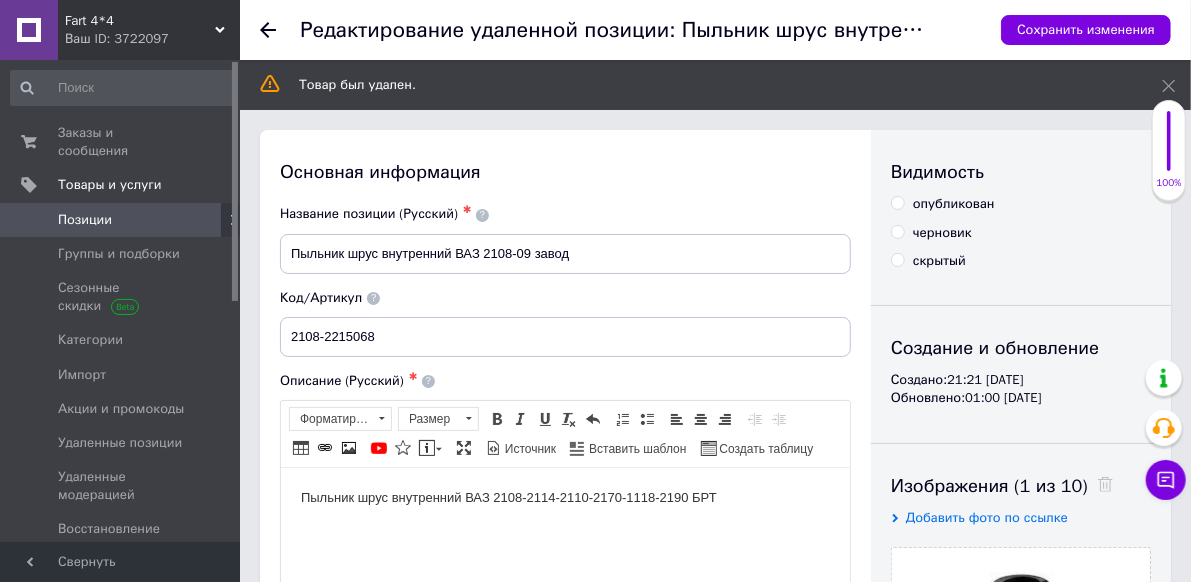 type 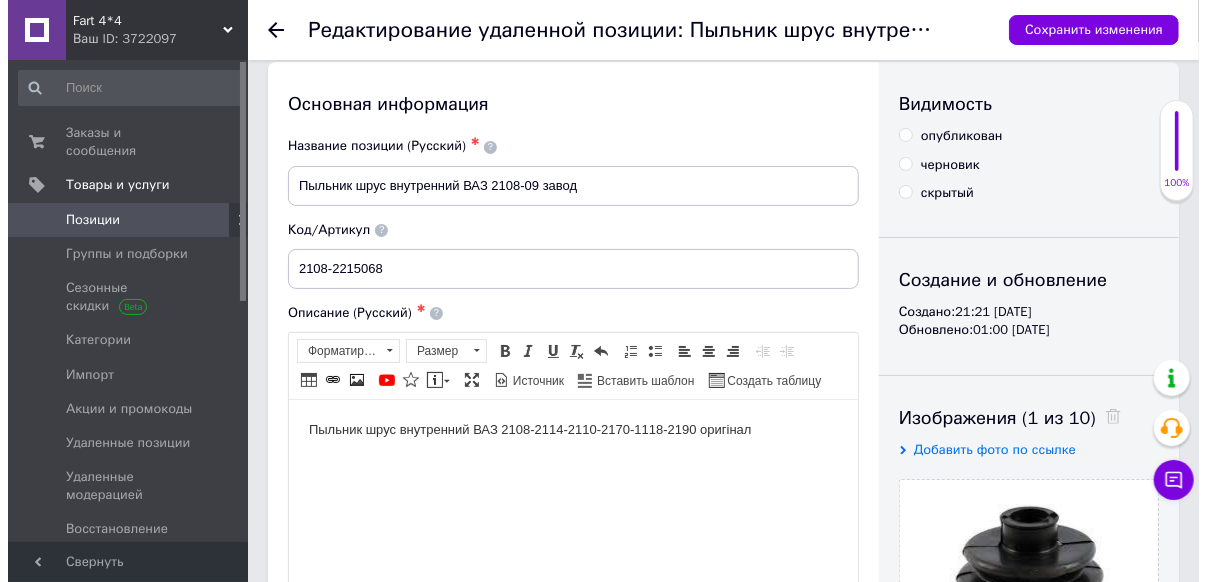 scroll, scrollTop: 200, scrollLeft: 0, axis: vertical 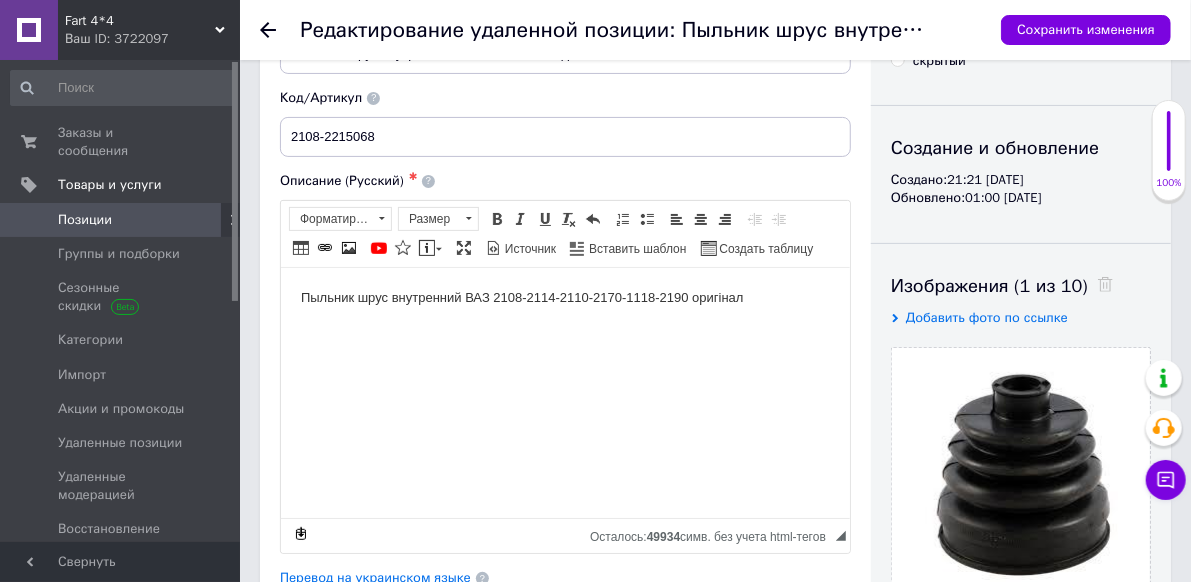 click on "Перевод на украинском языке" at bounding box center [375, 578] 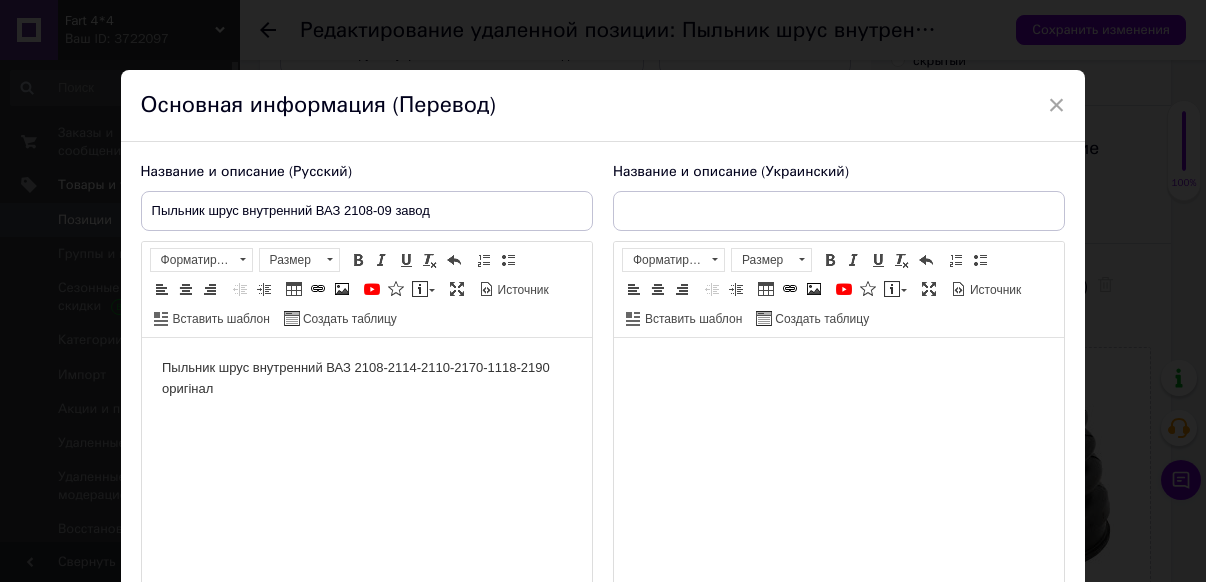 scroll, scrollTop: 0, scrollLeft: 0, axis: both 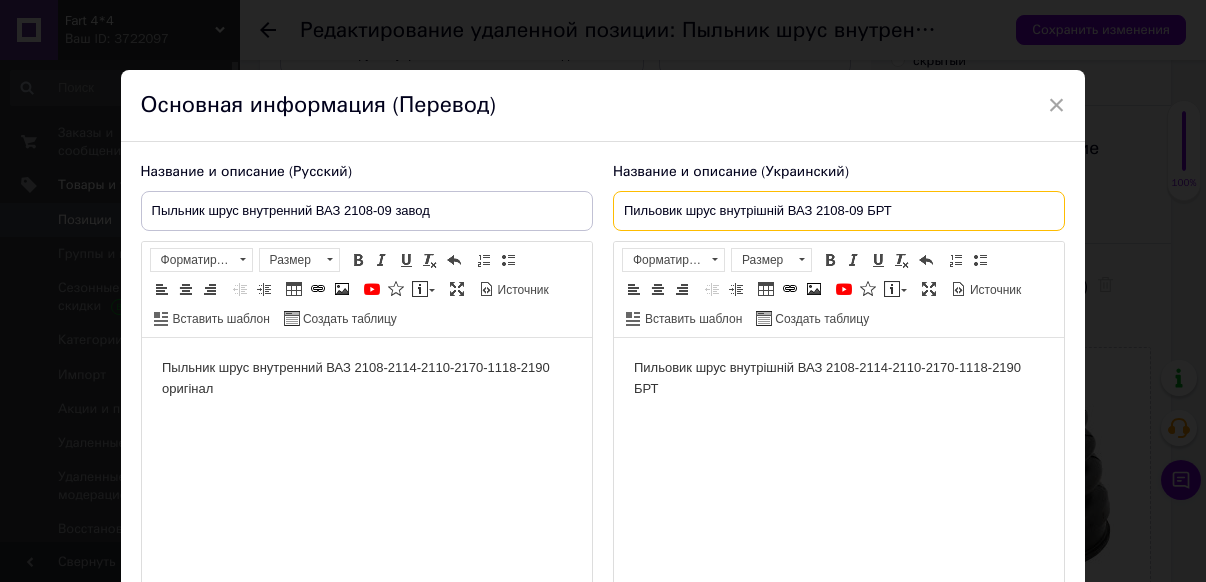 click on "Пильовик шрус внутрішній ВАЗ 2108-09 БРТ" at bounding box center [839, 211] 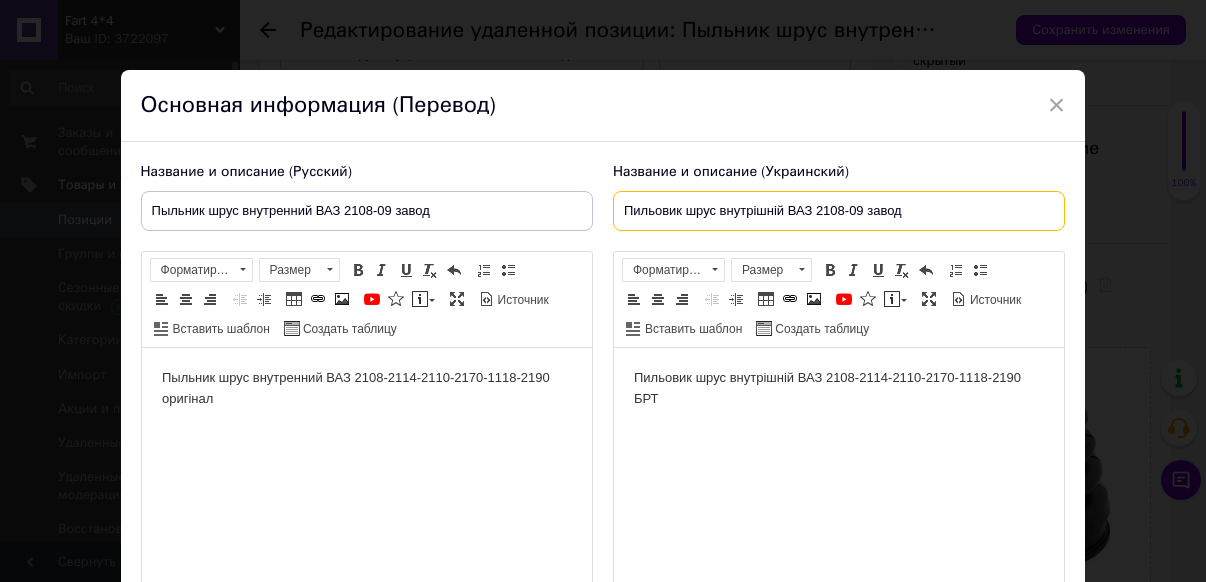 type on "Пильовик шрус внутрішній ВАЗ 2108-09 завод" 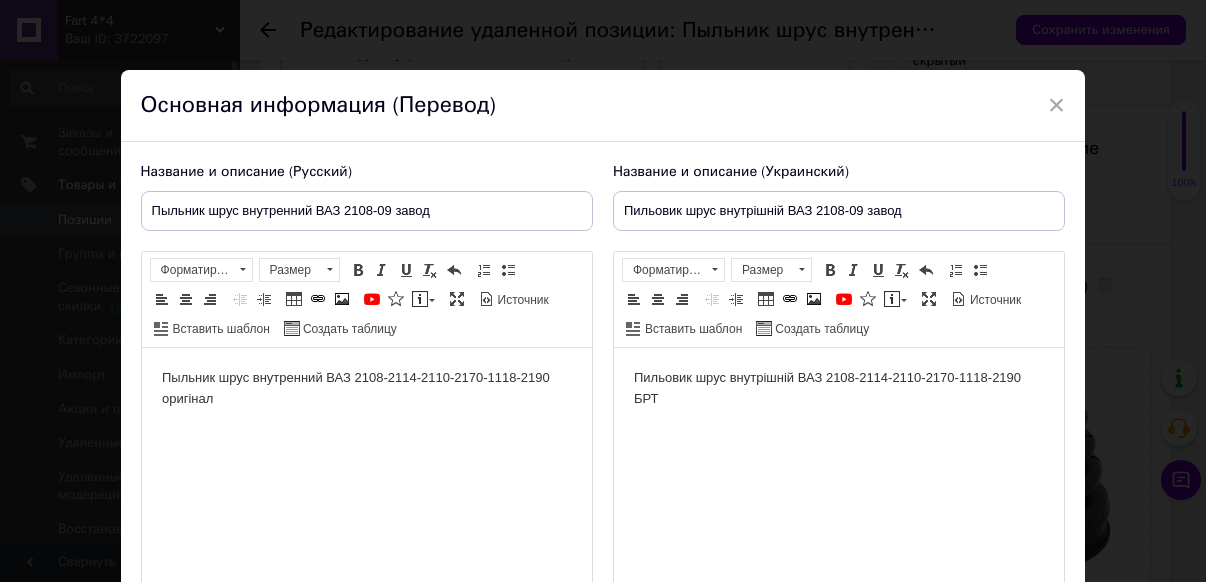 click on "Пильовик шрус внутрішній ВАЗ 2108-2114-2110-2170-1118-2190 БРТ" at bounding box center (838, 389) 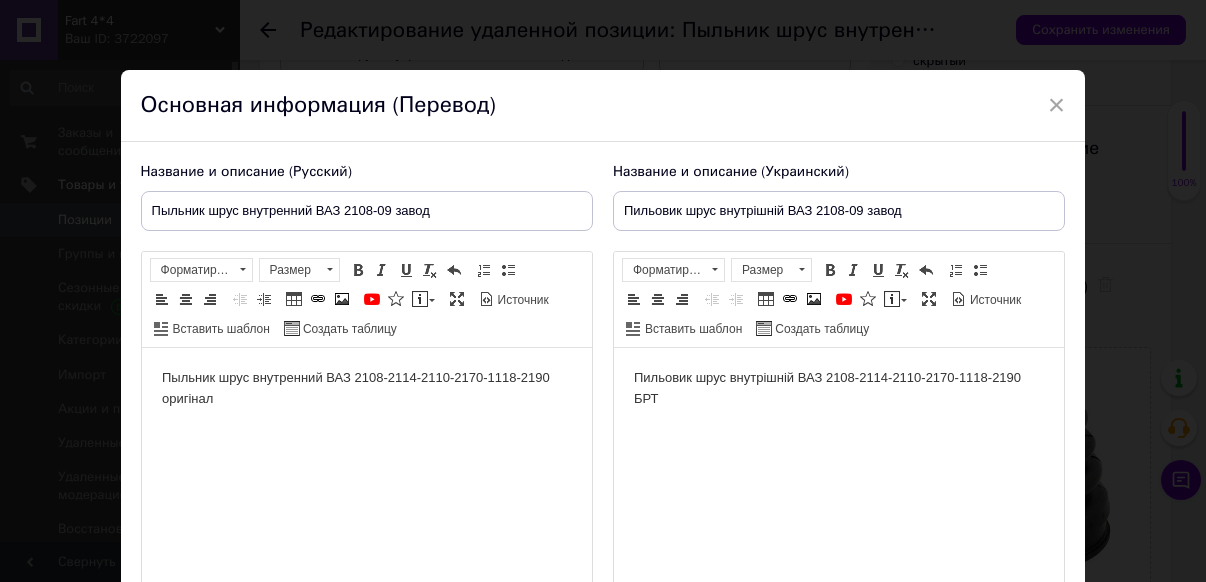 type 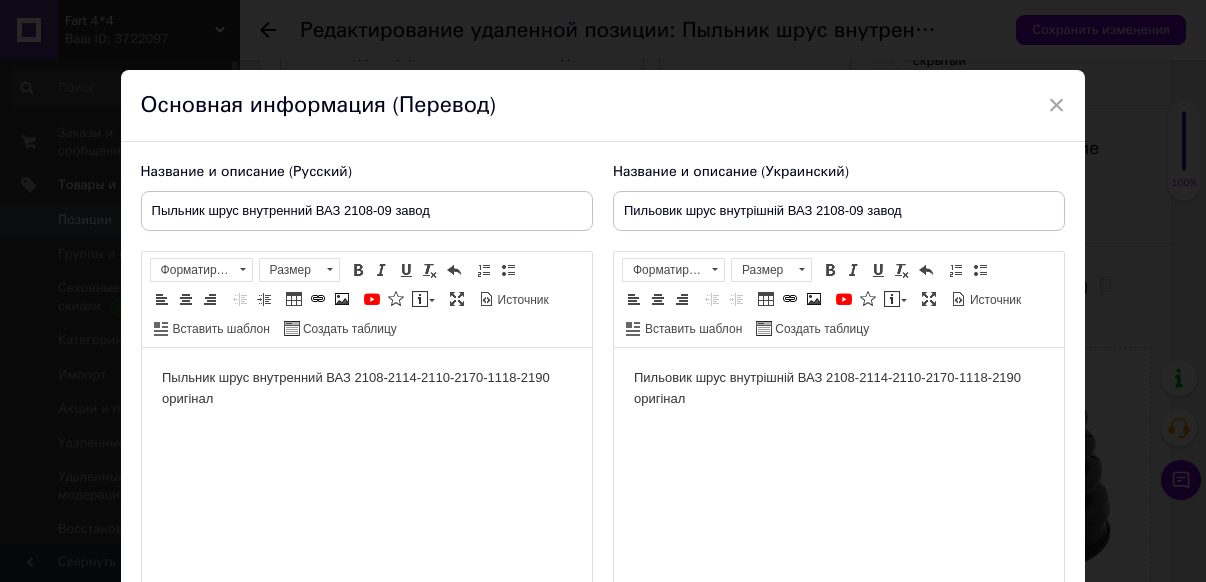 click on "Пыльник шрус внутренний ВАЗ 2108-2114-2110-2170-1118-2190 оригінал" at bounding box center (366, 389) 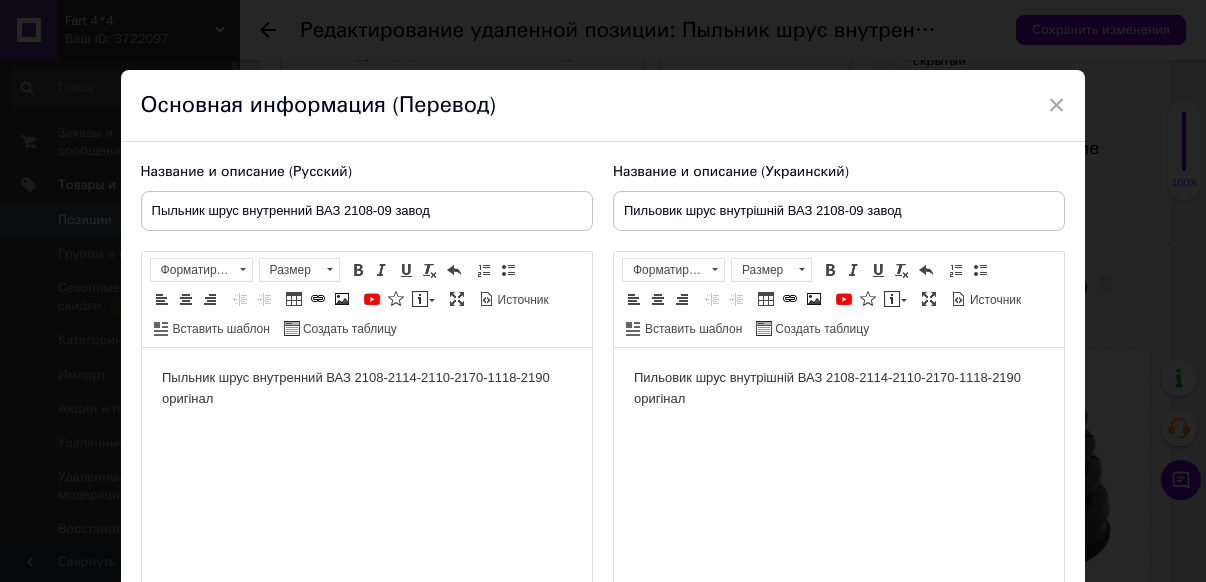 type 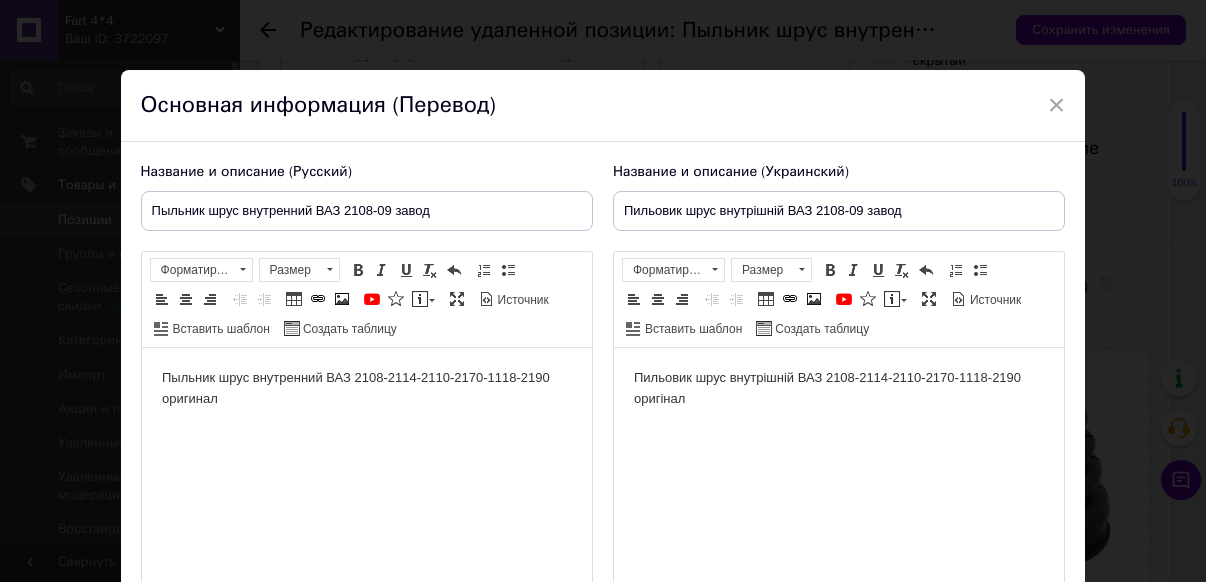 click on "Пыльник шрус внутренний ВАЗ 2108-2114-2110-2170-1118-2190 оригинал" at bounding box center [366, 389] 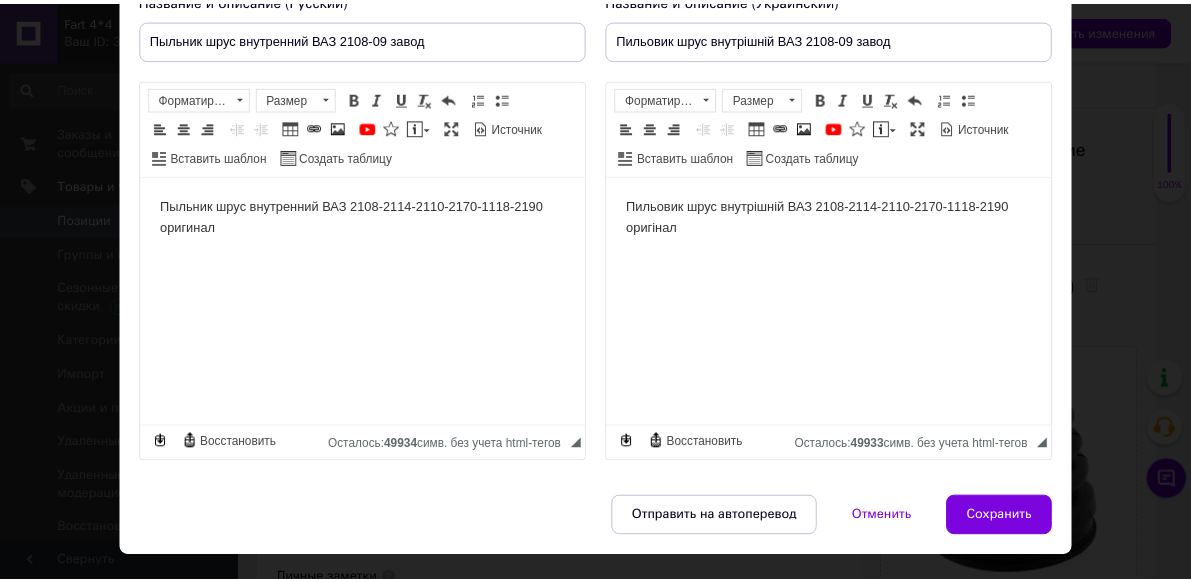 scroll, scrollTop: 200, scrollLeft: 0, axis: vertical 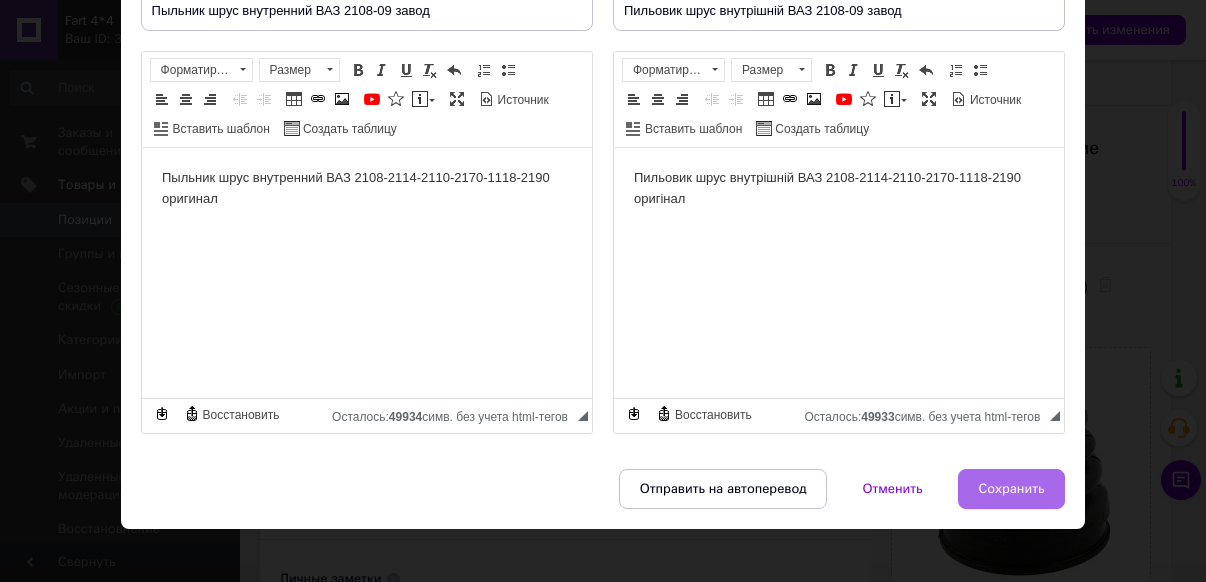 click on "Сохранить" at bounding box center (1012, 489) 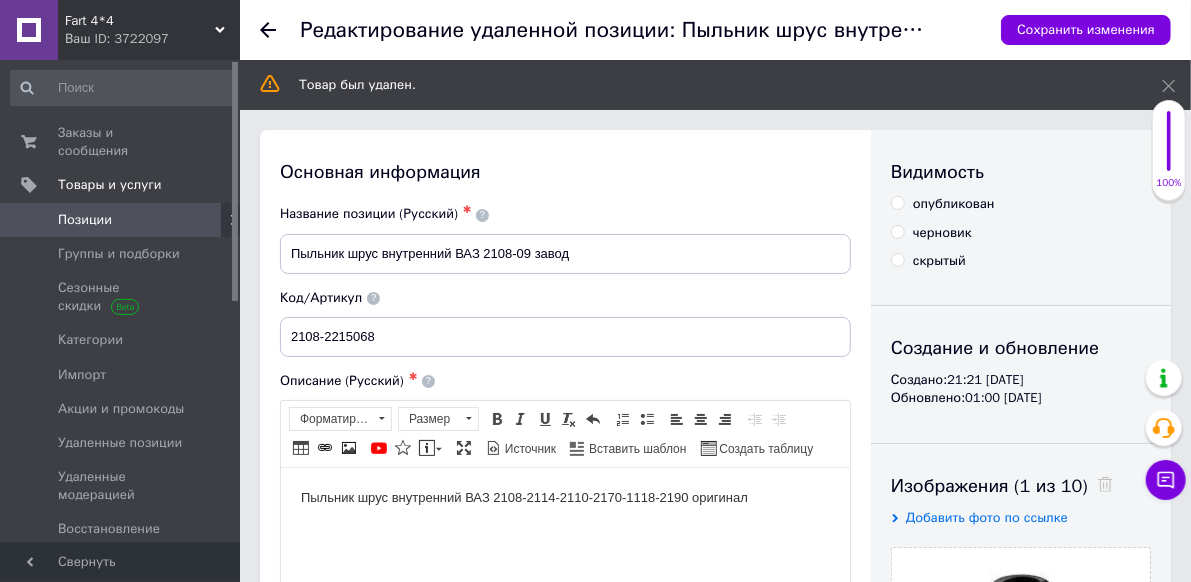 scroll, scrollTop: 100, scrollLeft: 0, axis: vertical 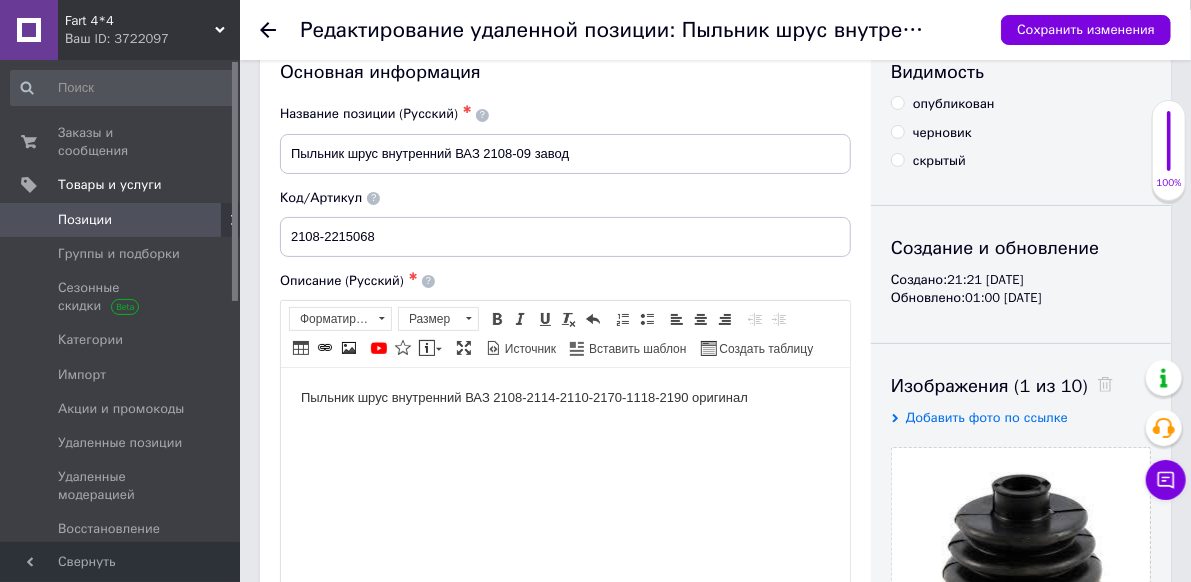click on "опубликован" at bounding box center [897, 102] 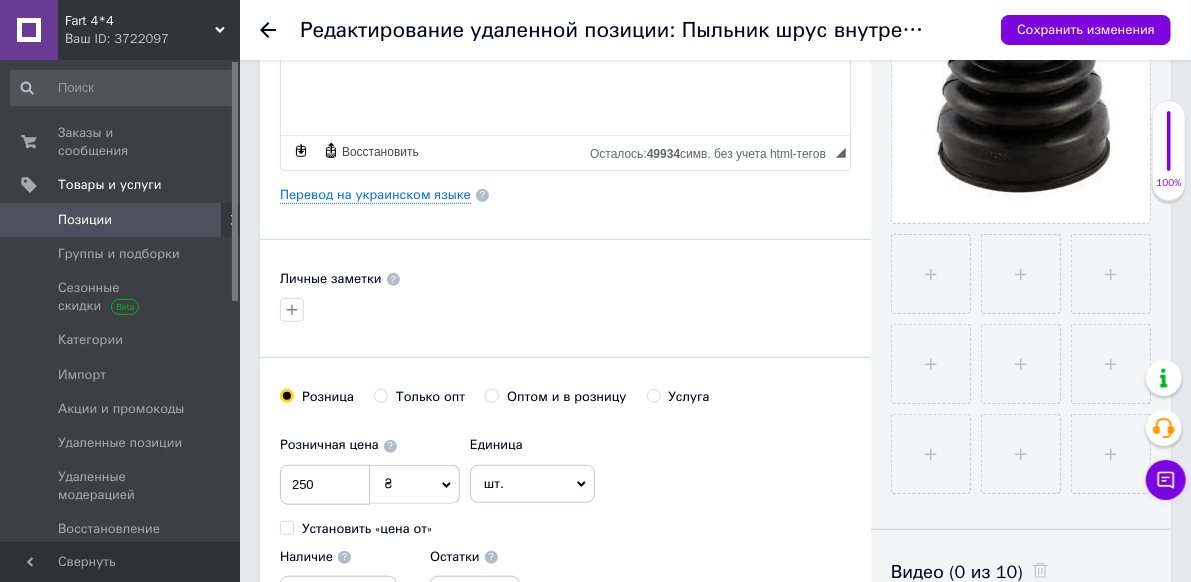 scroll, scrollTop: 650, scrollLeft: 0, axis: vertical 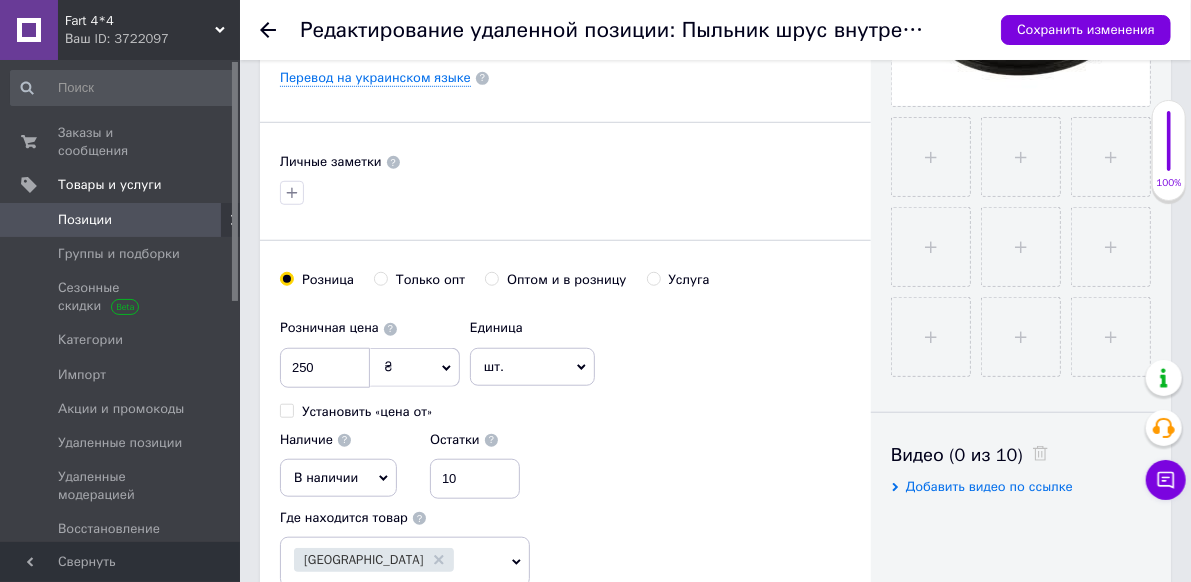 click on "В наличии" at bounding box center [338, 478] 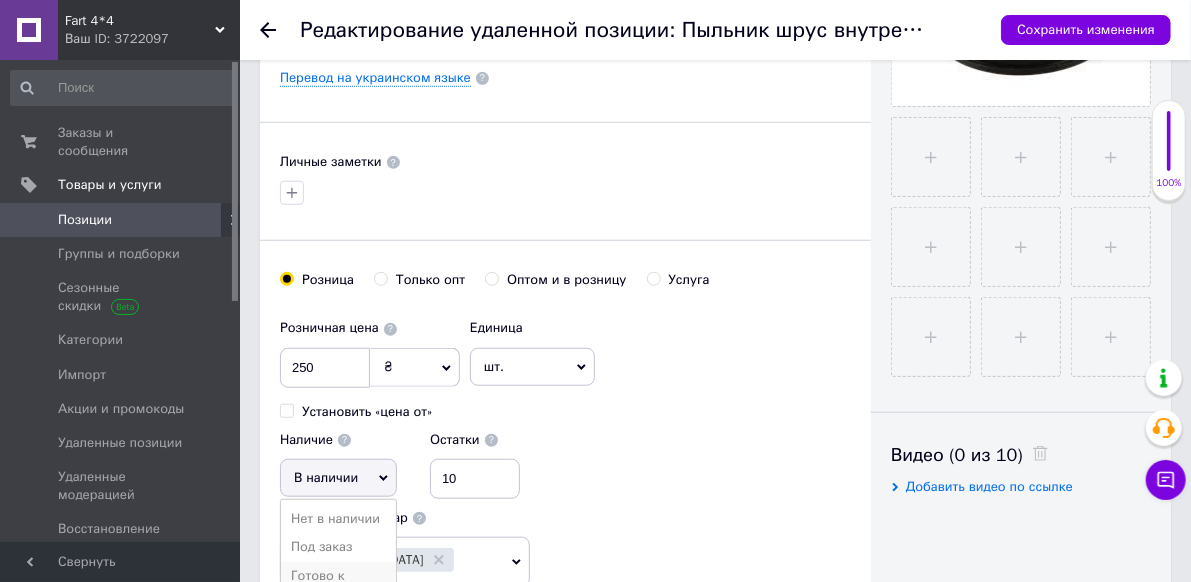 click on "Готово к отправке" at bounding box center [338, 585] 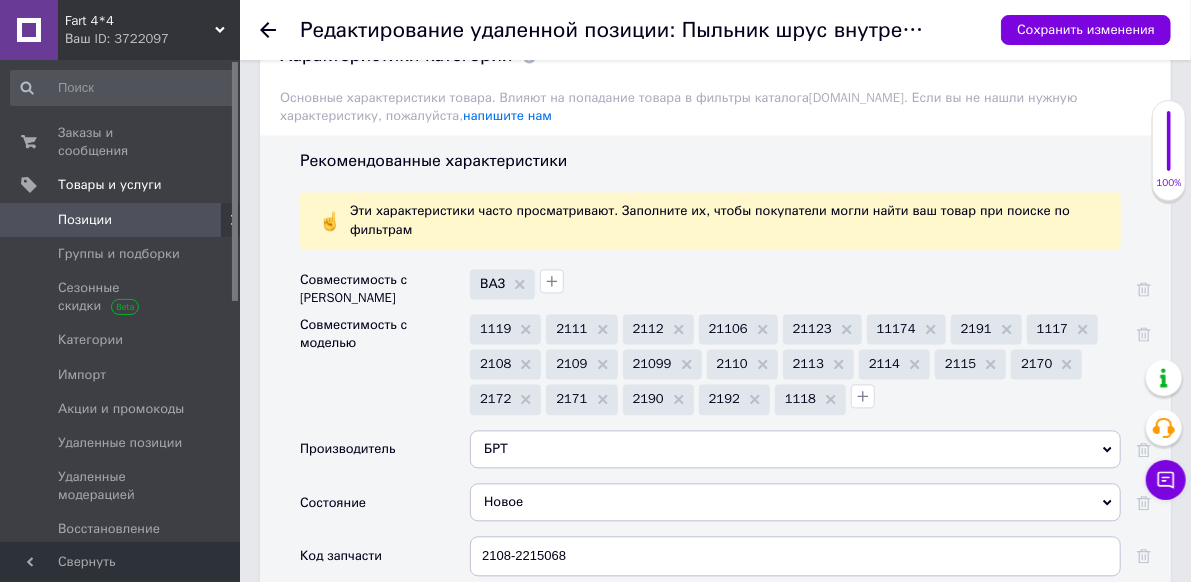 scroll, scrollTop: 1850, scrollLeft: 0, axis: vertical 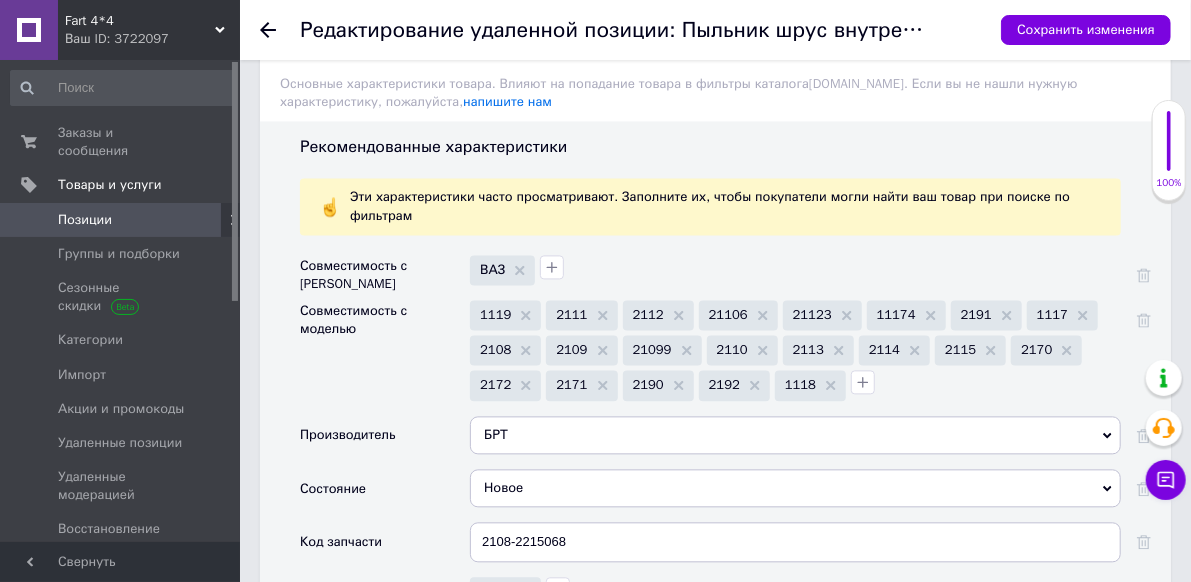 click on "БРТ" at bounding box center (795, 435) 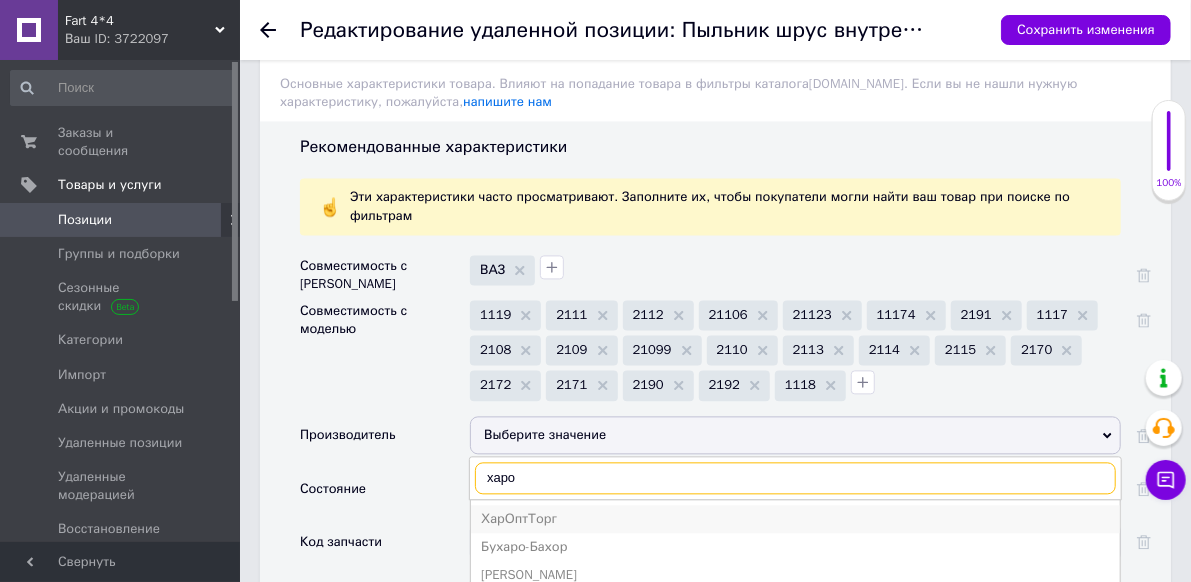 type on "харо" 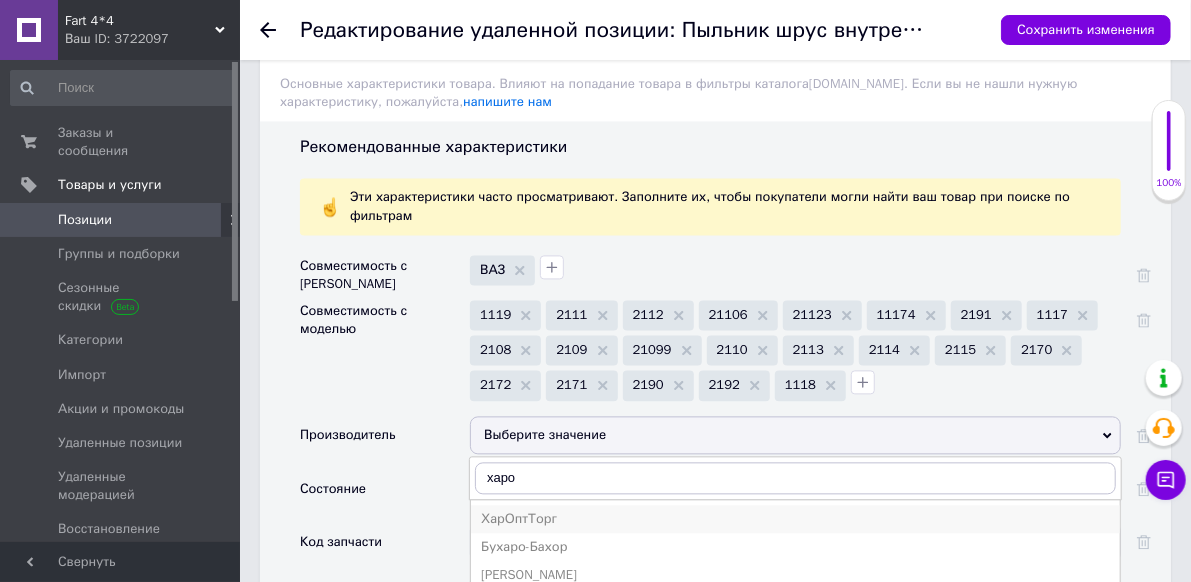 click on "ХарОптТорг" at bounding box center (795, 519) 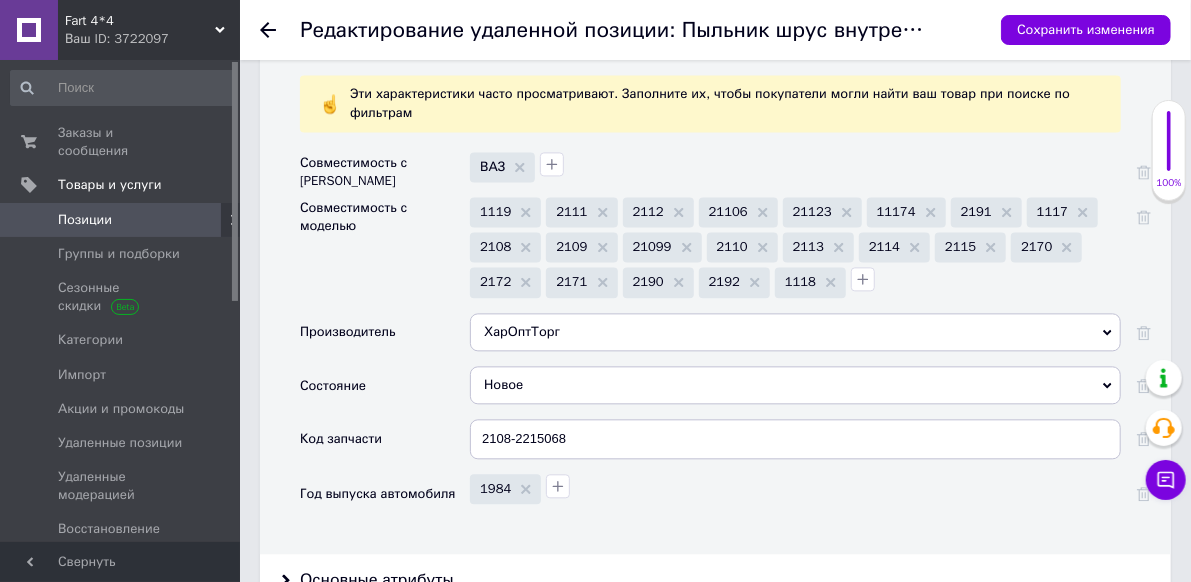 scroll, scrollTop: 2050, scrollLeft: 0, axis: vertical 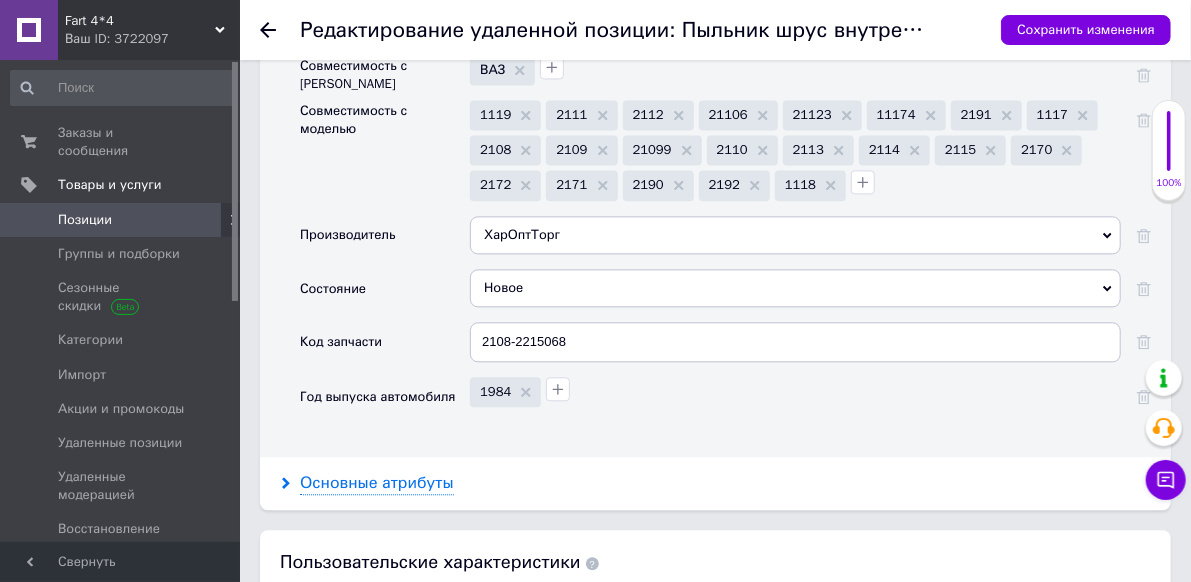 click on "Основные атрибуты" at bounding box center [377, 483] 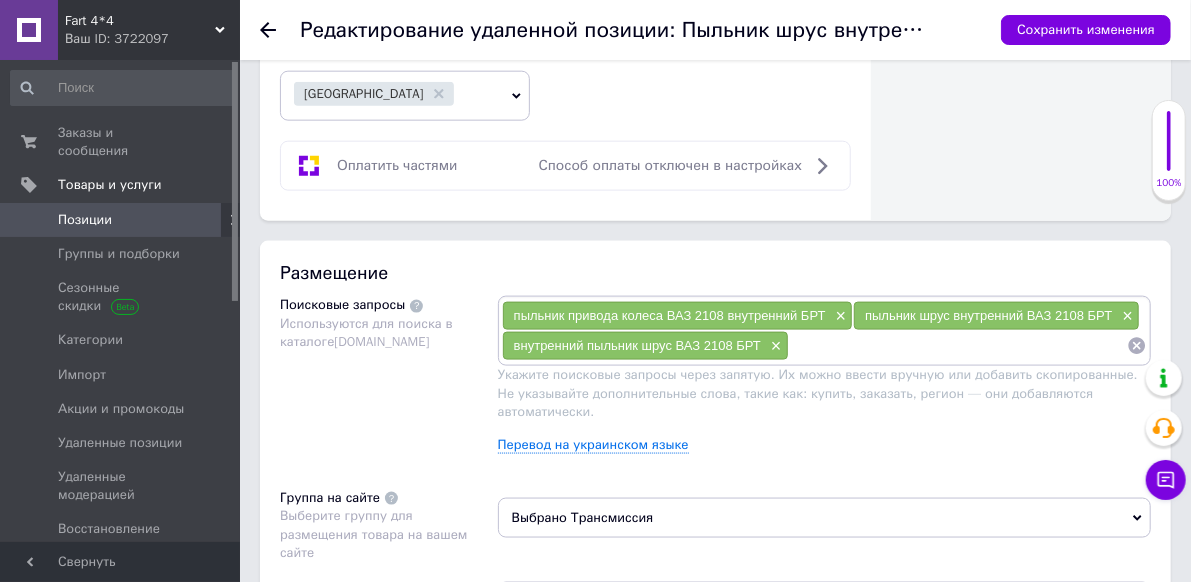 scroll, scrollTop: 1050, scrollLeft: 0, axis: vertical 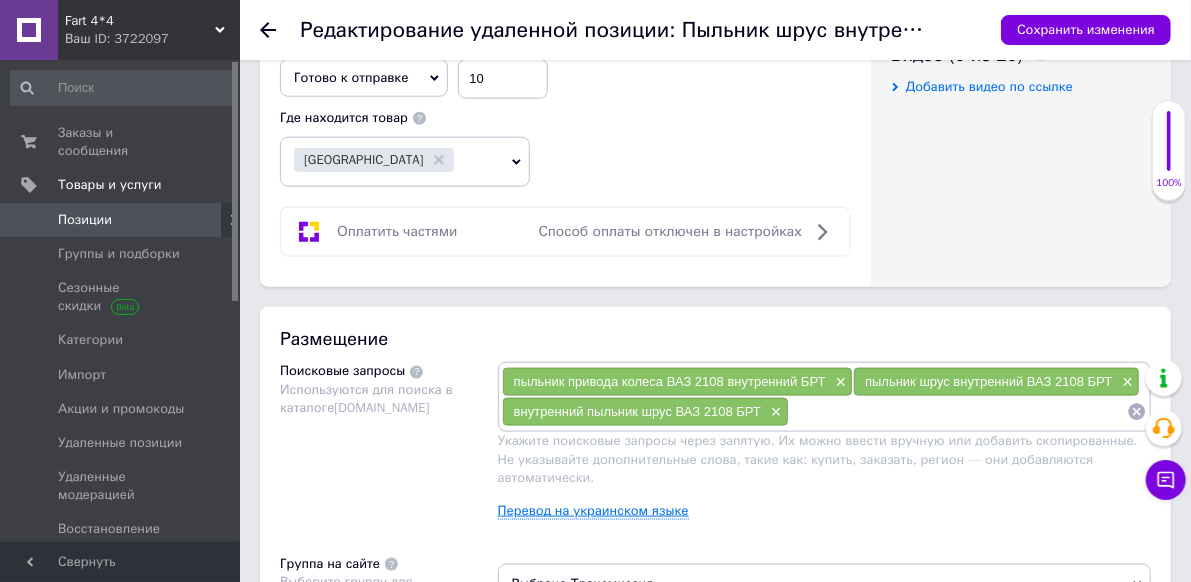 click on "Перевод на украинском языке" at bounding box center [593, 511] 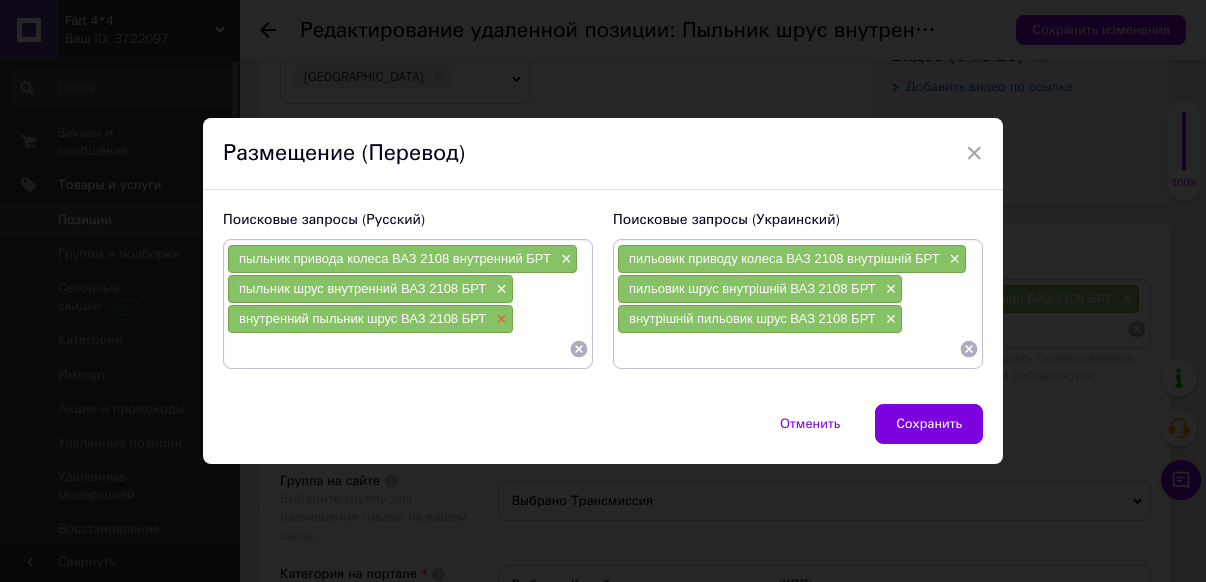 click on "×" at bounding box center [499, 319] 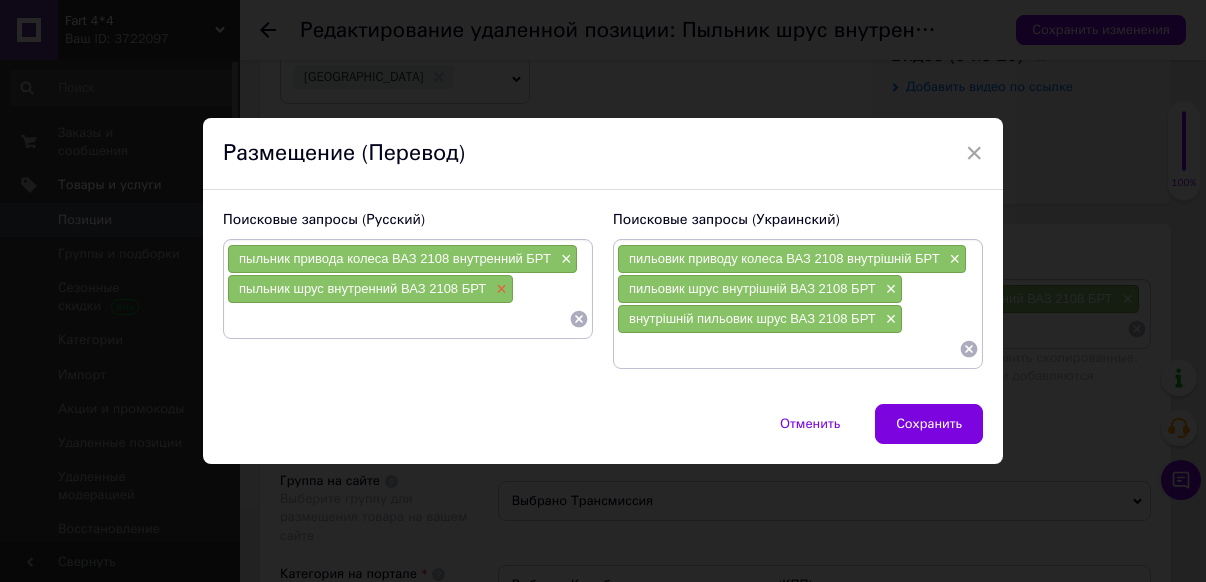 click on "×" at bounding box center [499, 289] 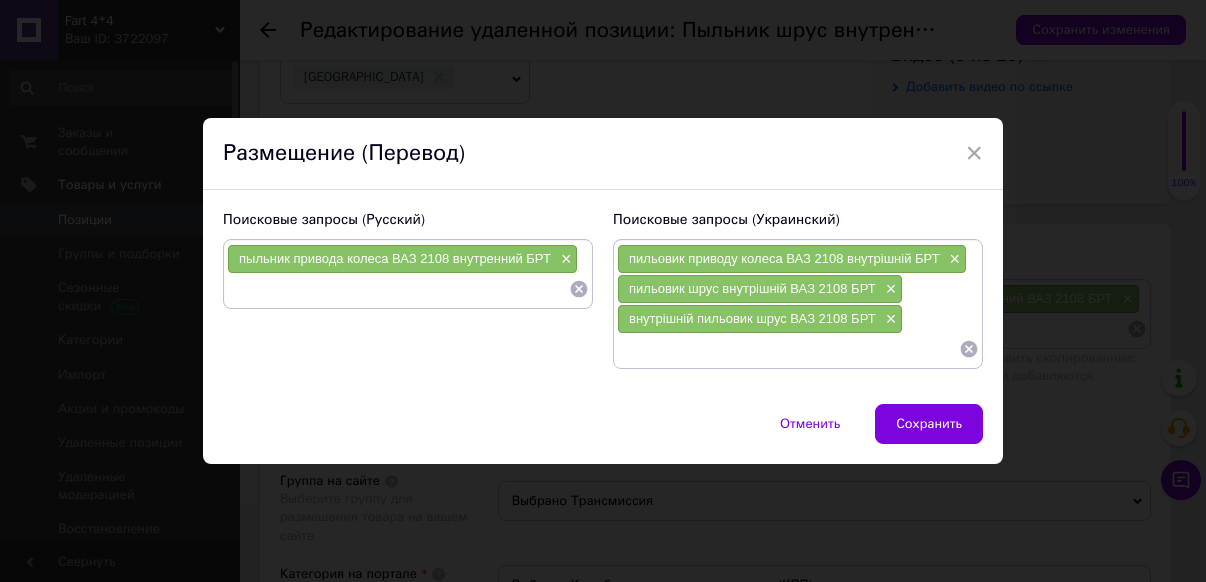 click at bounding box center [398, 289] 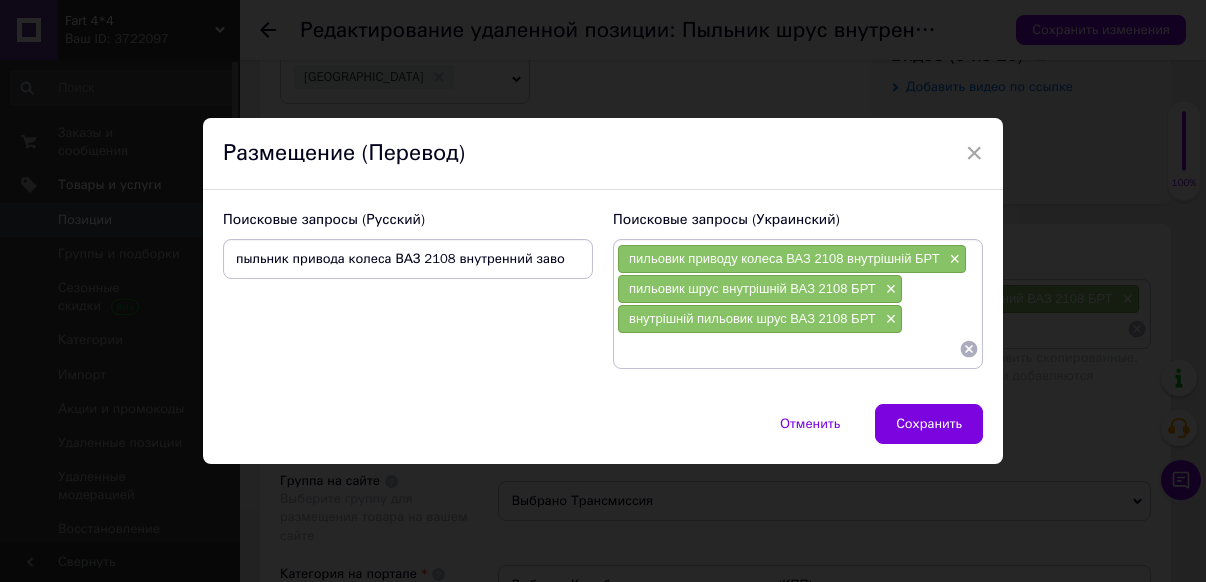 type on "пыльник привода колеса ВАЗ 2108 внутренний завод" 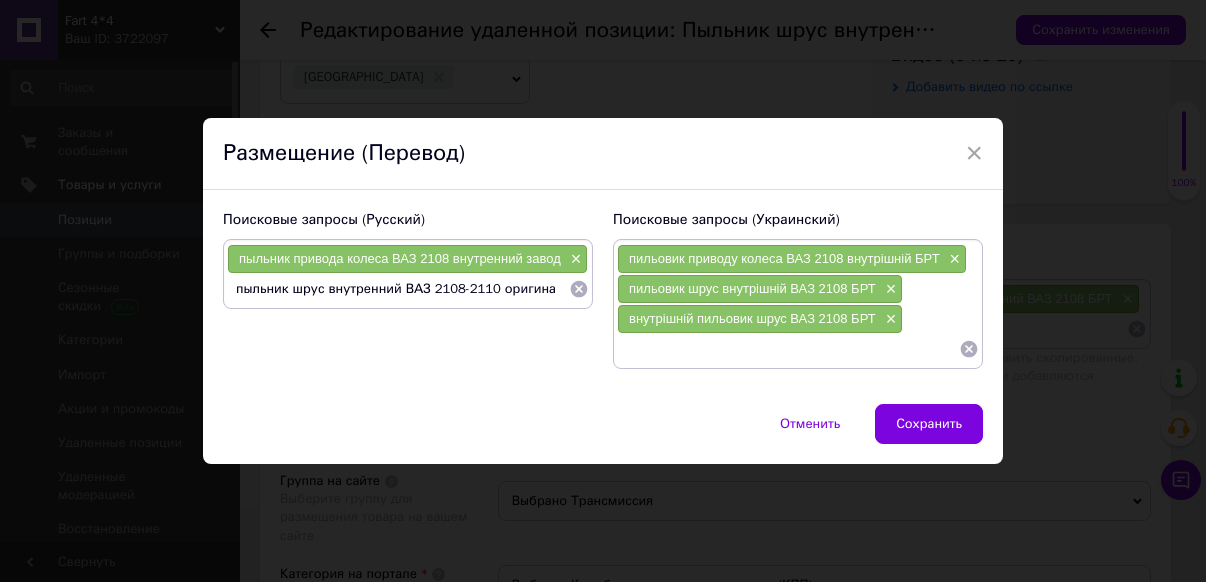 type on "пыльник шрус внутренний ВАЗ 2108-2110 оригинал" 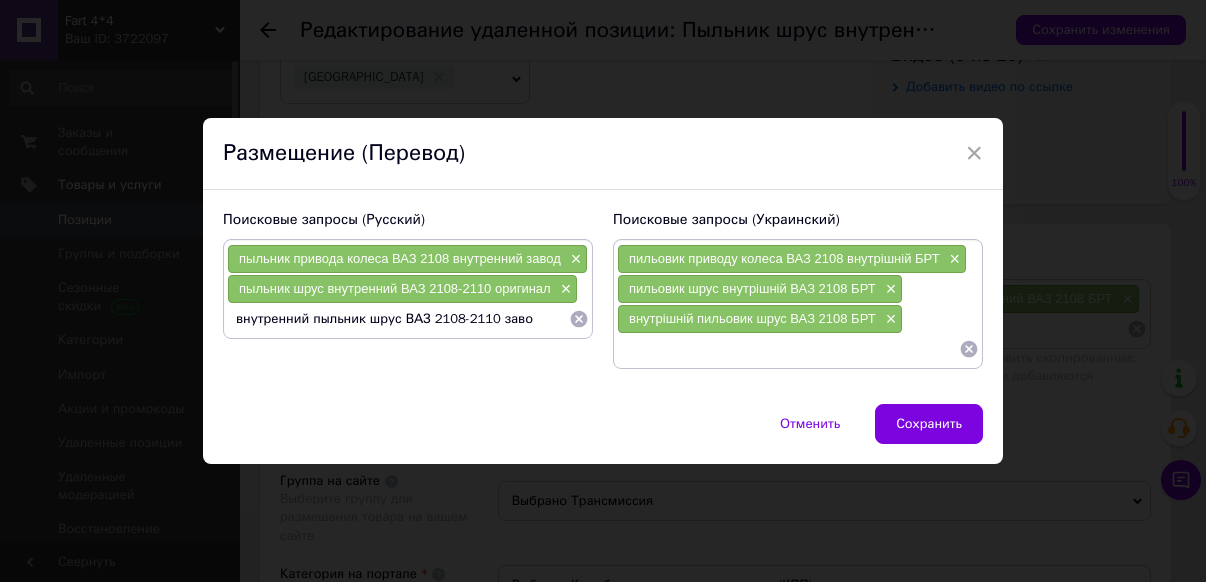 type on "внутренний пыльник шрус ВАЗ 2108-2110 завод" 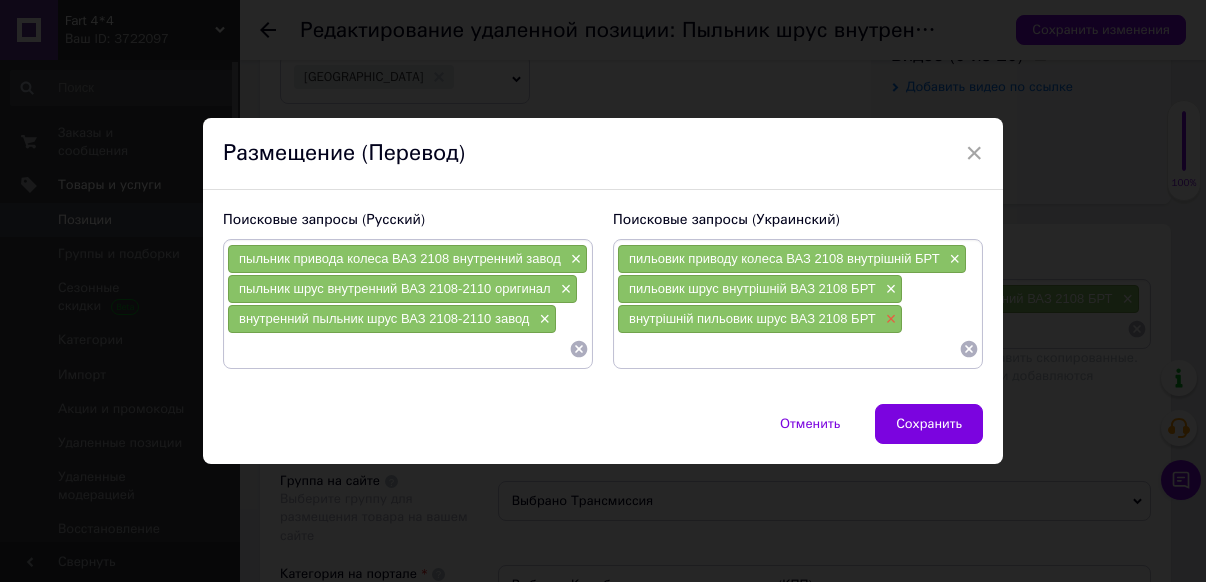 type 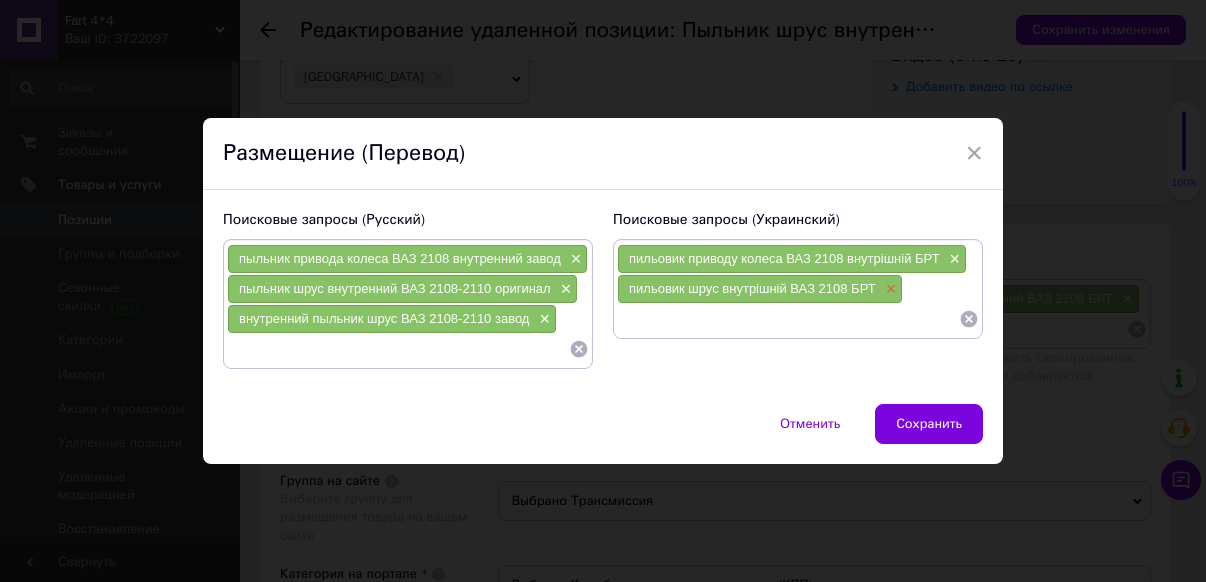 click on "×" at bounding box center [889, 289] 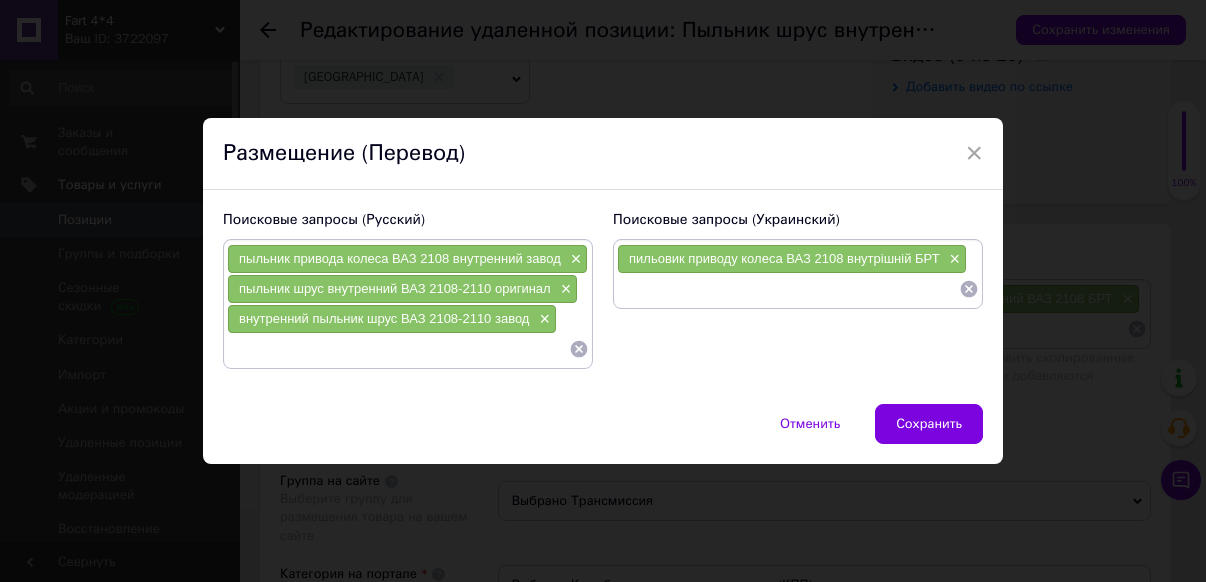 click at bounding box center (788, 289) 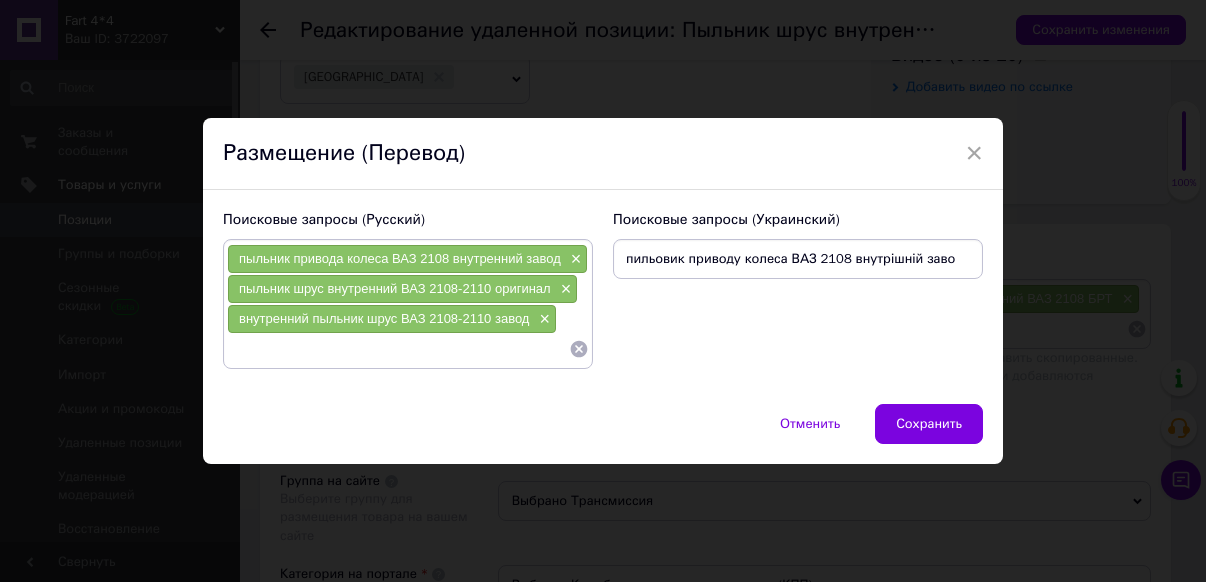 type on "пильовик приводу колеса ВАЗ 2108 внутрішній завод" 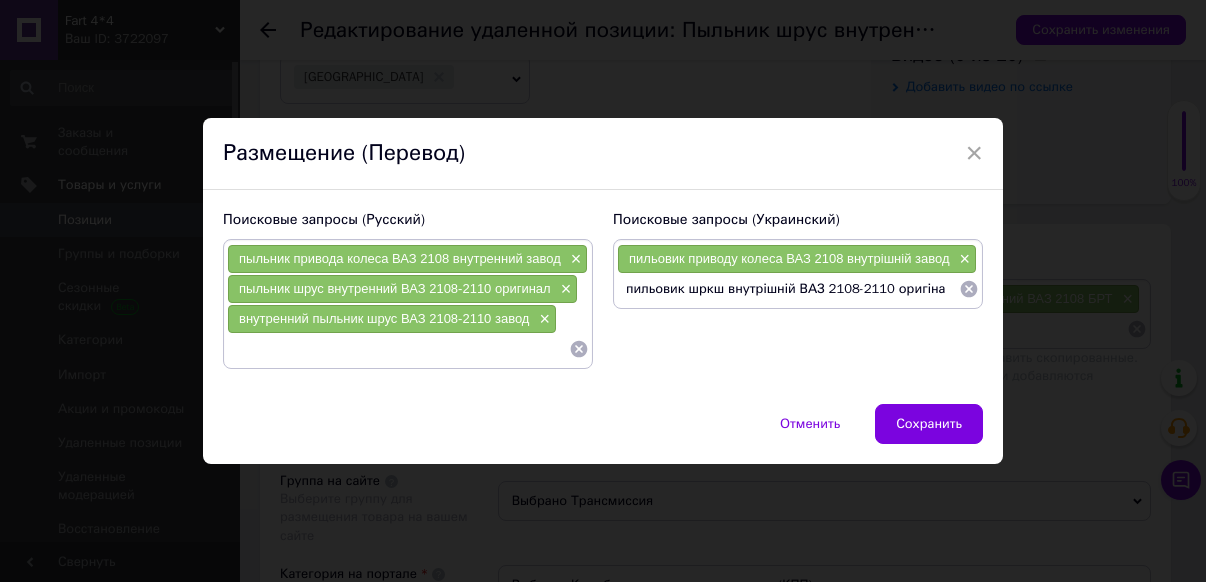type on "пильовик шркш внутрішній ВАЗ 2108-2110 оригінал" 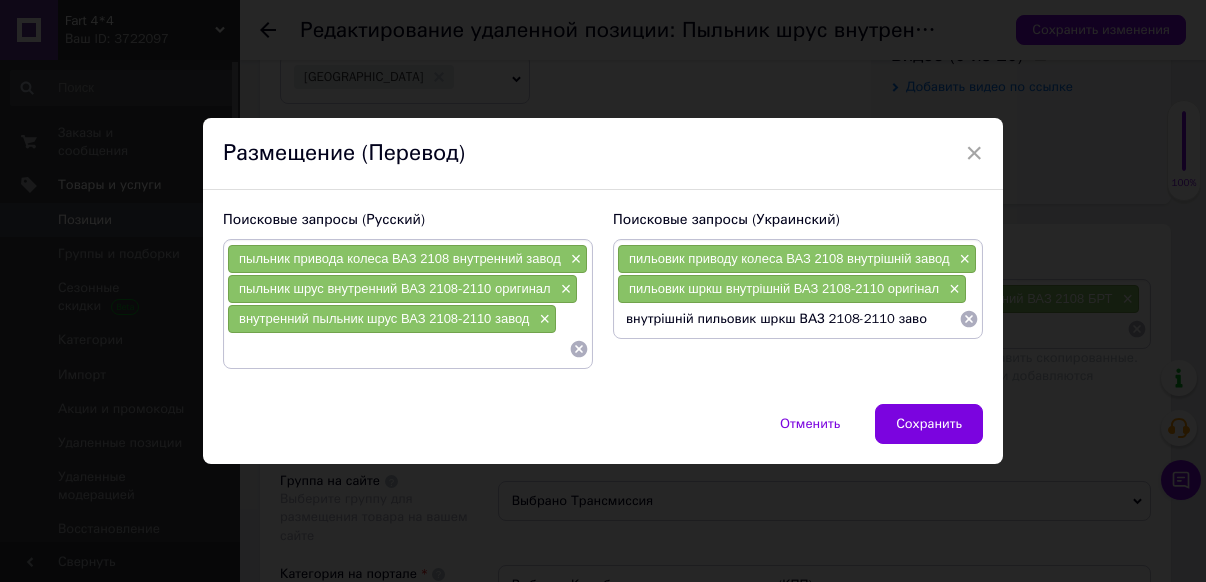 type on "внутрішній пильовик шркш ВАЗ 2108-2110 завод" 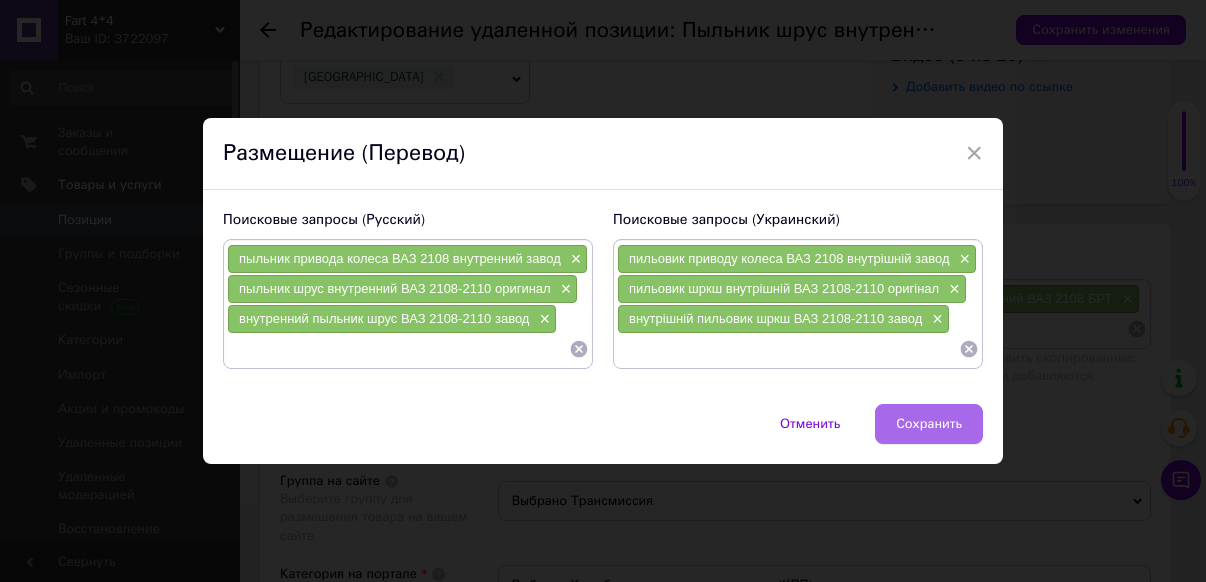 type 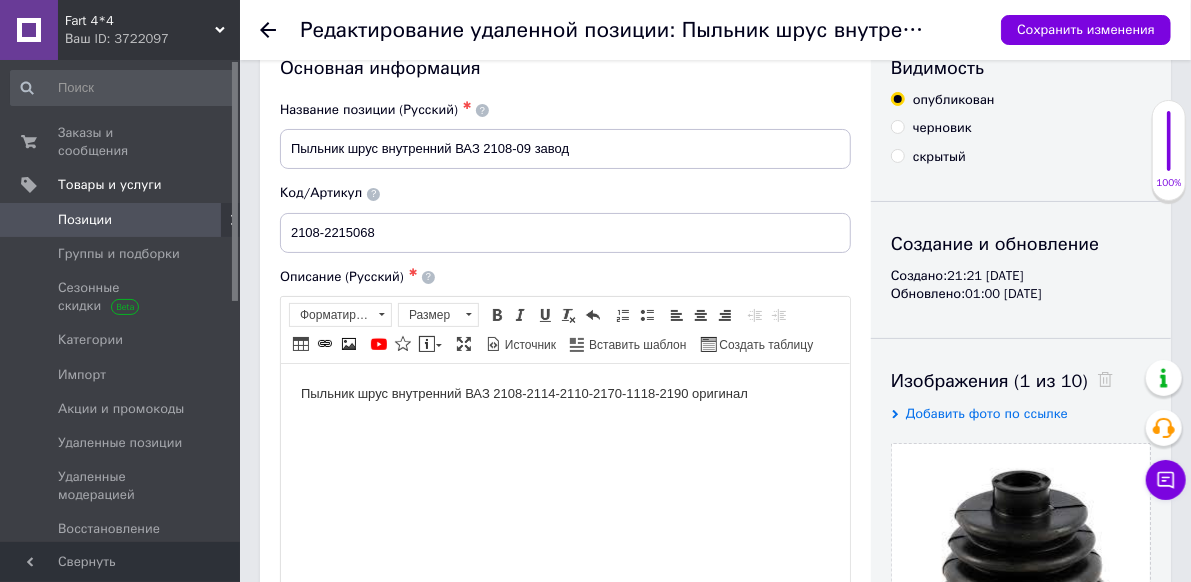 scroll, scrollTop: 50, scrollLeft: 0, axis: vertical 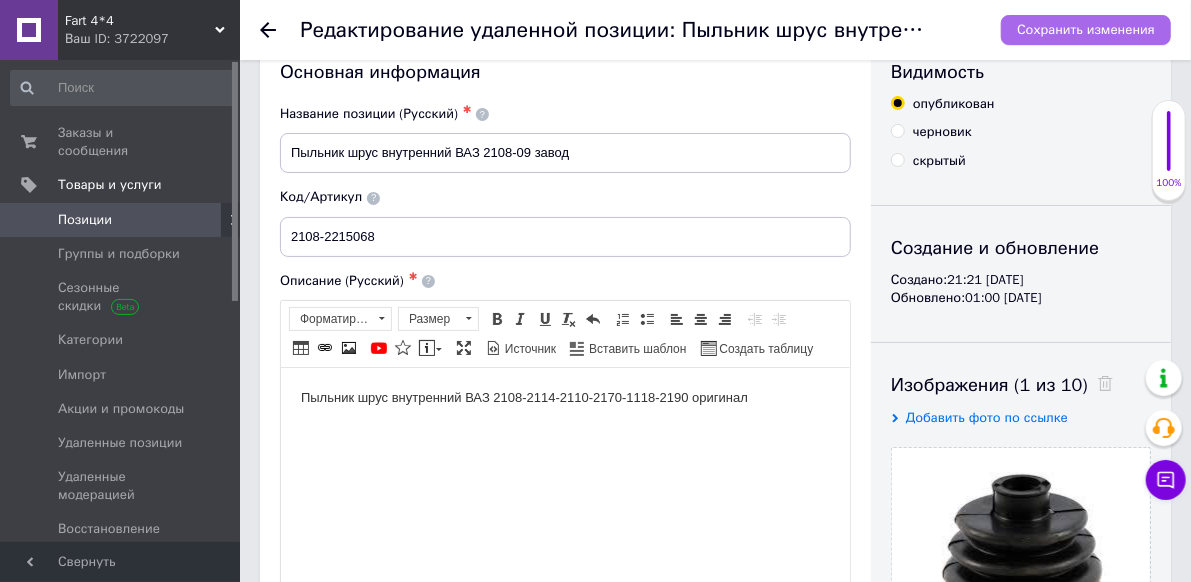 click on "Сохранить изменения" at bounding box center [1086, 29] 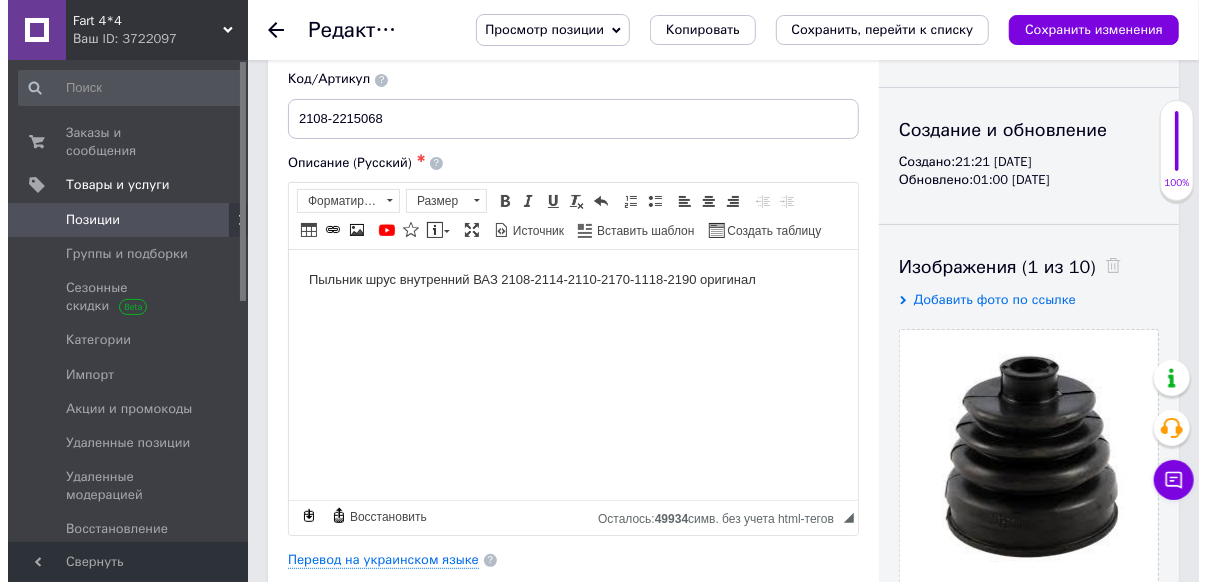 scroll, scrollTop: 250, scrollLeft: 0, axis: vertical 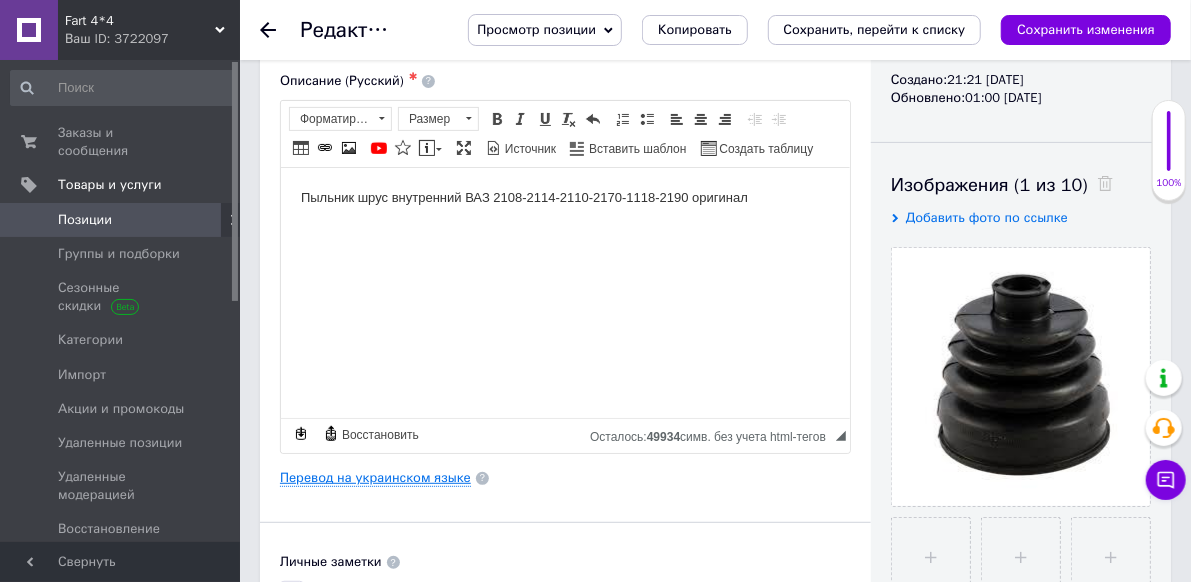 click on "Перевод на украинском языке" at bounding box center (375, 478) 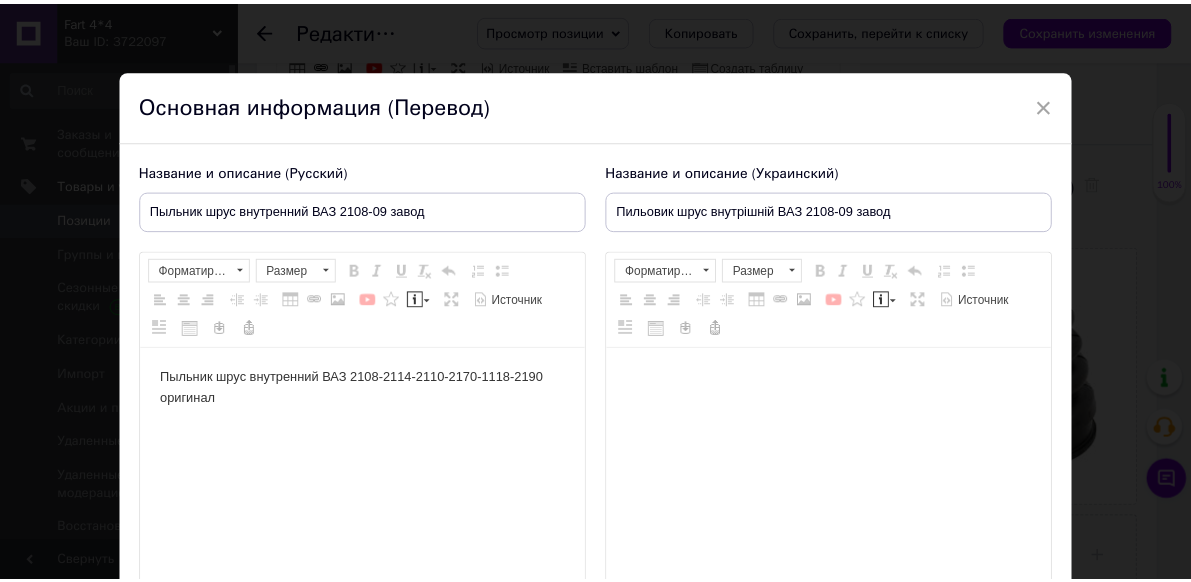 scroll, scrollTop: 0, scrollLeft: 0, axis: both 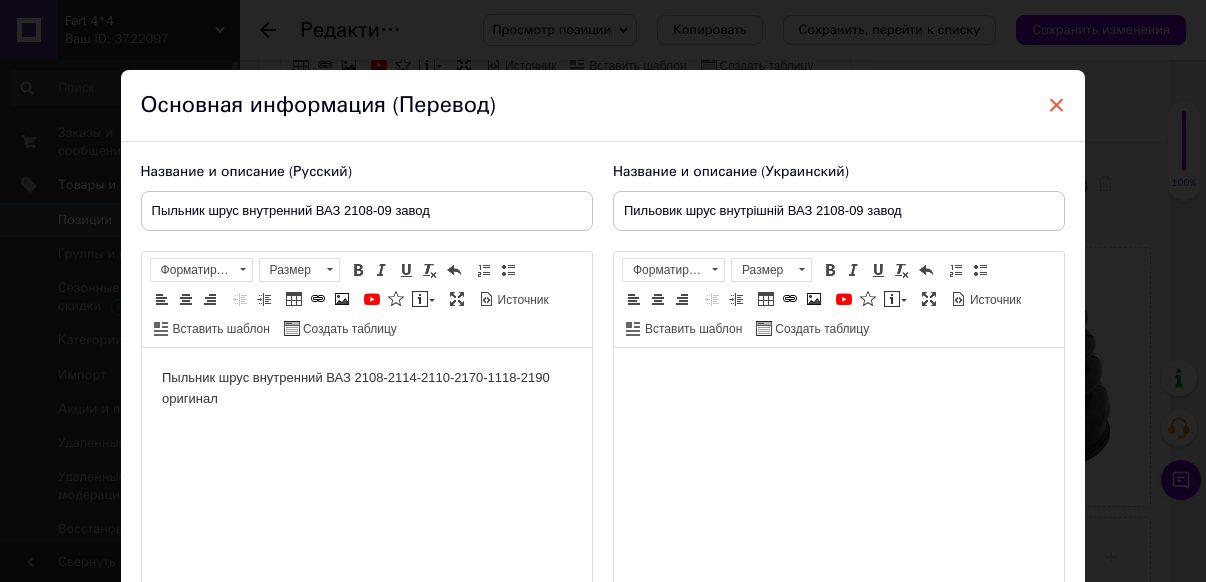 click on "×" at bounding box center (1057, 105) 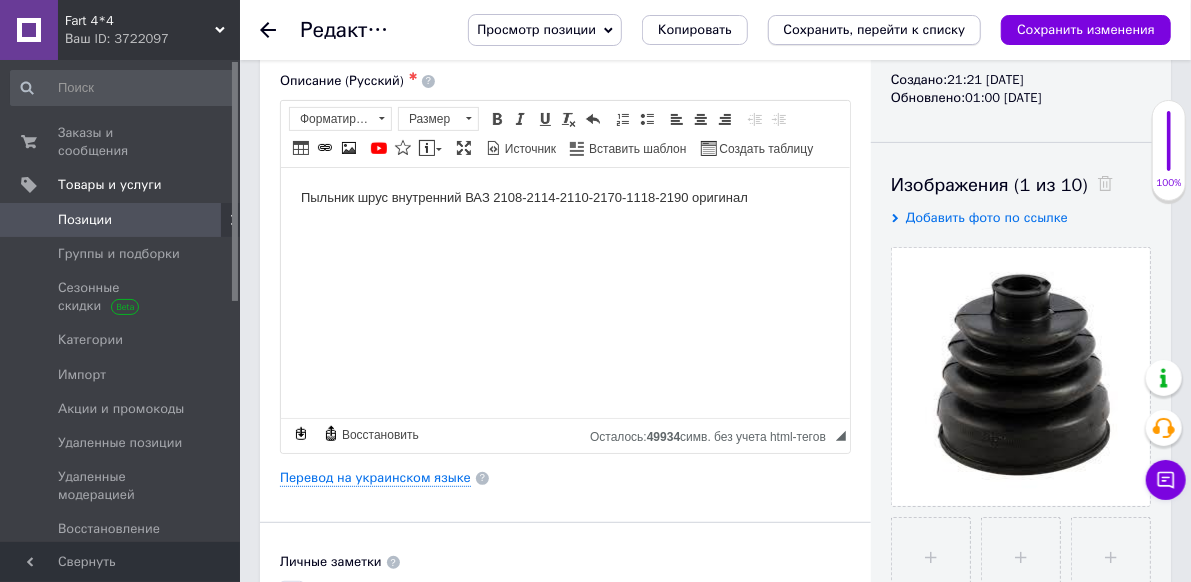 click on "Сохранить, перейти к списку" at bounding box center (875, 29) 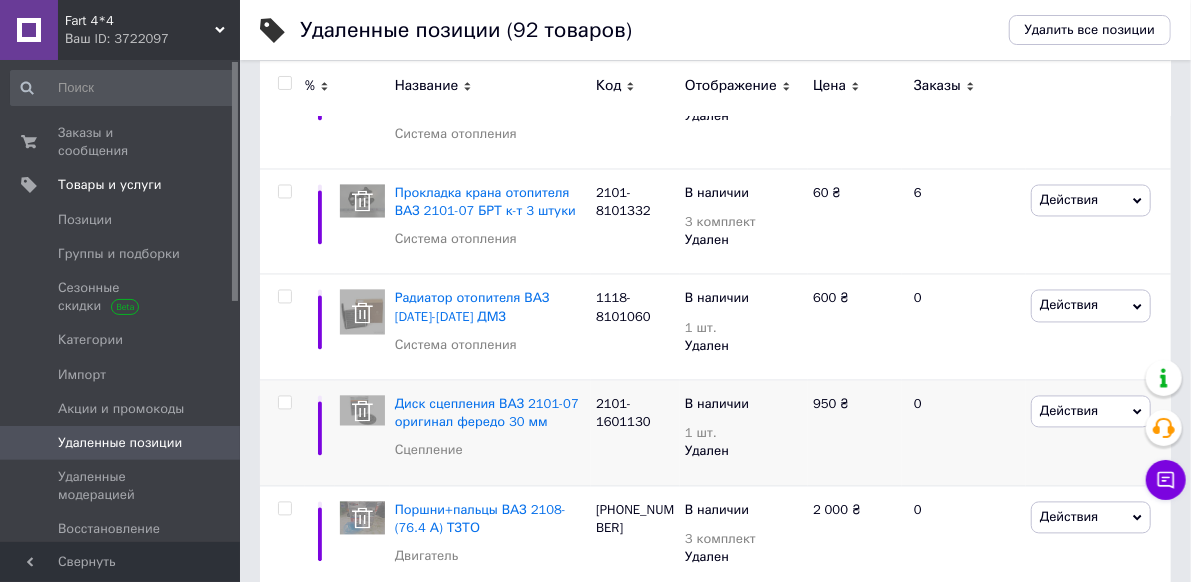 scroll, scrollTop: 1800, scrollLeft: 0, axis: vertical 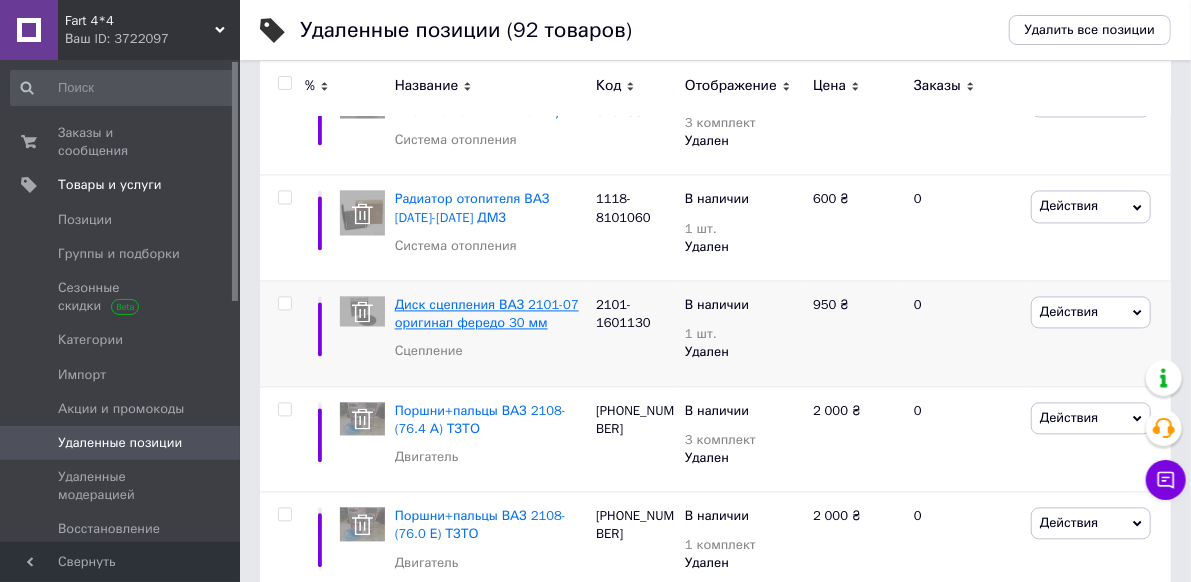 click on "Диск сцепления ВАЗ 2101-07  оригинал фередо 30 мм" at bounding box center (487, 313) 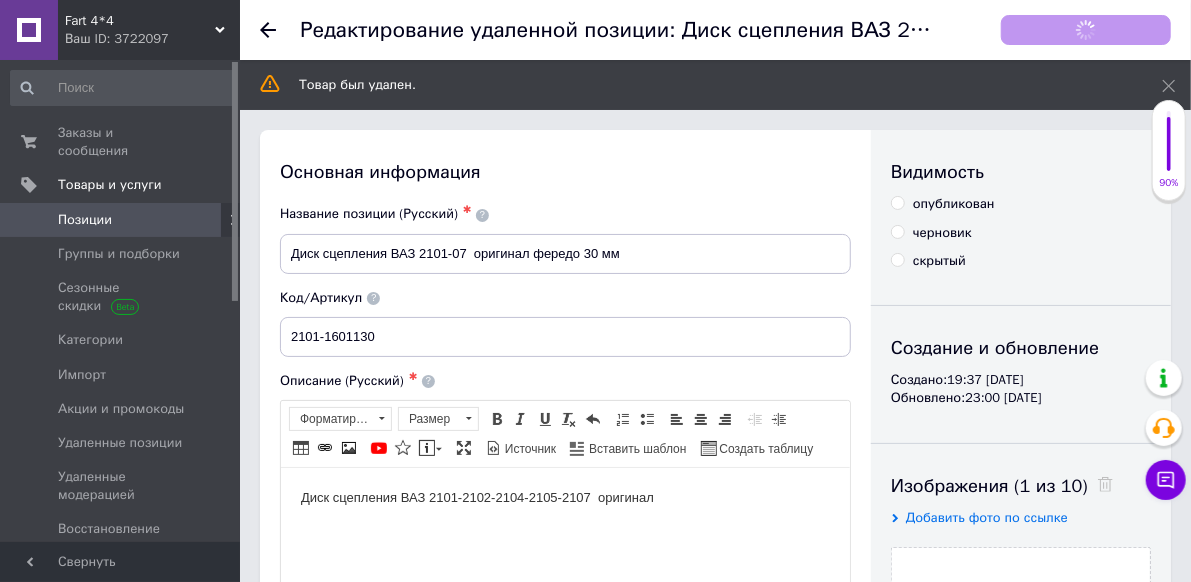 scroll, scrollTop: 0, scrollLeft: 0, axis: both 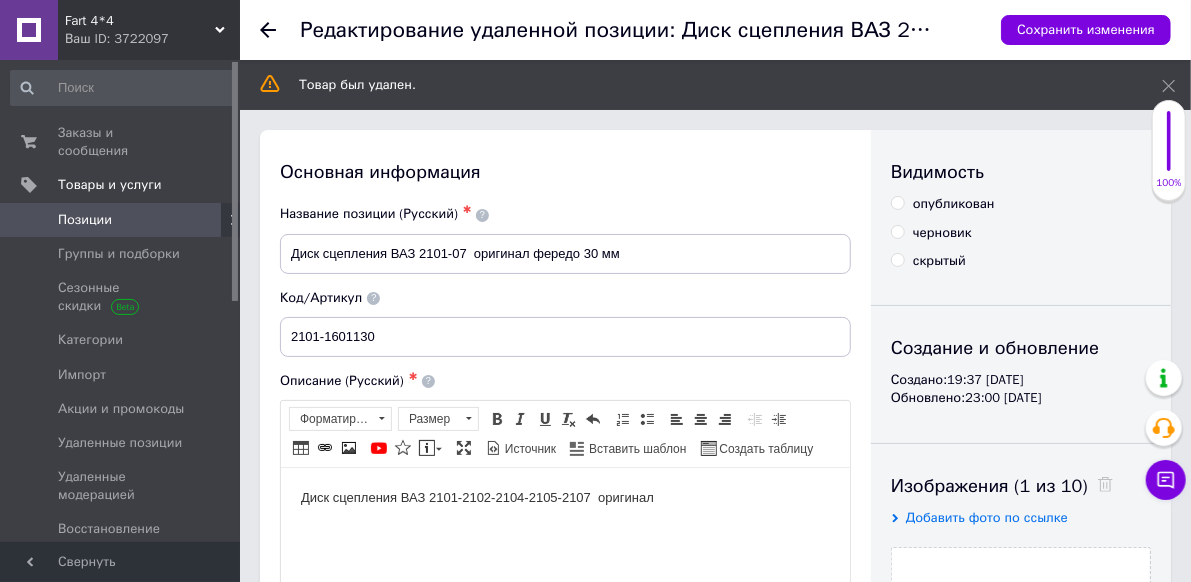 click on "Диск сцепления ВАЗ 2101-2102-2104-2105-2107  оригинал" at bounding box center [564, 497] 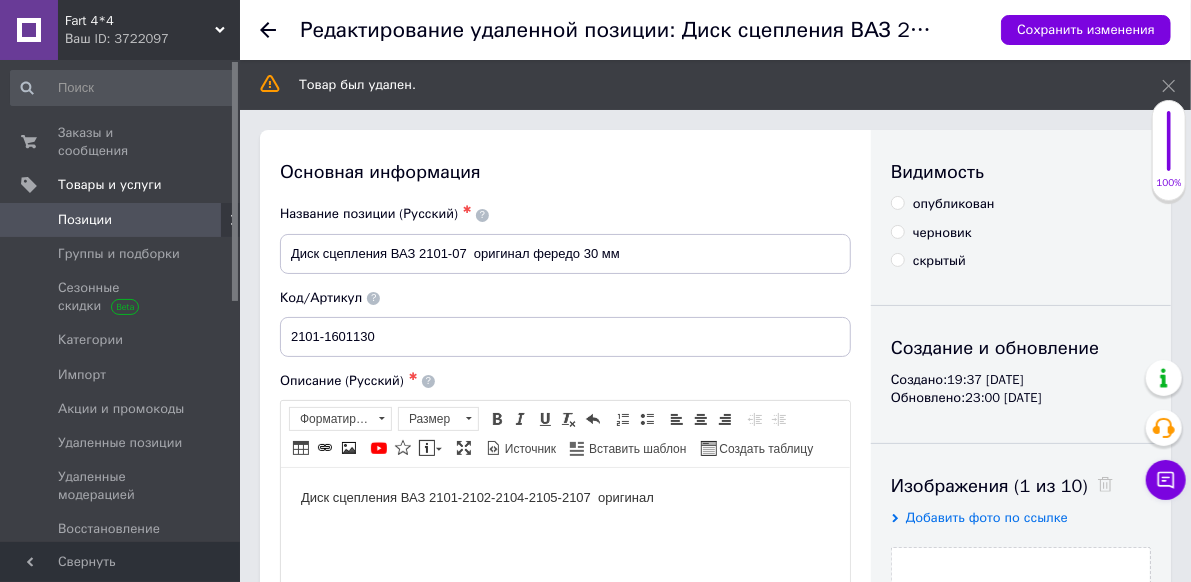 click on "Диск сцепления ВАЗ 2101-2102-2104-2105-2107  оригинал" at bounding box center (564, 497) 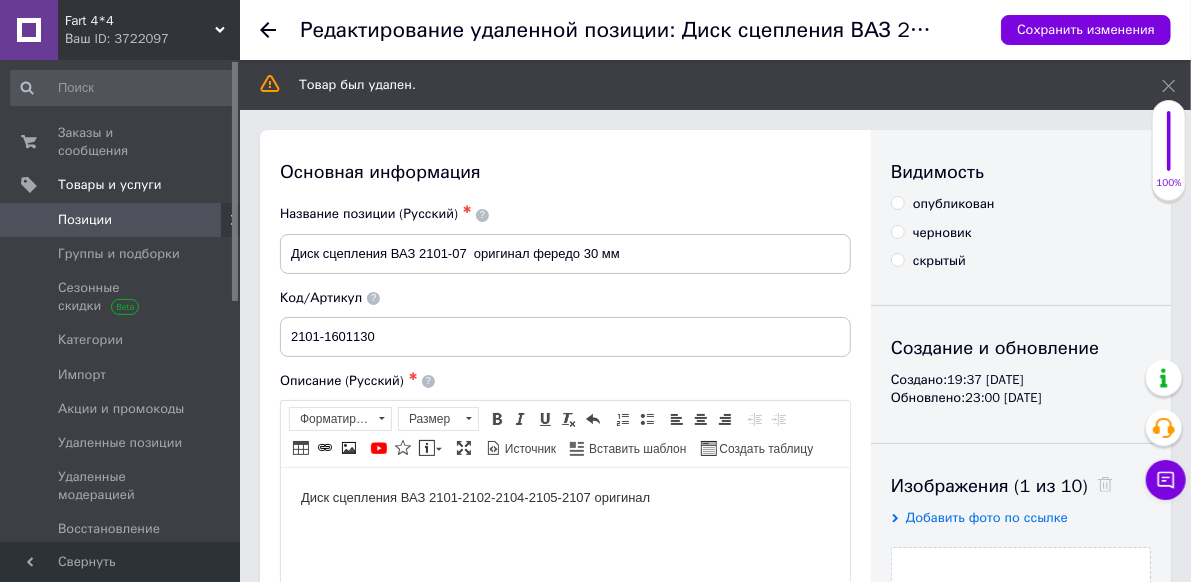 click on "Диск сцепления ВАЗ 2101-2102-2104-2105-2107 оригинал" at bounding box center (564, 497) 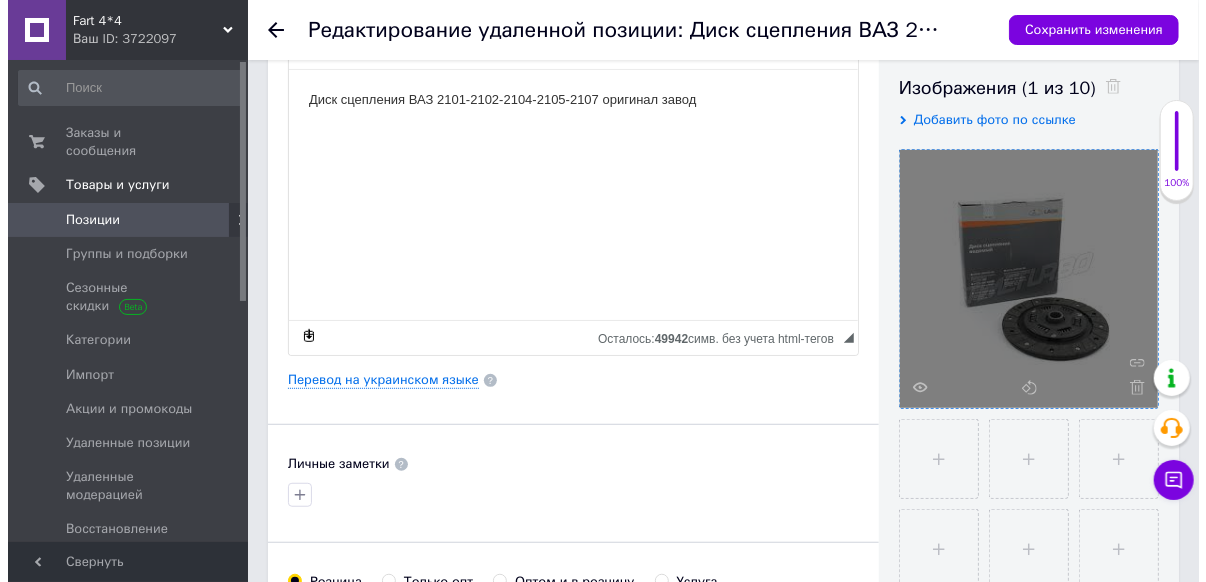 scroll, scrollTop: 400, scrollLeft: 0, axis: vertical 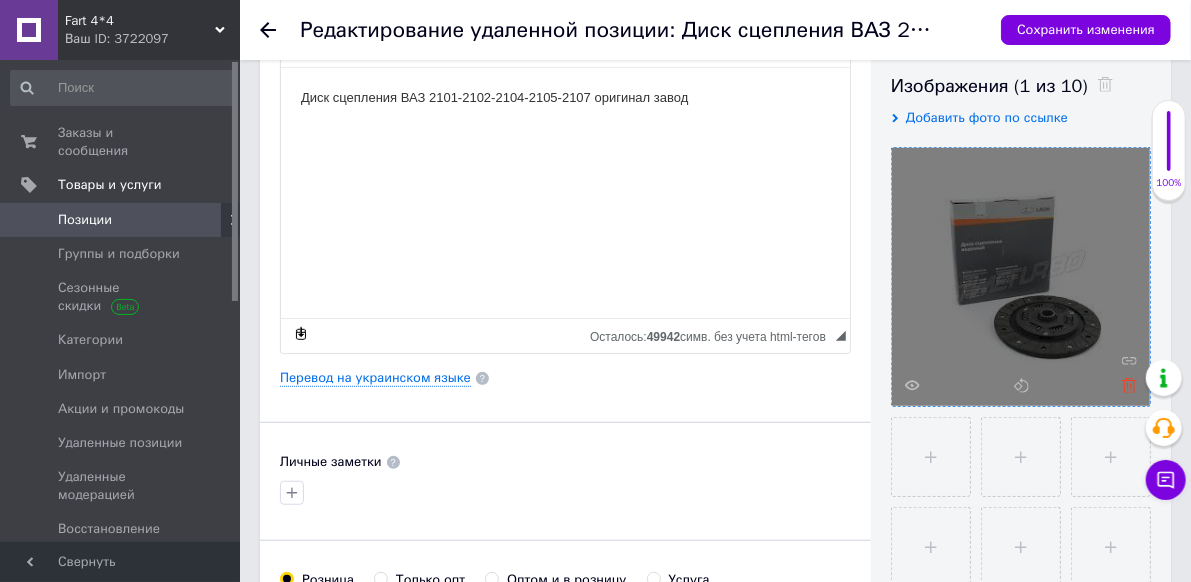 click 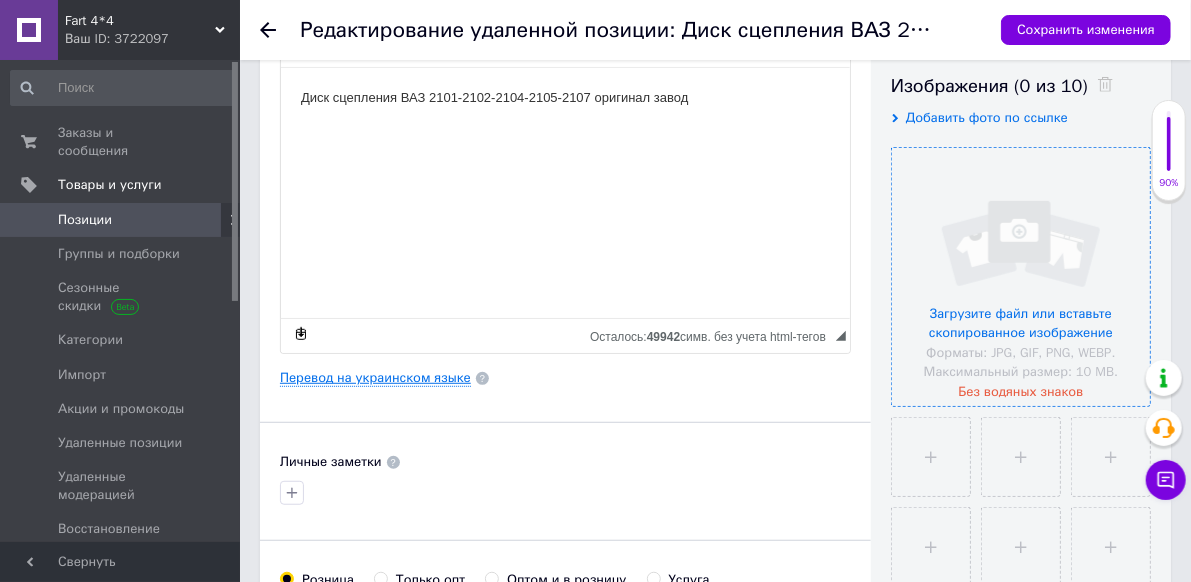 click on "Перевод на украинском языке" at bounding box center (375, 378) 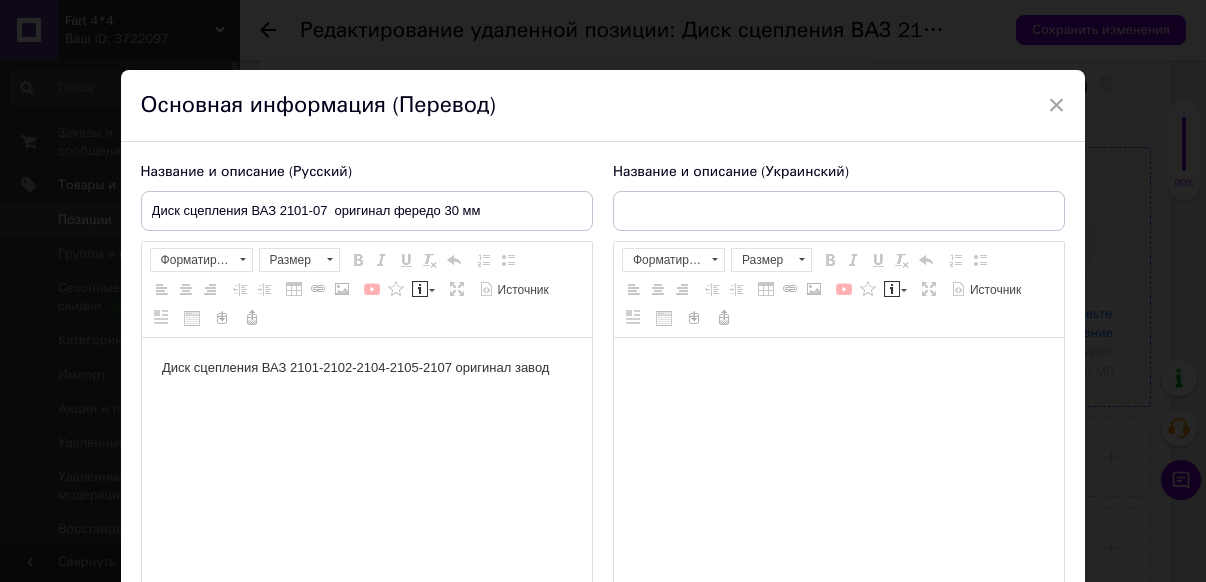 scroll, scrollTop: 0, scrollLeft: 0, axis: both 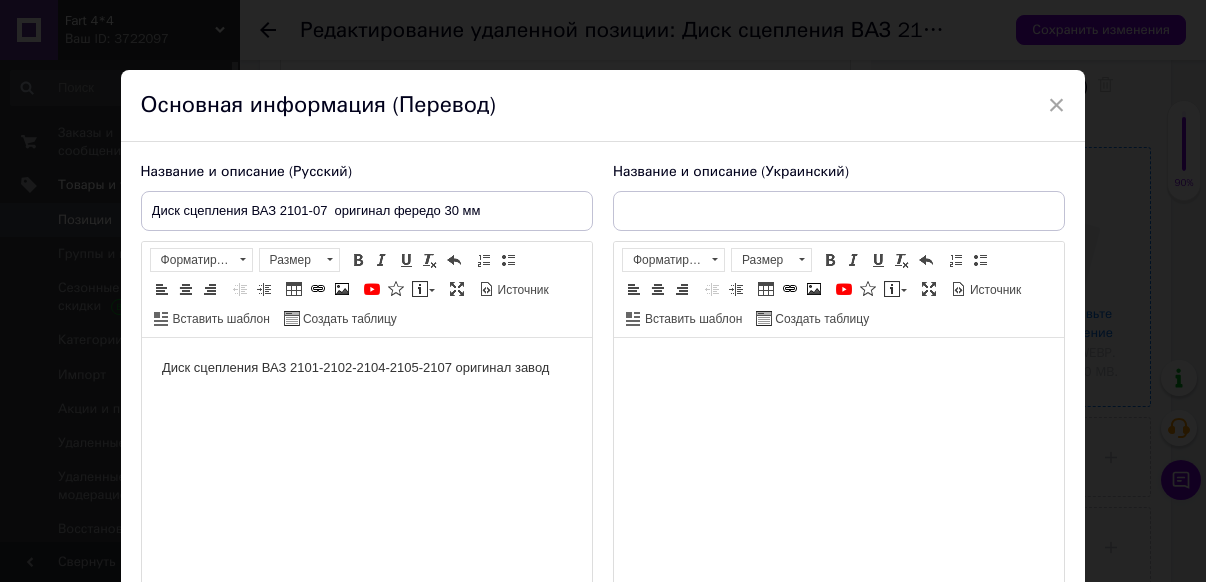 type on "Диск зчеплення ВАЗ 2101-07  оригінал фередо 30 мм" 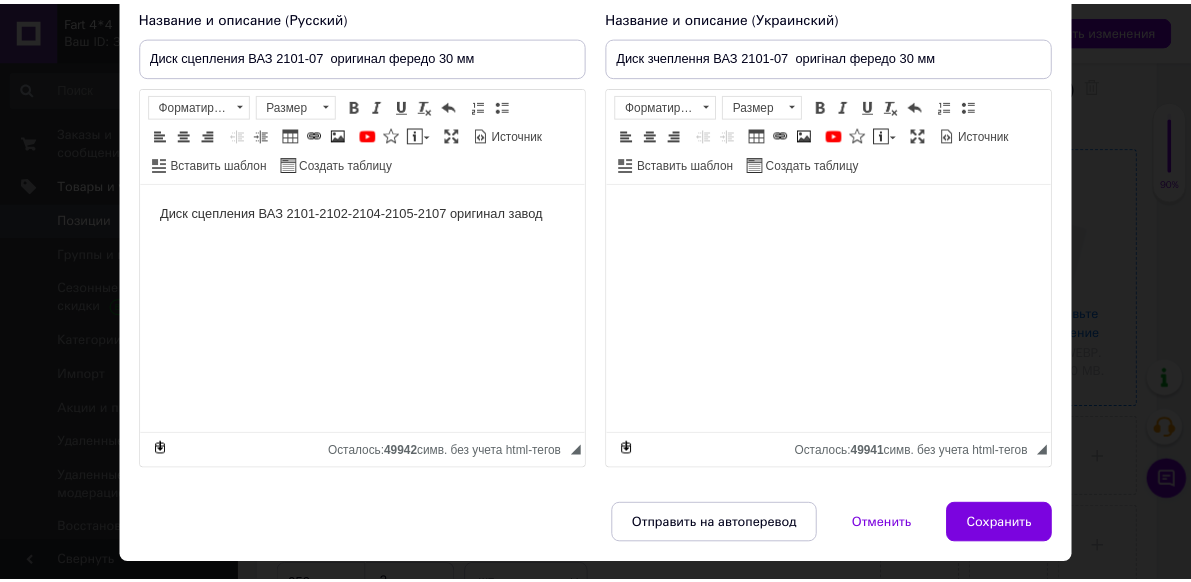 scroll, scrollTop: 200, scrollLeft: 0, axis: vertical 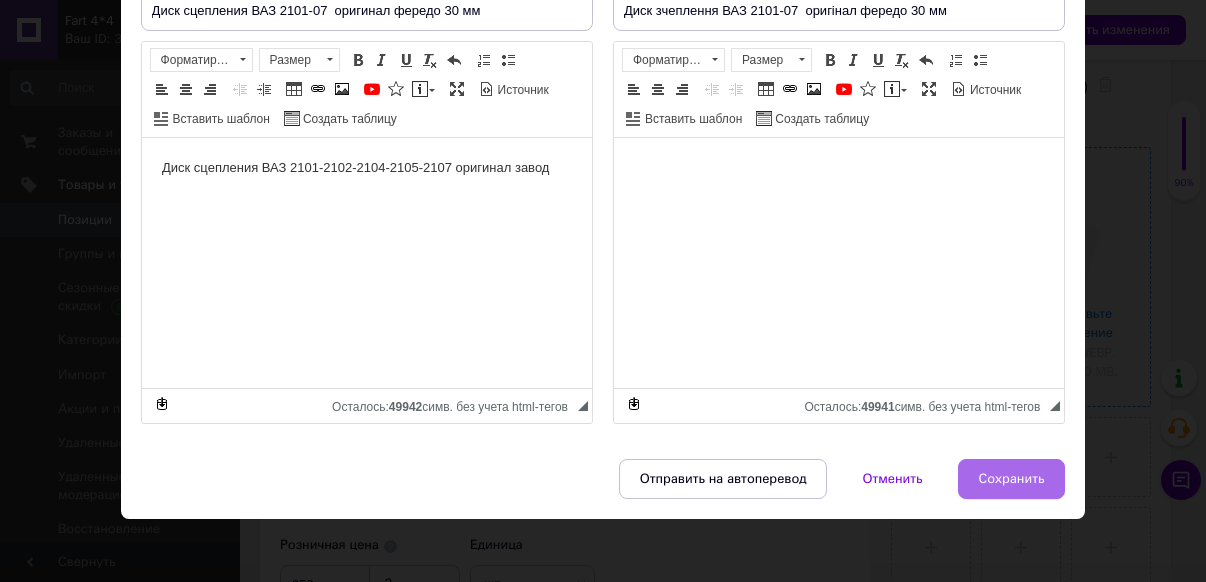 click on "Сохранить" at bounding box center [1012, 479] 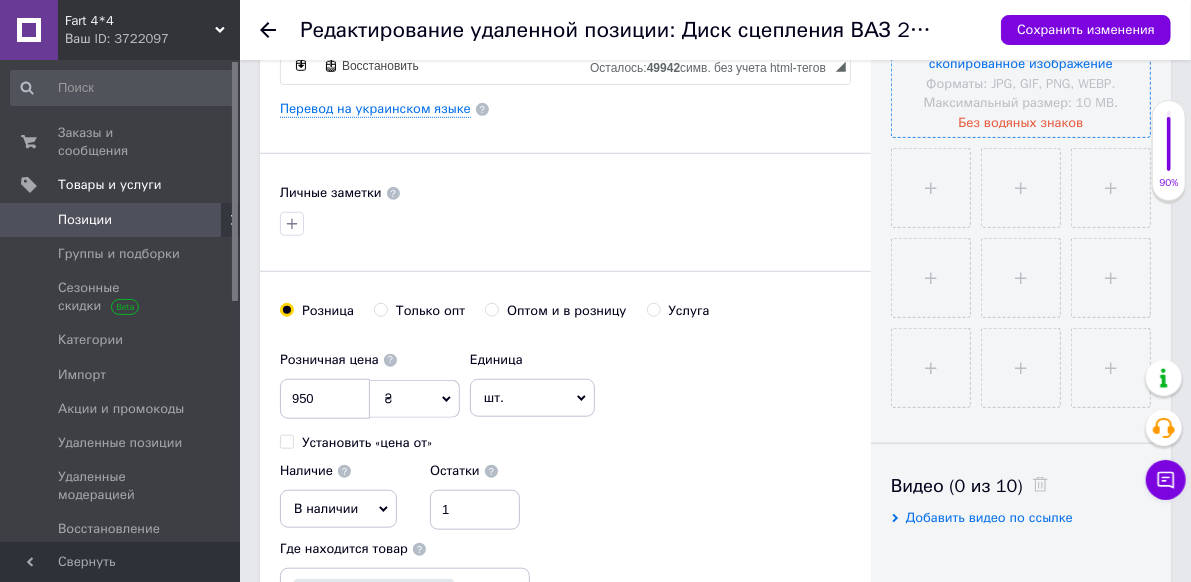 scroll, scrollTop: 700, scrollLeft: 0, axis: vertical 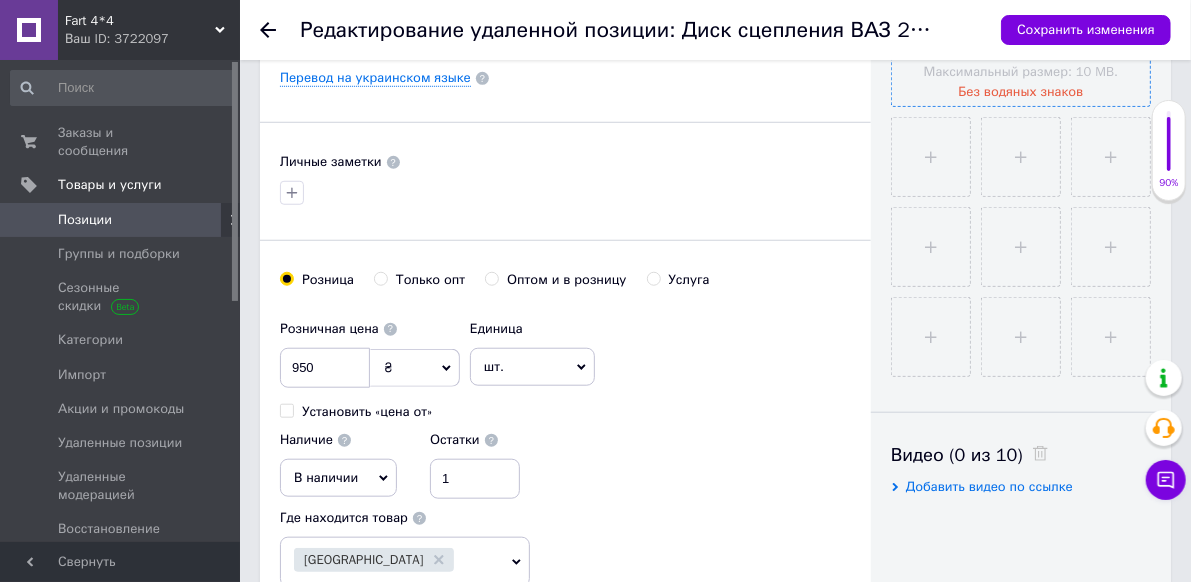 click on "В наличии" at bounding box center (338, 478) 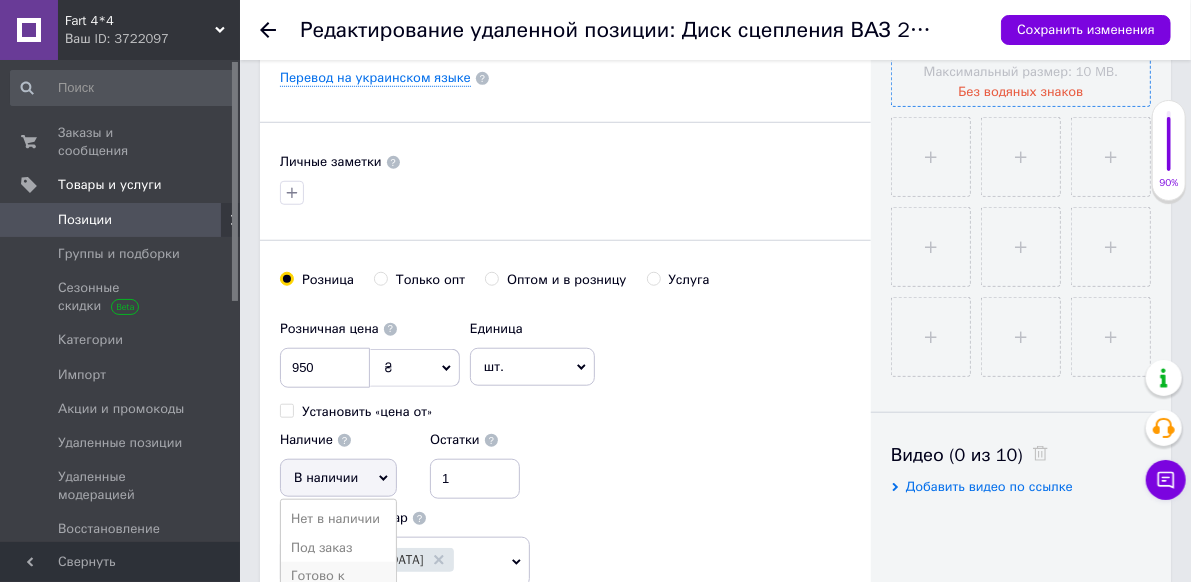 click on "Готово к отправке" at bounding box center [338, 585] 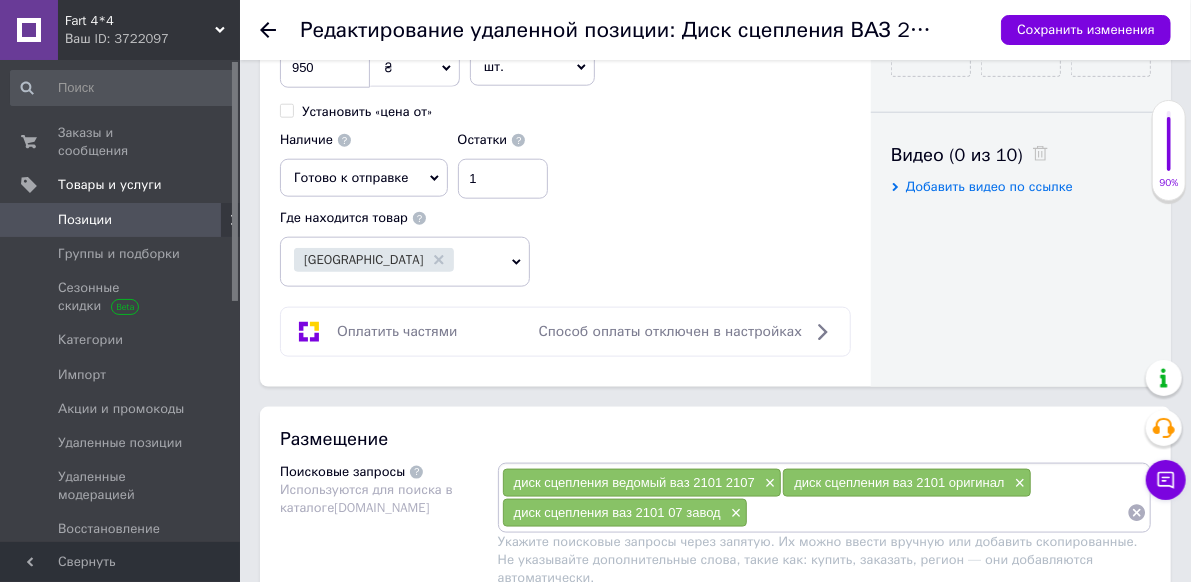 scroll, scrollTop: 1100, scrollLeft: 0, axis: vertical 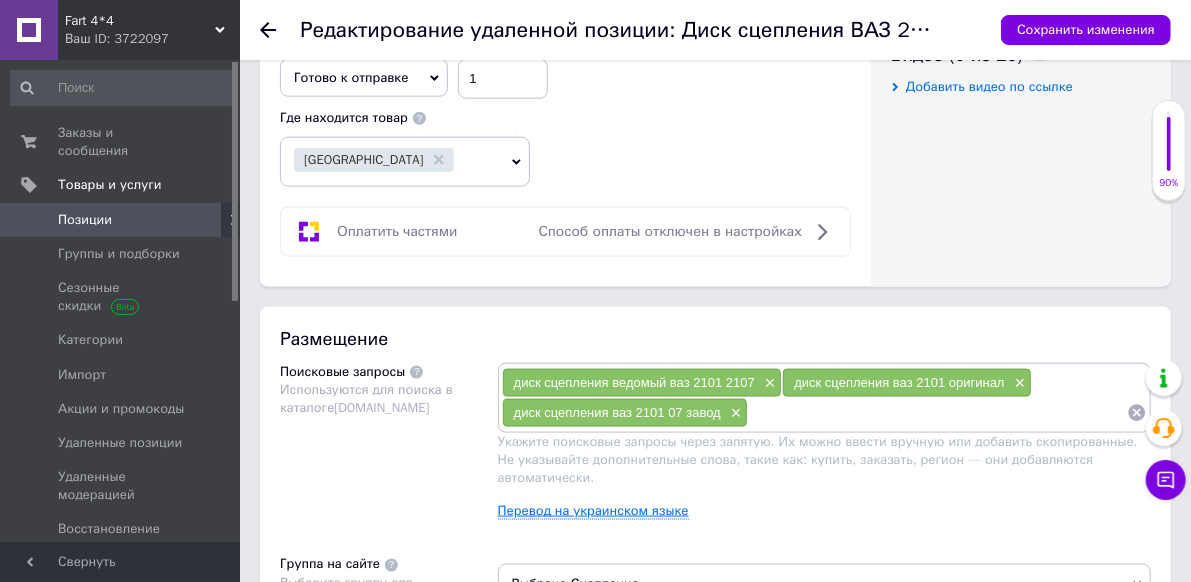 click on "Перевод на украинском языке" at bounding box center [593, 511] 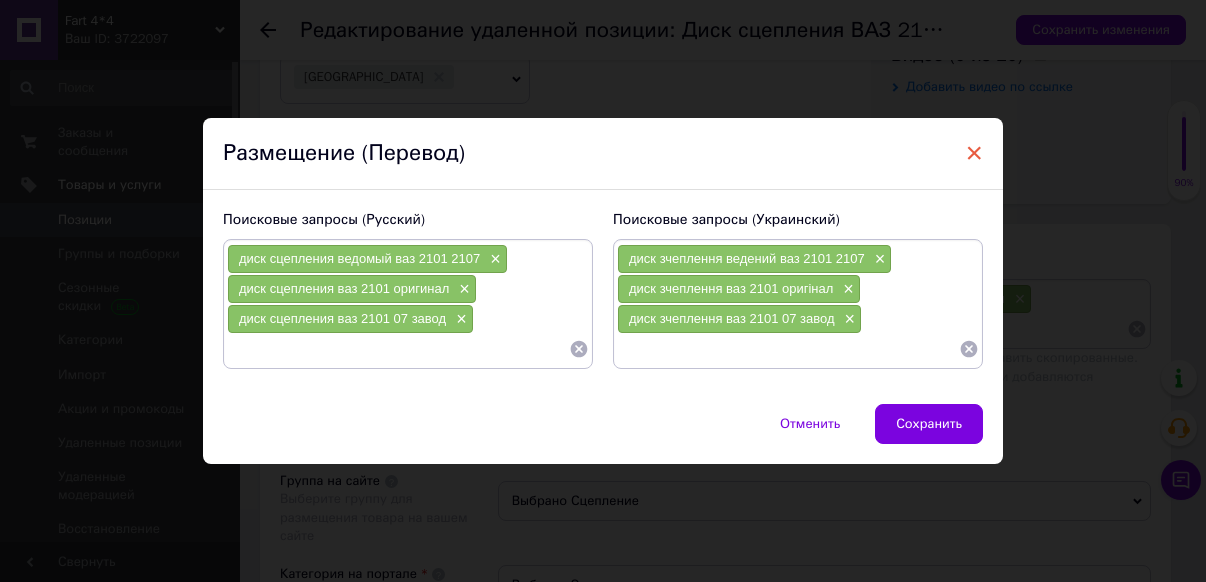 click on "×" at bounding box center (974, 153) 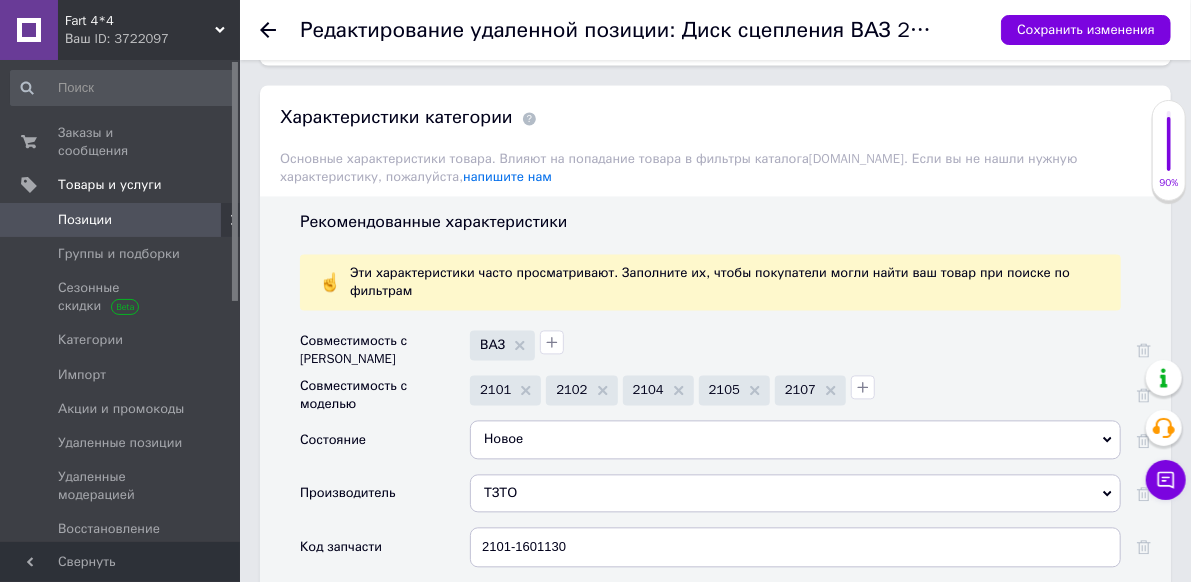 scroll, scrollTop: 1900, scrollLeft: 0, axis: vertical 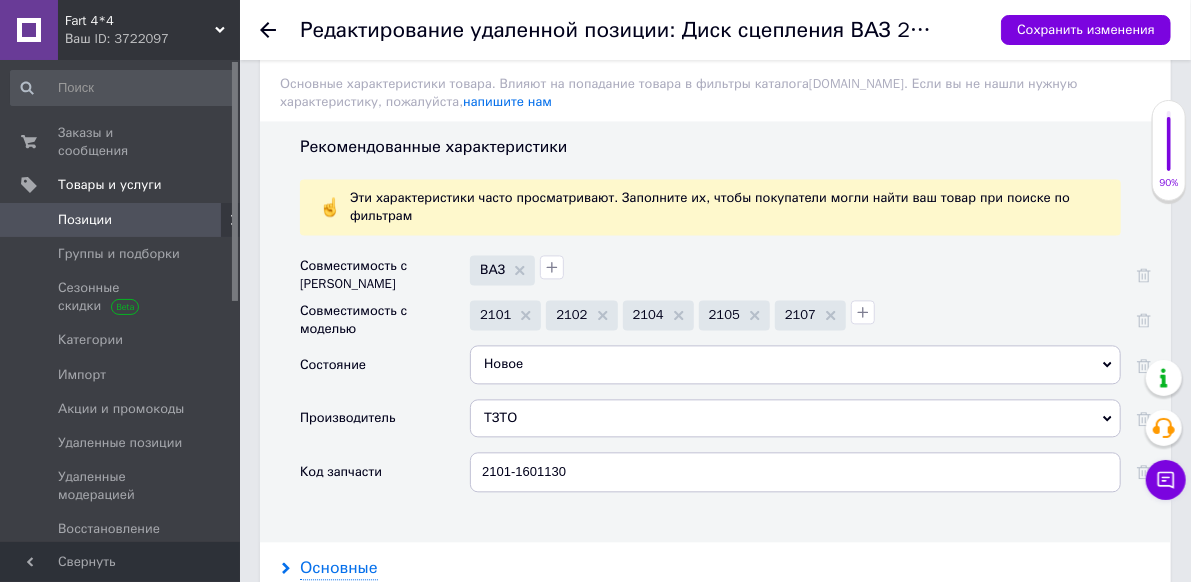 click on "Основные" at bounding box center [339, 568] 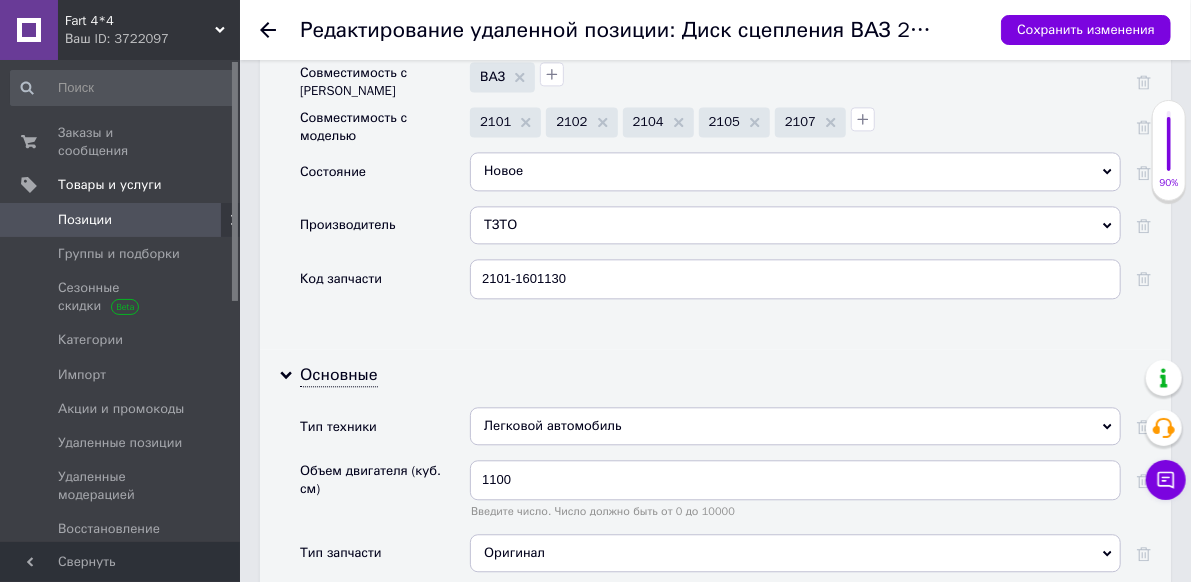 scroll, scrollTop: 2100, scrollLeft: 0, axis: vertical 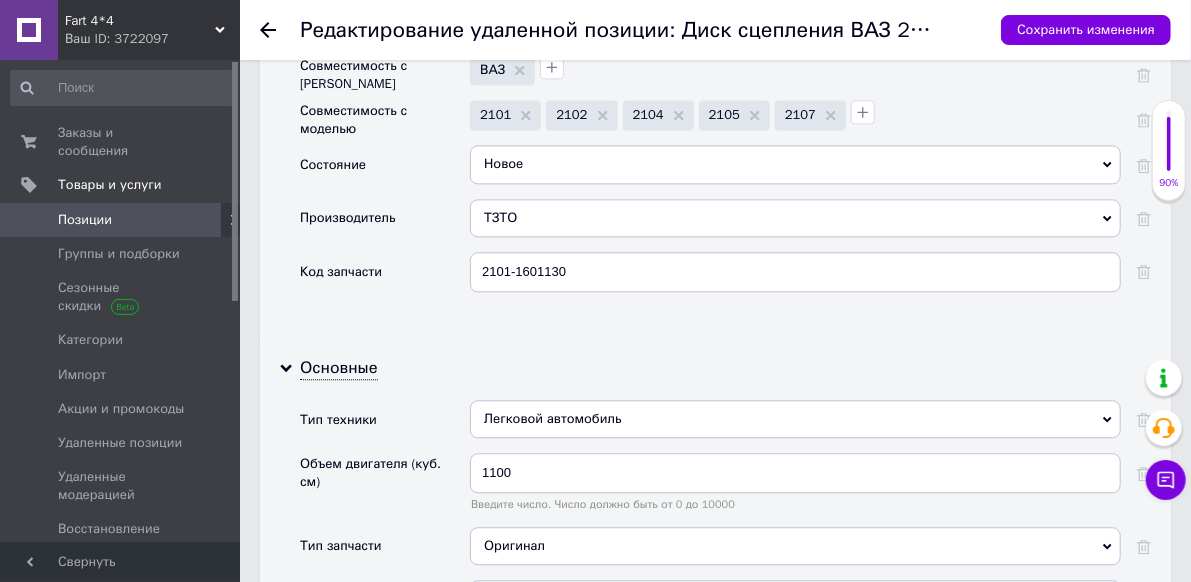 click 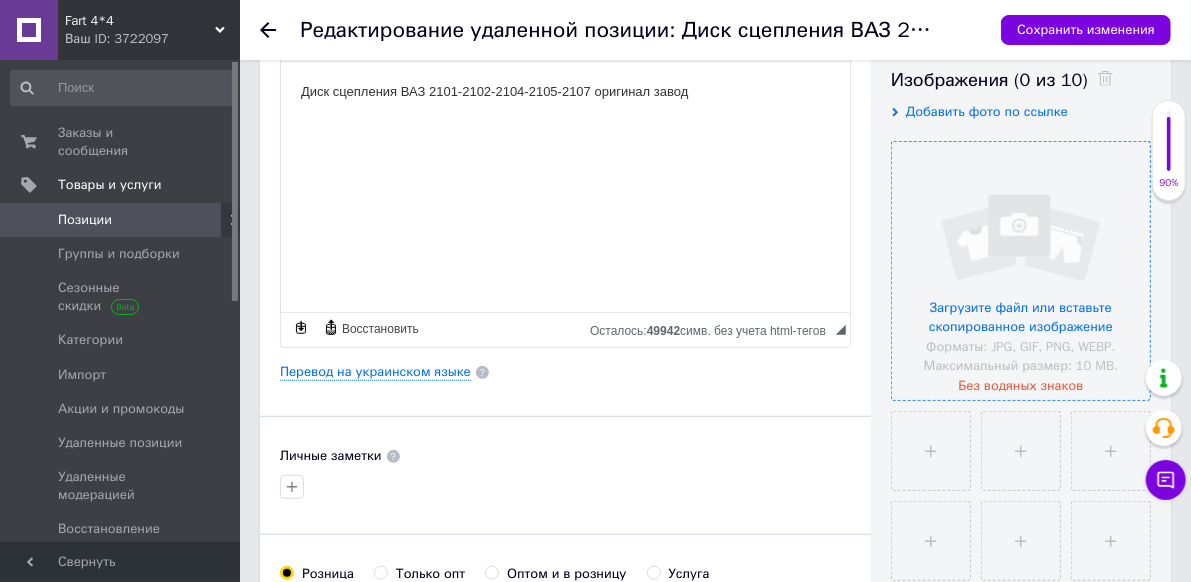 scroll, scrollTop: 400, scrollLeft: 0, axis: vertical 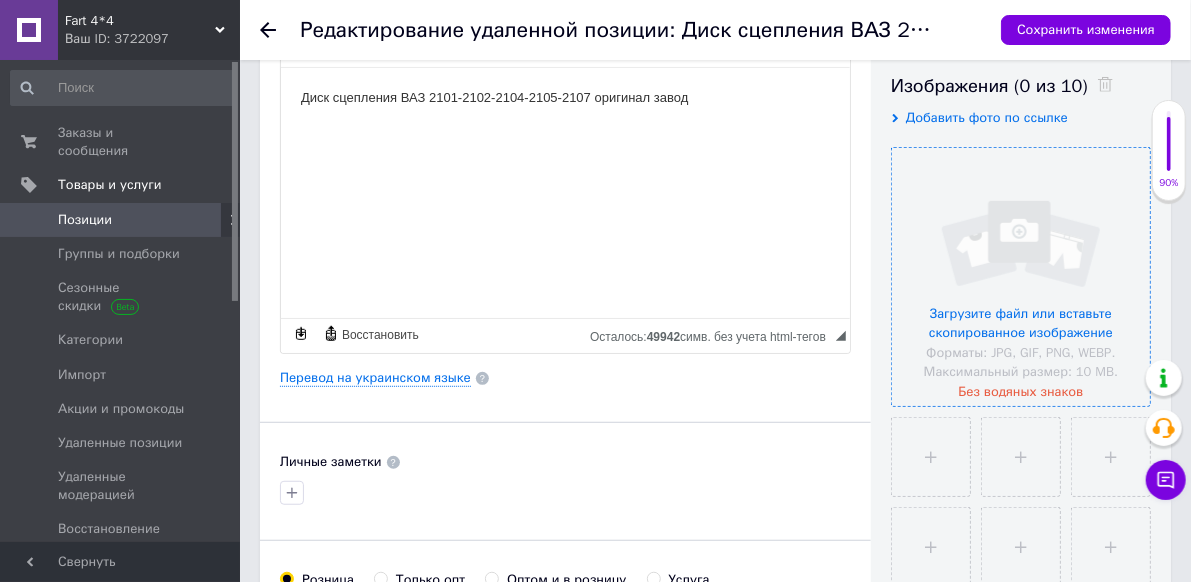 click at bounding box center [1021, 277] 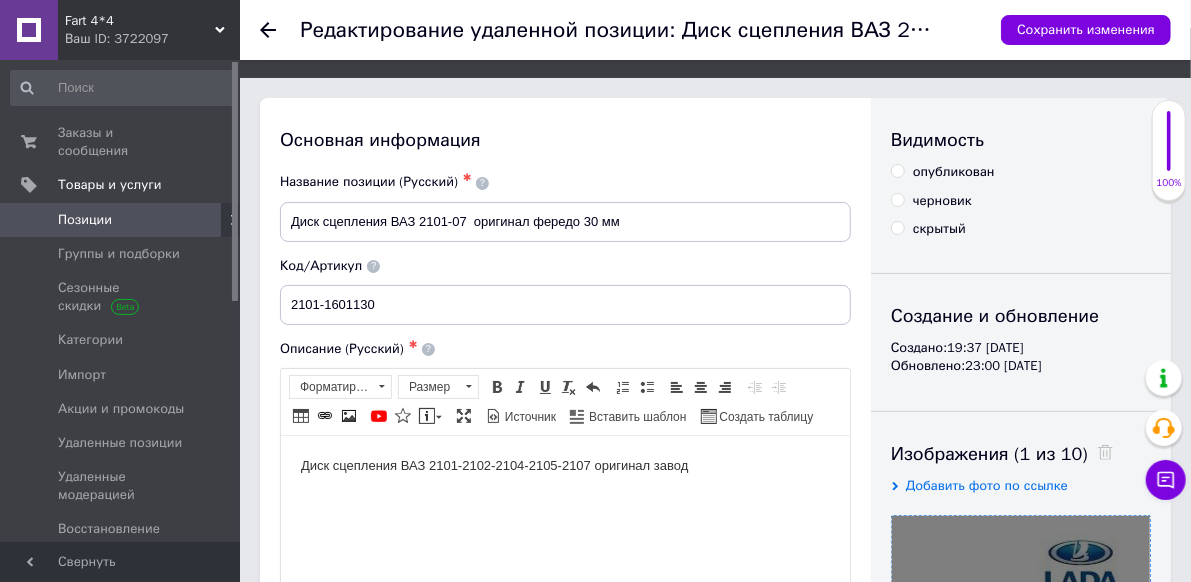 scroll, scrollTop: 0, scrollLeft: 0, axis: both 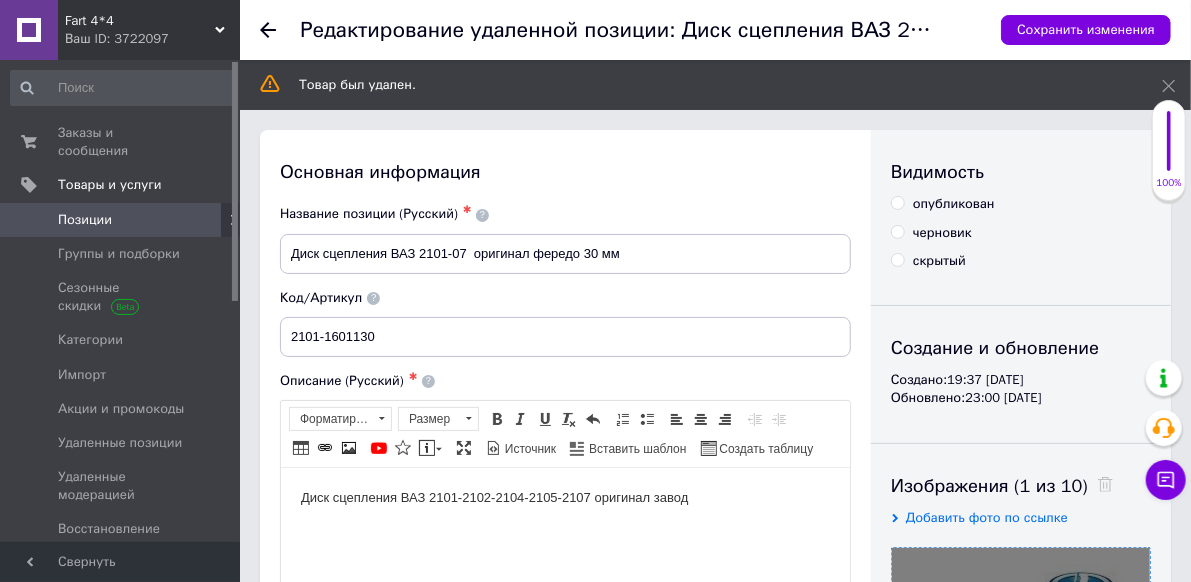 click on "опубликован" at bounding box center (897, 202) 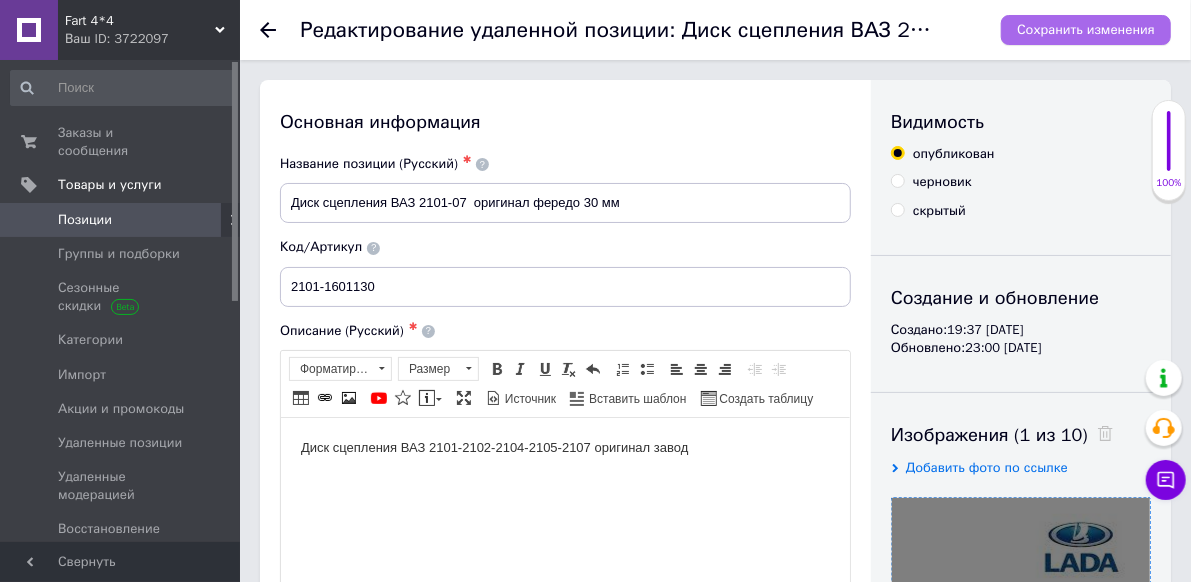 click on "Сохранить изменения" at bounding box center [1086, 29] 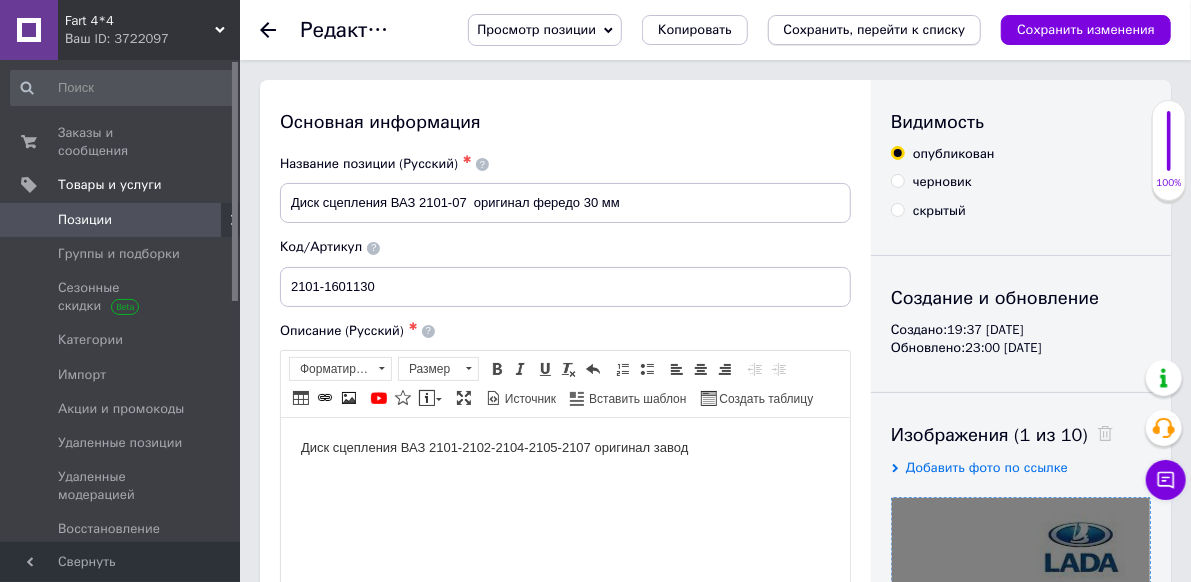 click on "Сохранить, перейти к списку" at bounding box center [875, 29] 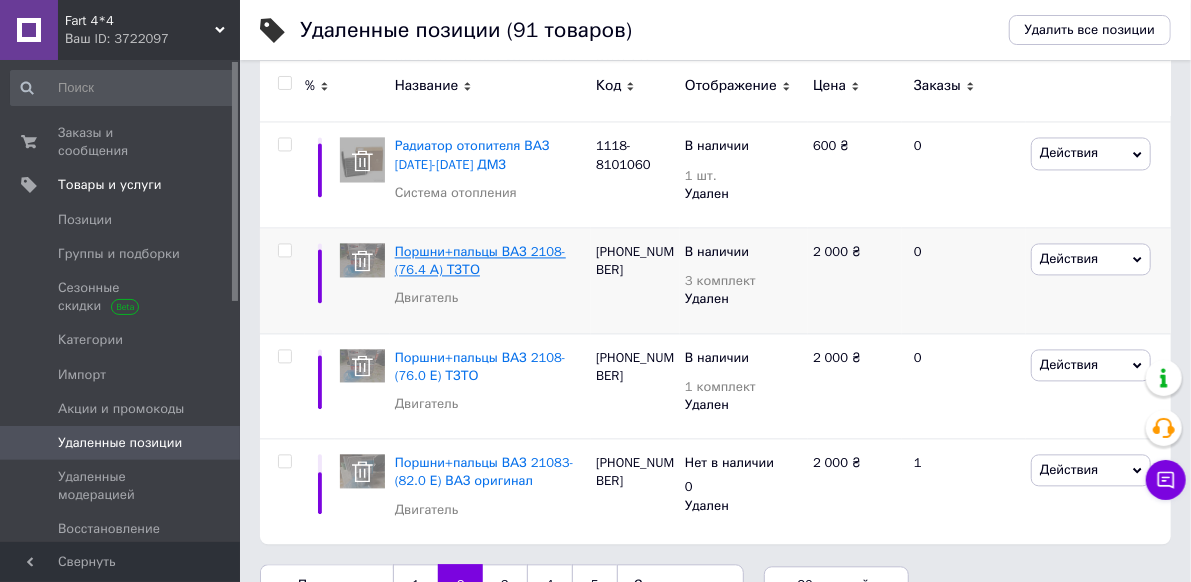scroll, scrollTop: 1854, scrollLeft: 0, axis: vertical 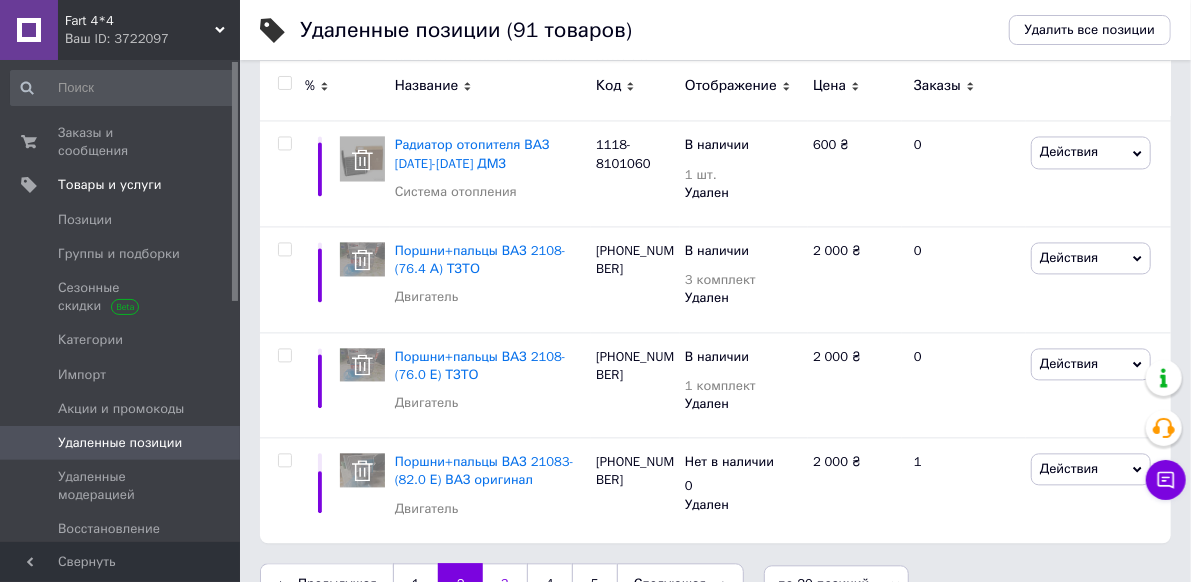 click on "3" at bounding box center [505, 584] 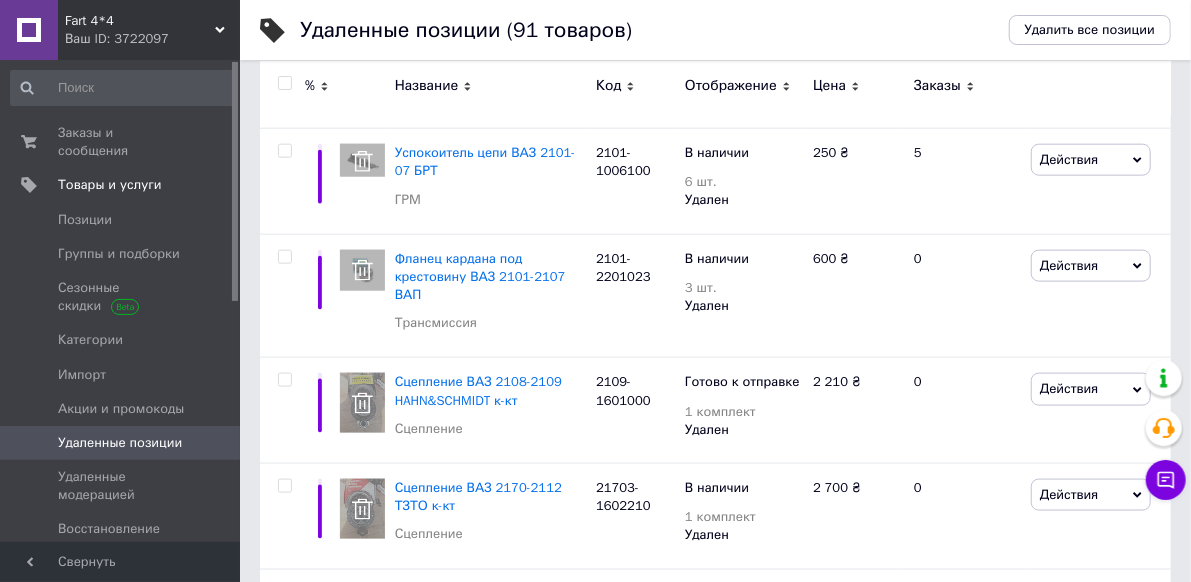 scroll, scrollTop: 1054, scrollLeft: 0, axis: vertical 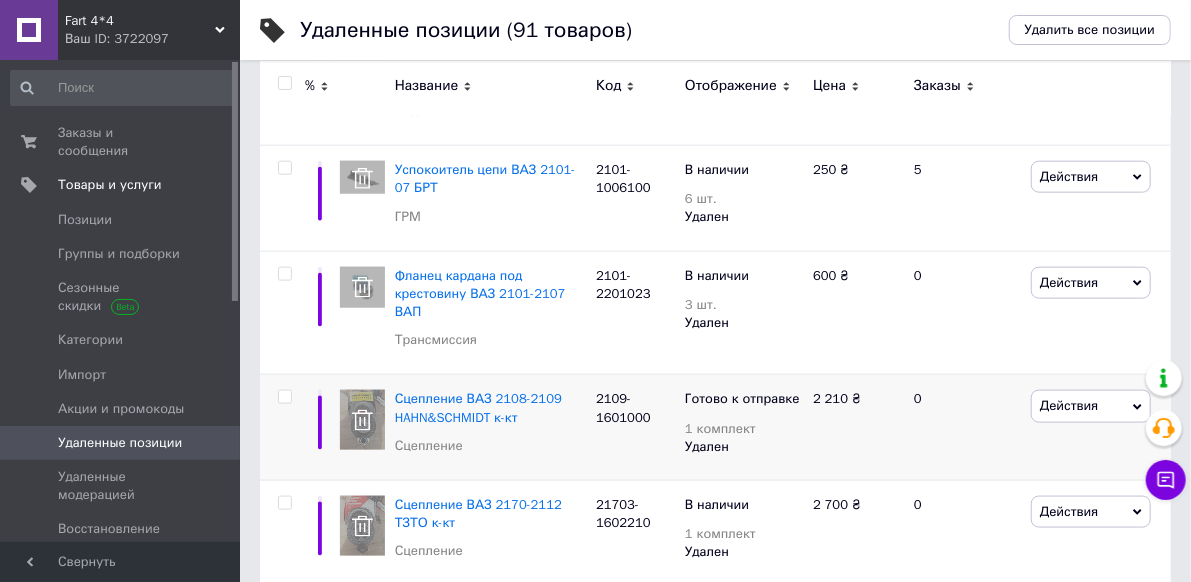 click on "Действия" at bounding box center [1069, 405] 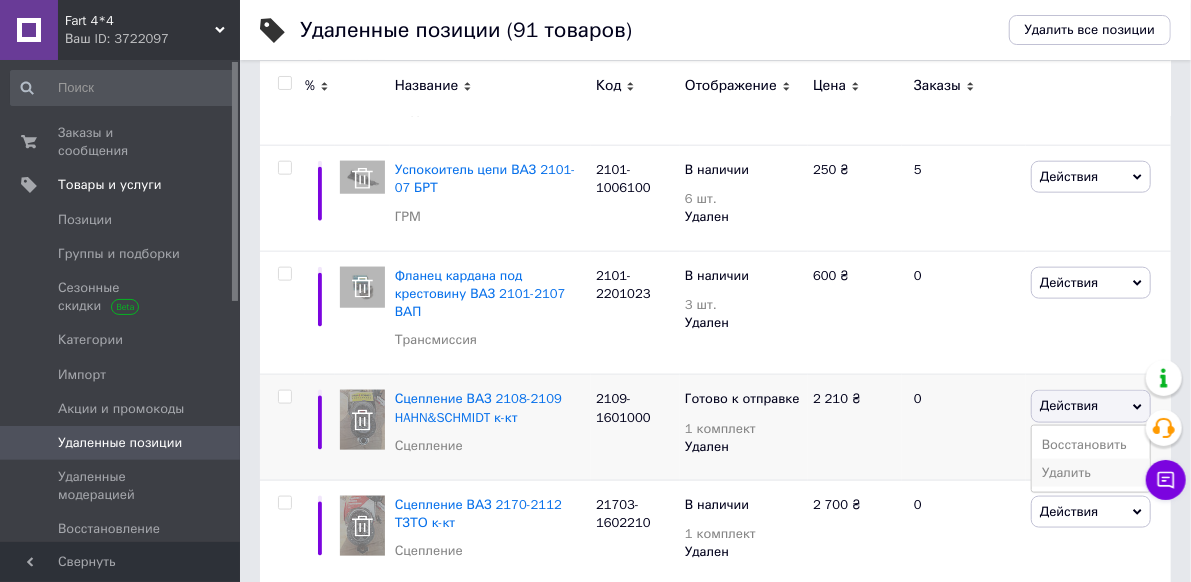 click on "Удалить" at bounding box center [1091, 473] 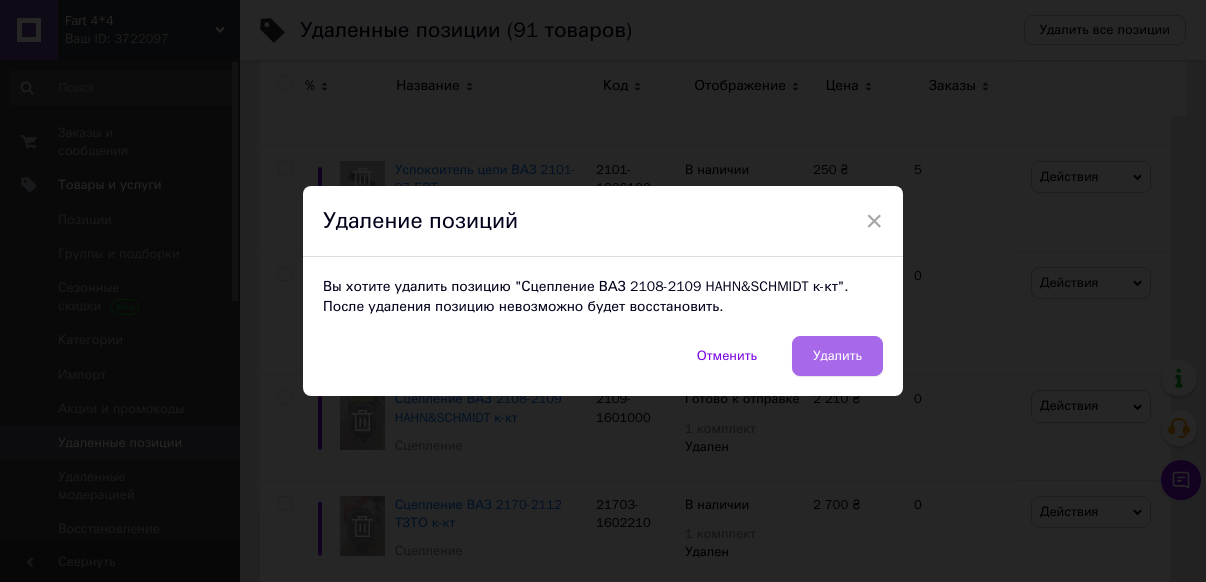 click on "Удалить" at bounding box center (837, 356) 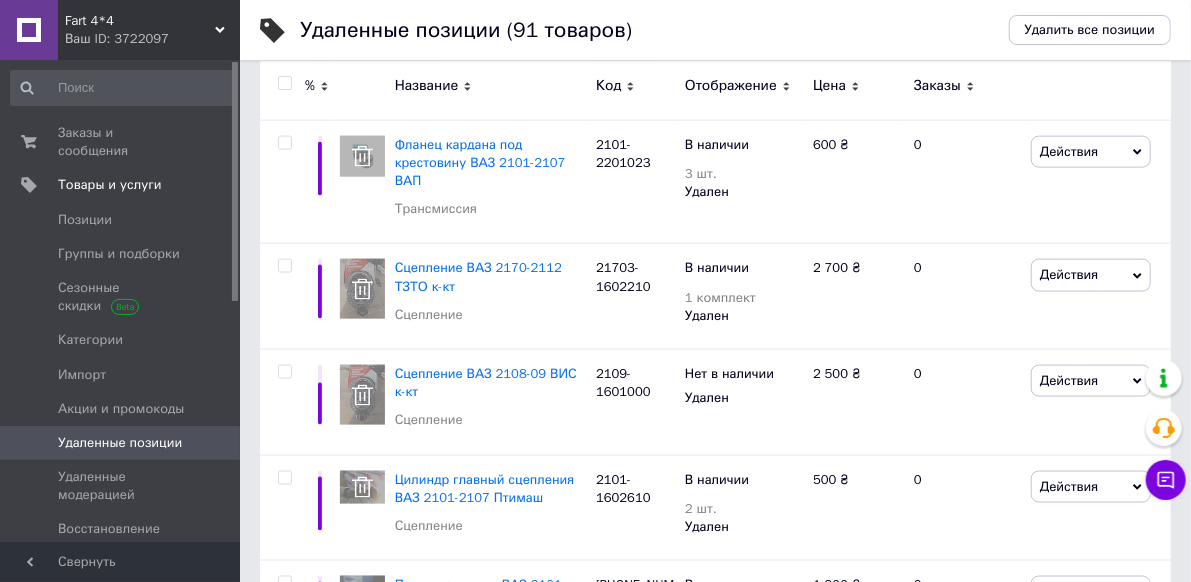 scroll, scrollTop: 1200, scrollLeft: 0, axis: vertical 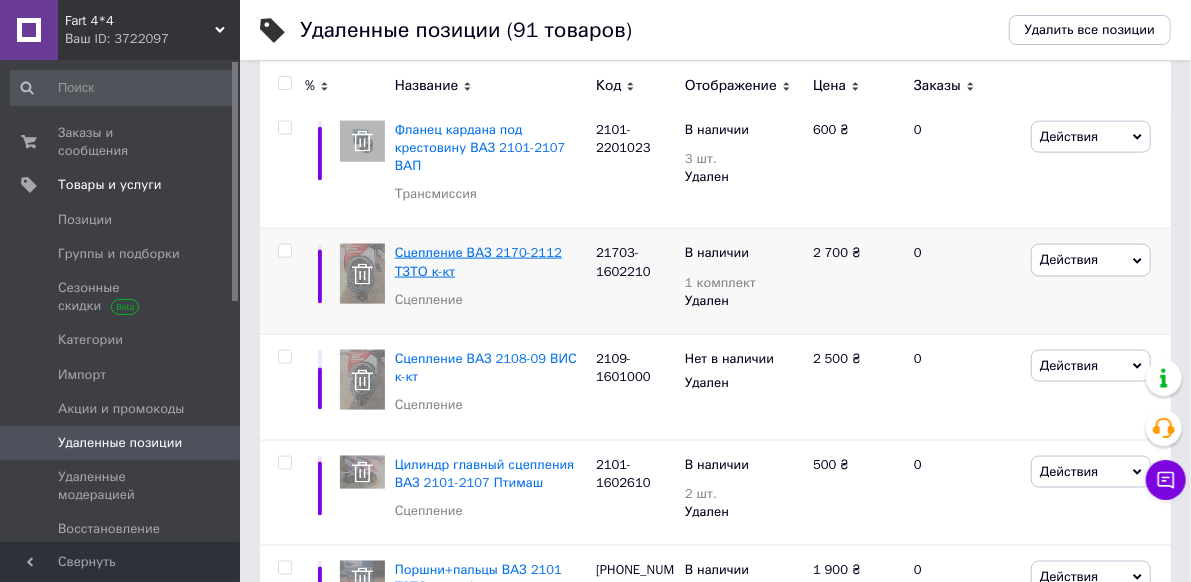 click on "Сцепление ВАЗ 2170-2112 ТЗТО к-кт" at bounding box center (478, 261) 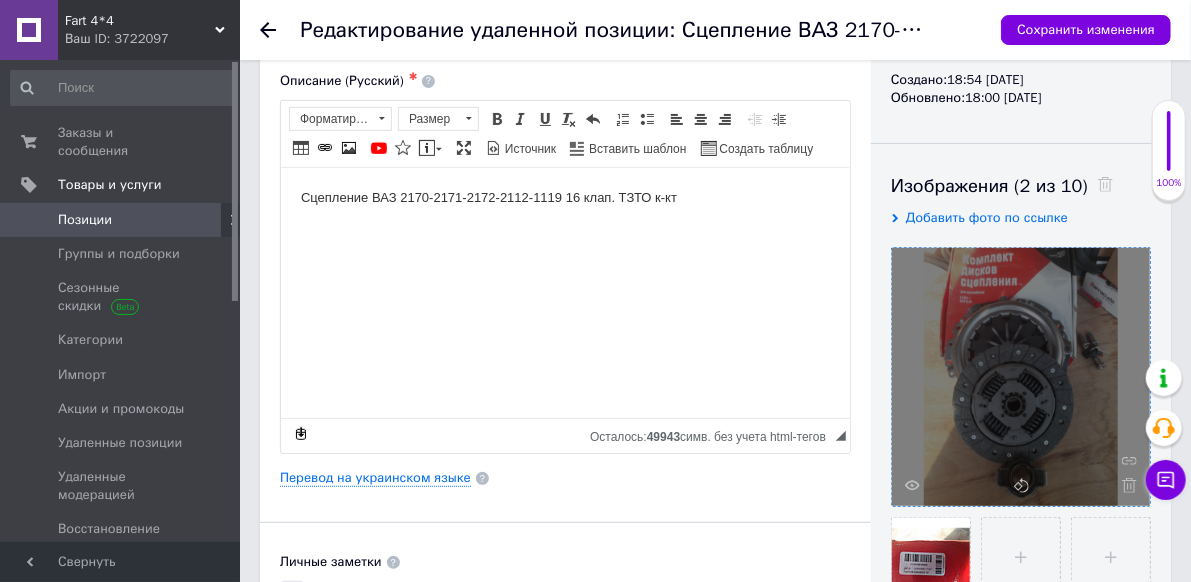 scroll, scrollTop: 400, scrollLeft: 0, axis: vertical 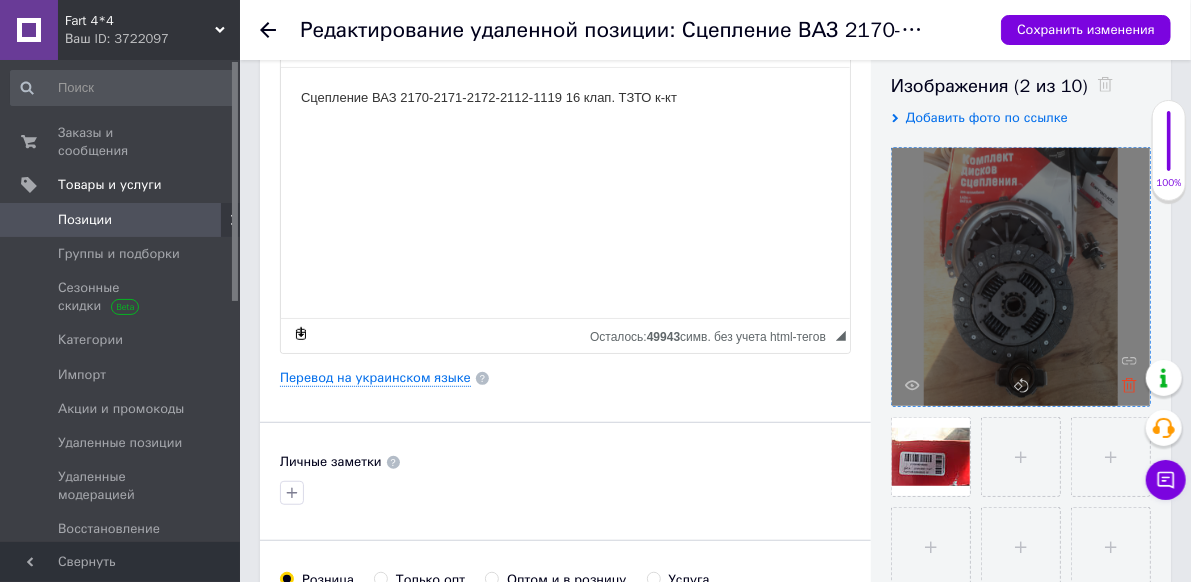 click 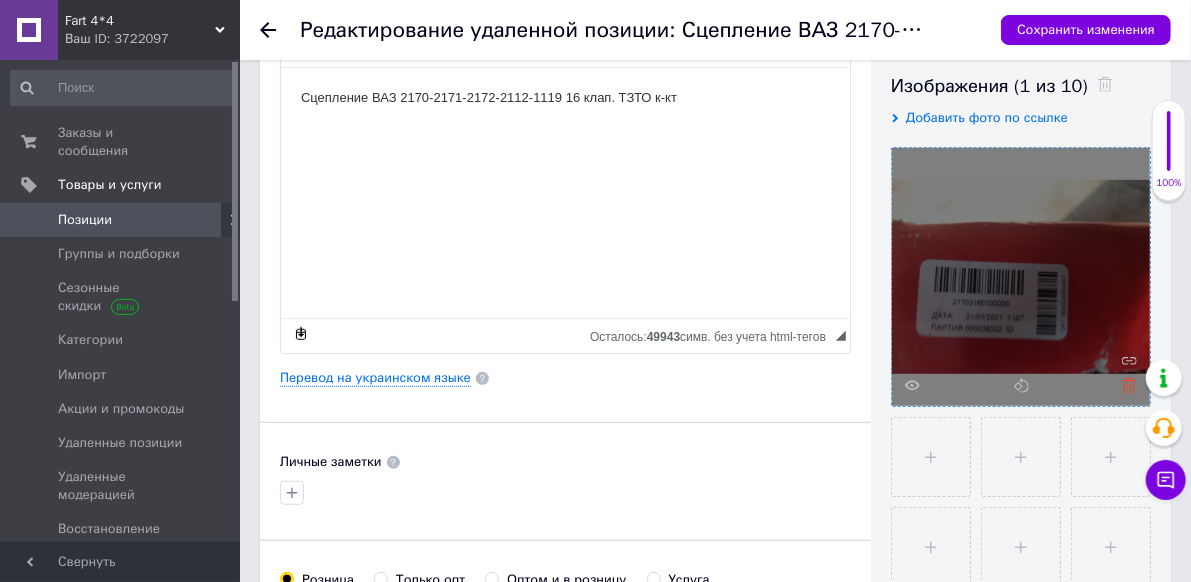 click 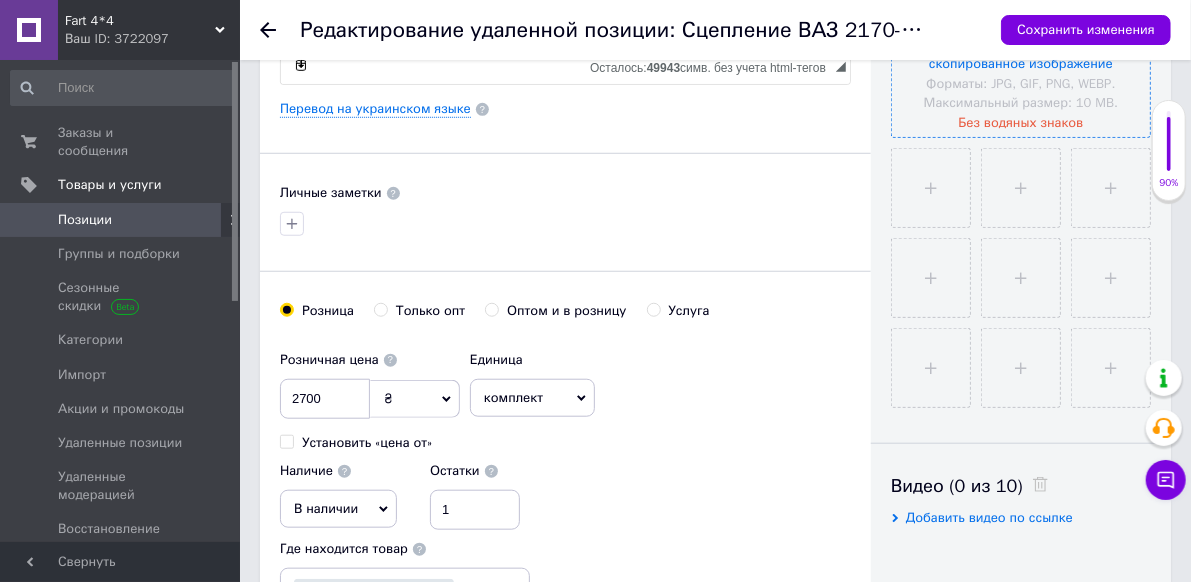 scroll, scrollTop: 700, scrollLeft: 0, axis: vertical 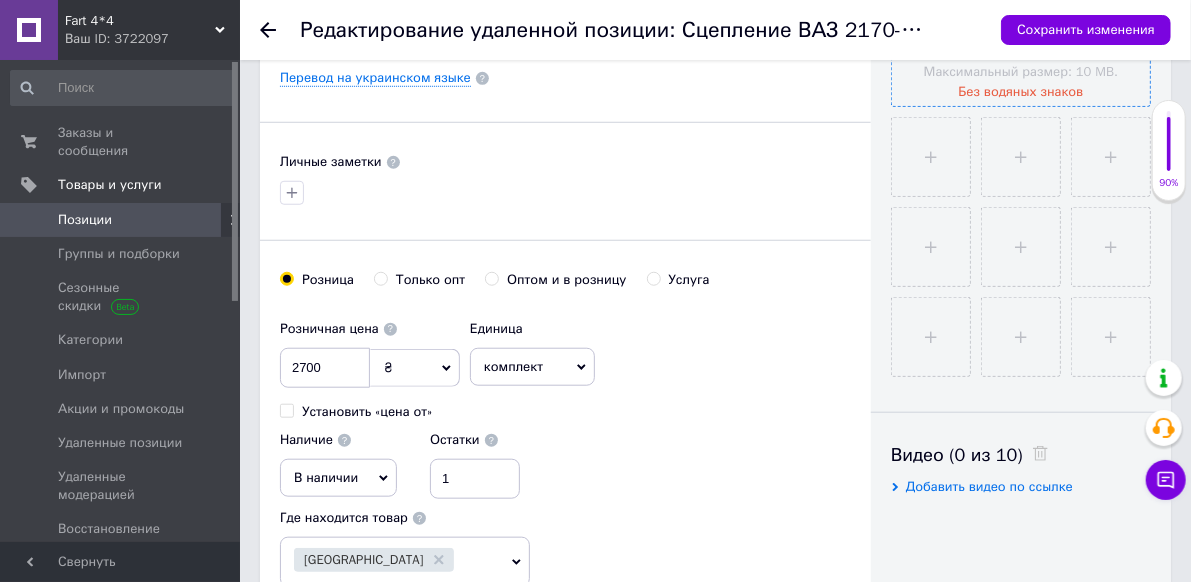 click on "В наличии" at bounding box center [338, 478] 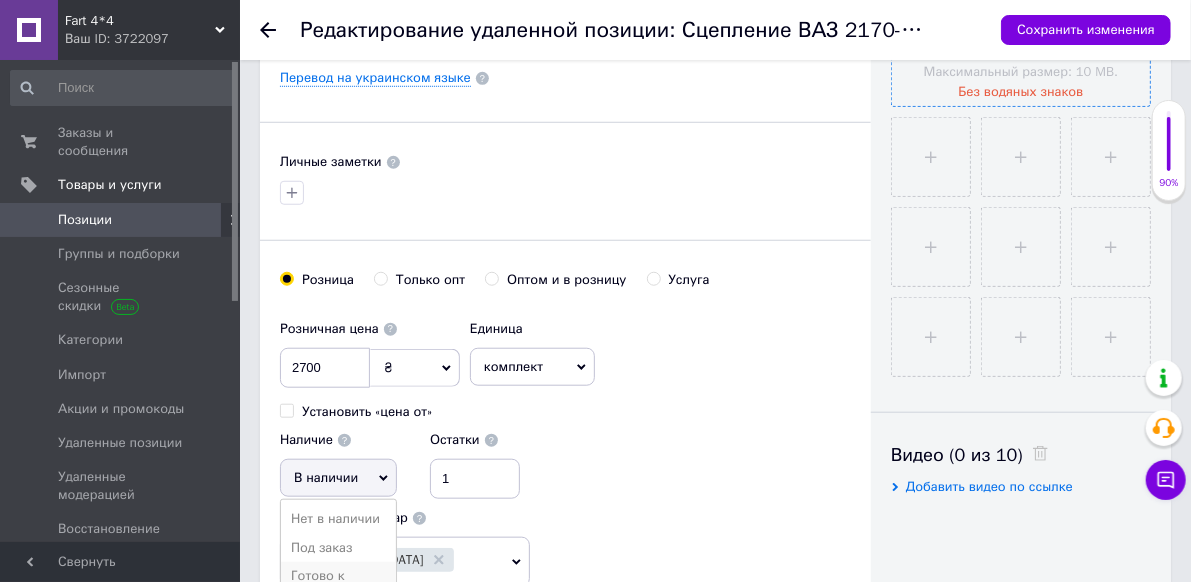click on "Готово к отправке" at bounding box center (338, 585) 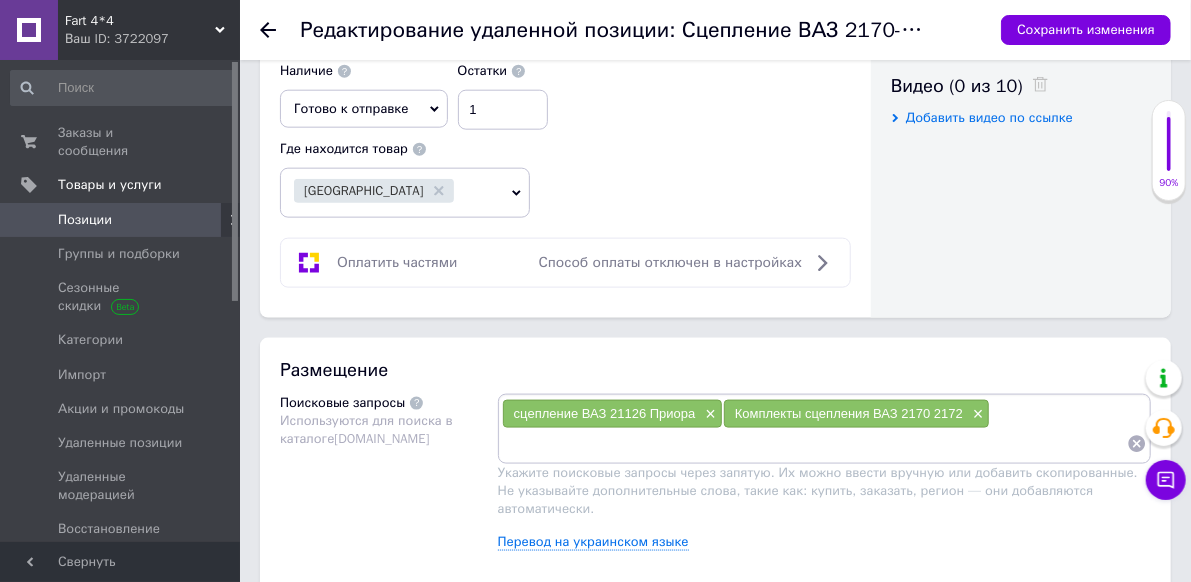 scroll, scrollTop: 1100, scrollLeft: 0, axis: vertical 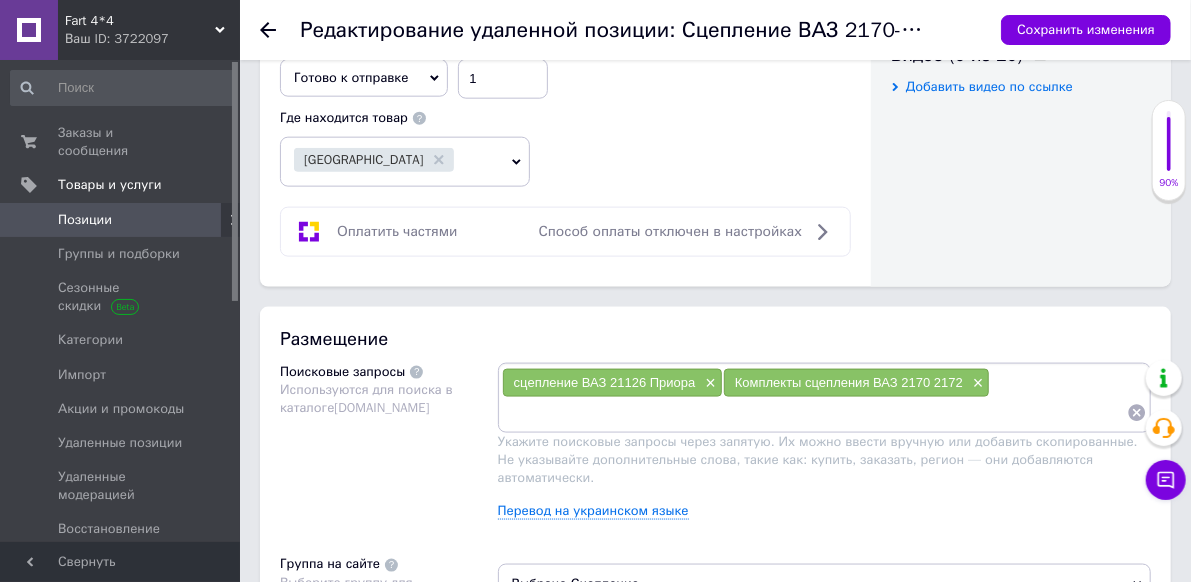 click at bounding box center [814, 413] 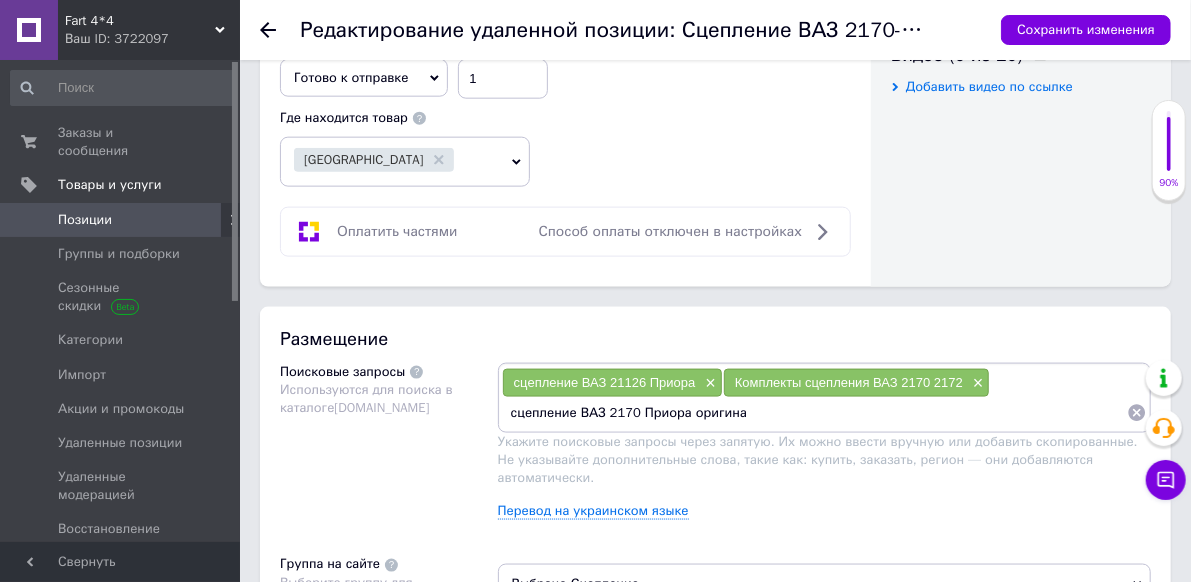 type on "сцепление ВАЗ 2170 Приора оригинал" 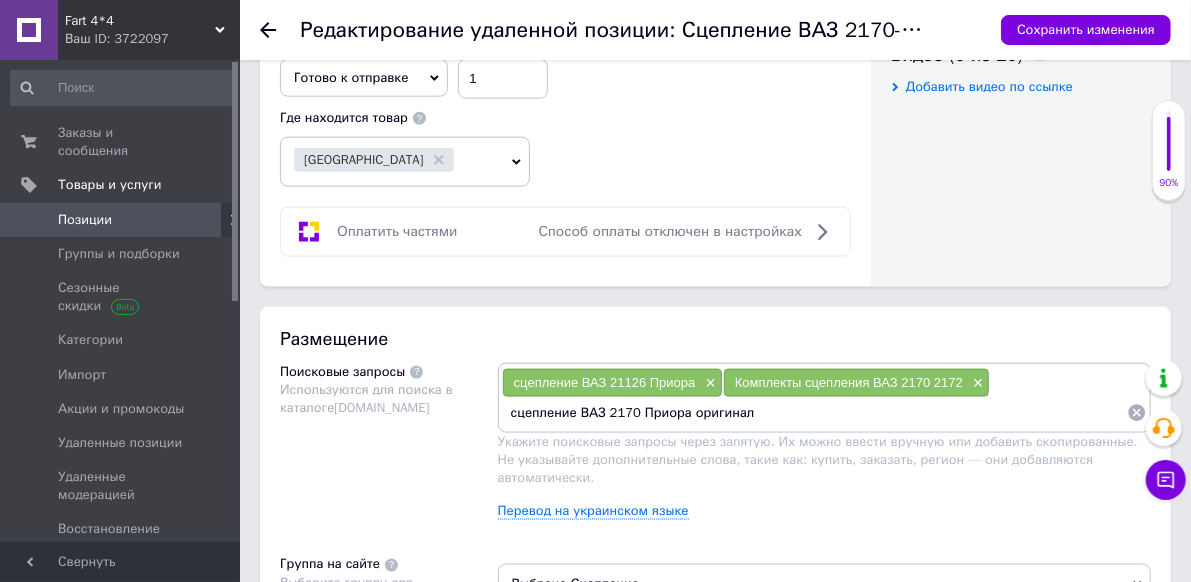 type 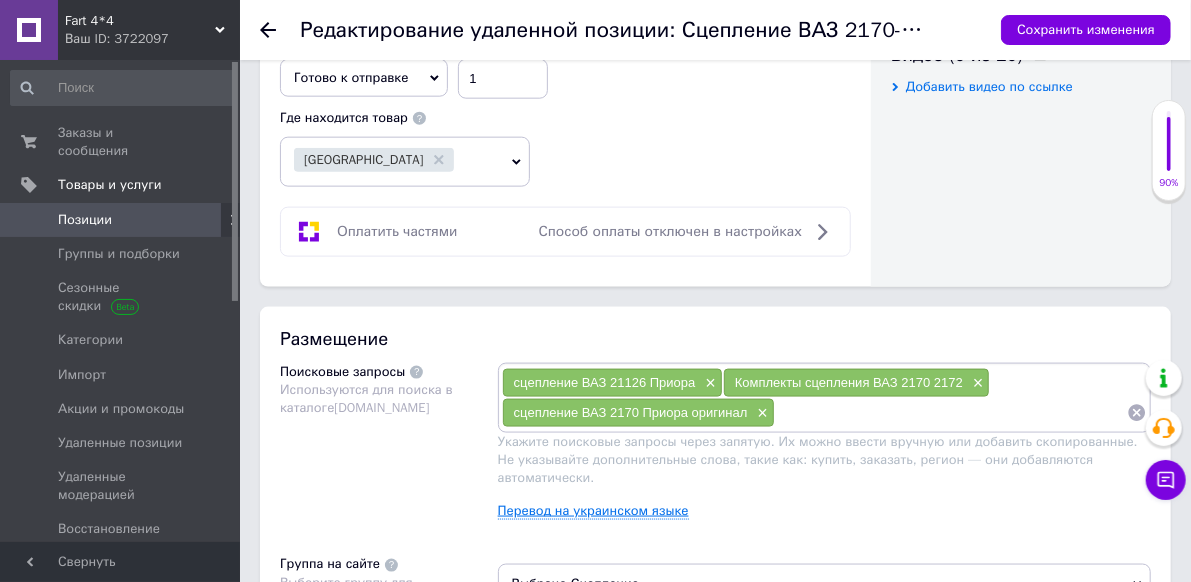 click on "Перевод на украинском языке" at bounding box center (593, 511) 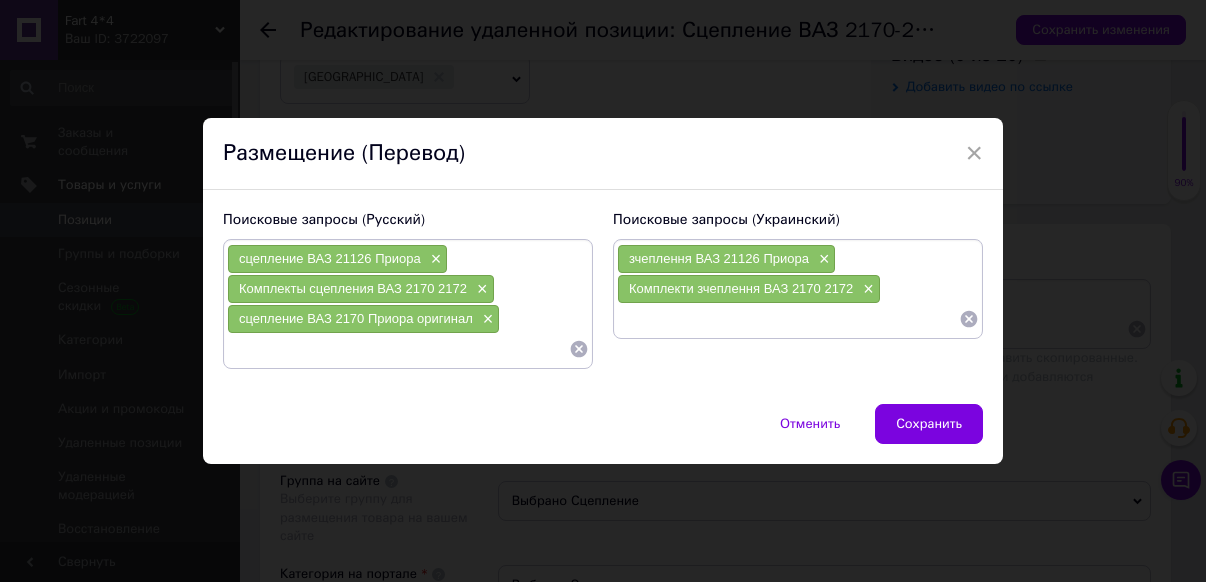 click at bounding box center (788, 319) 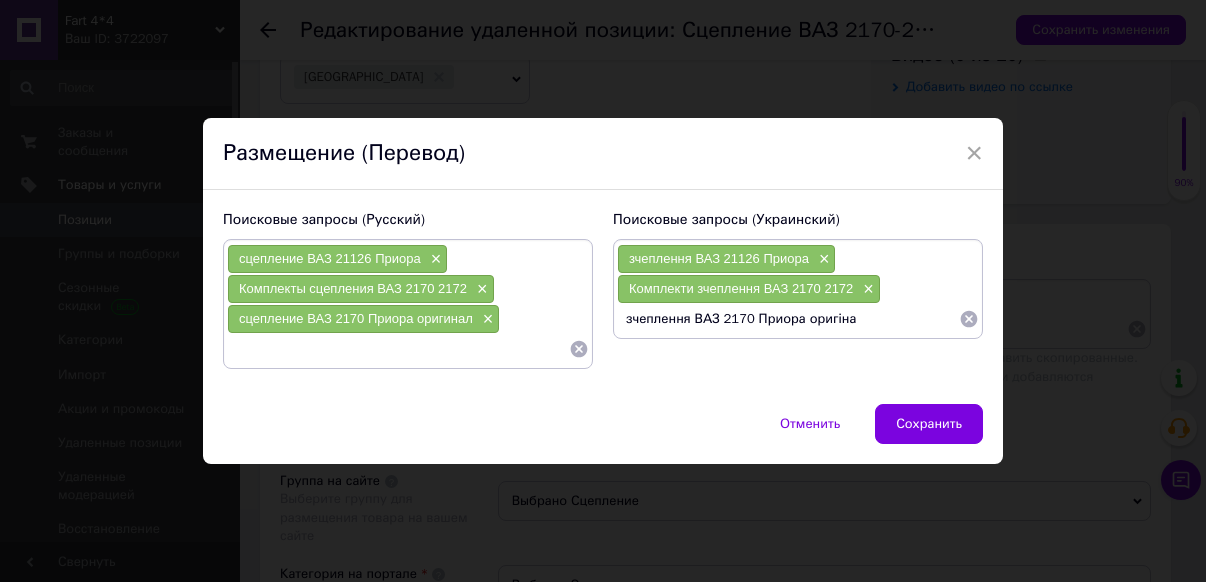 type on "зчеплення ВАЗ 2170 Приора оригінал" 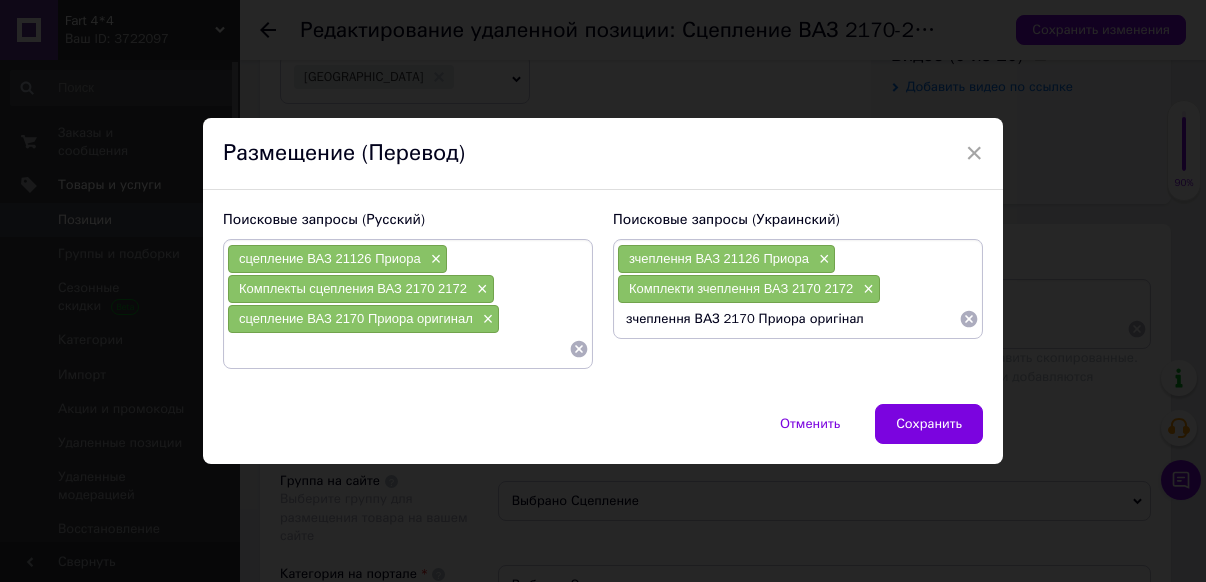 type 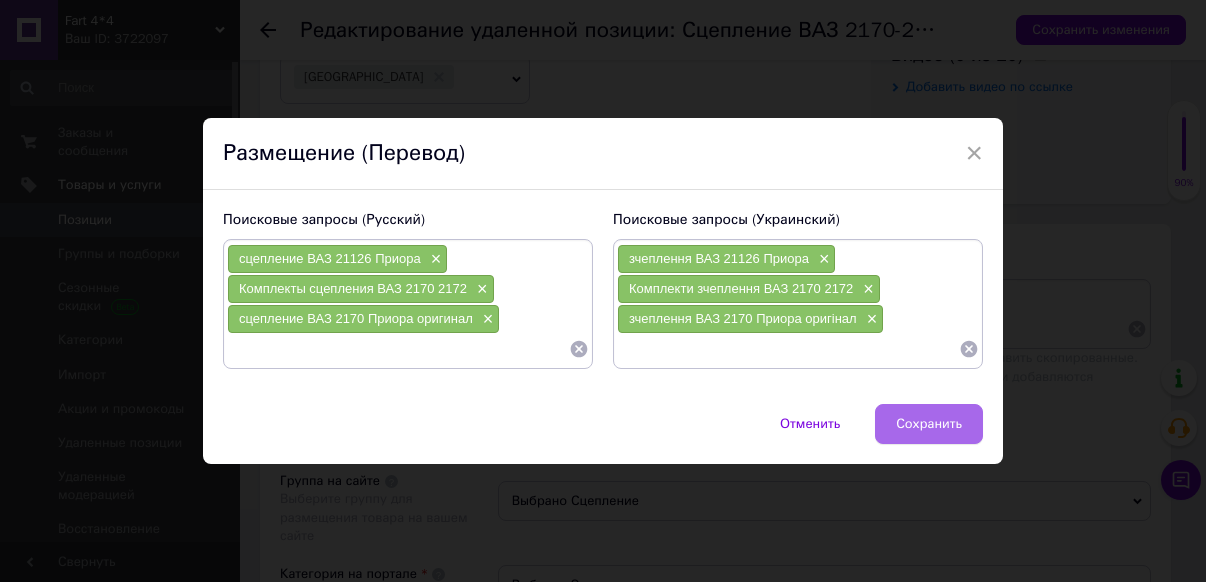 click on "Сохранить" at bounding box center (929, 424) 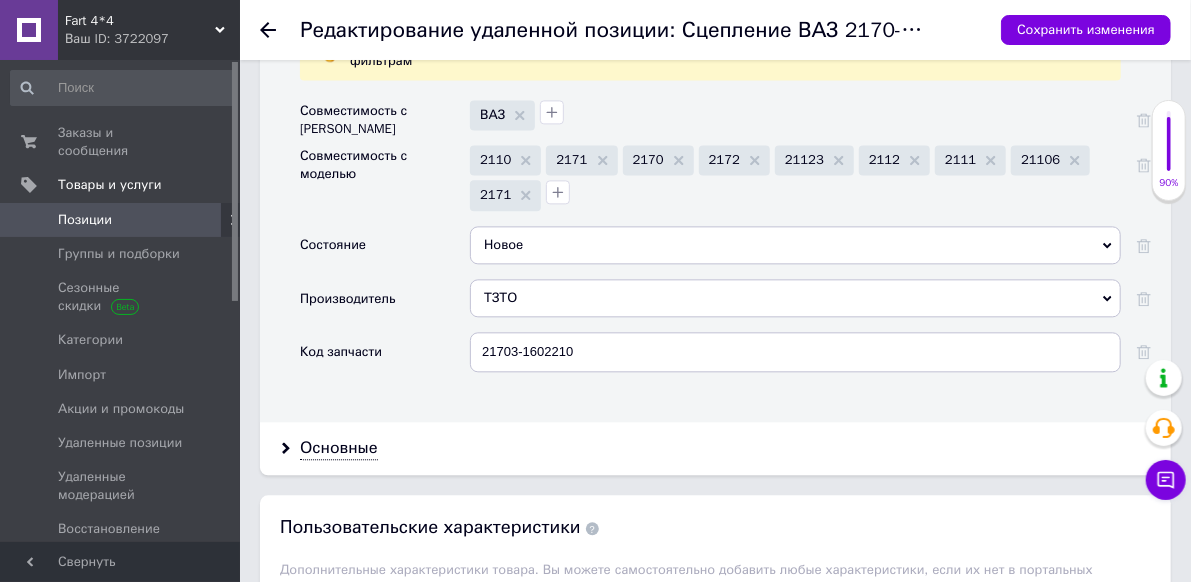 scroll, scrollTop: 2100, scrollLeft: 0, axis: vertical 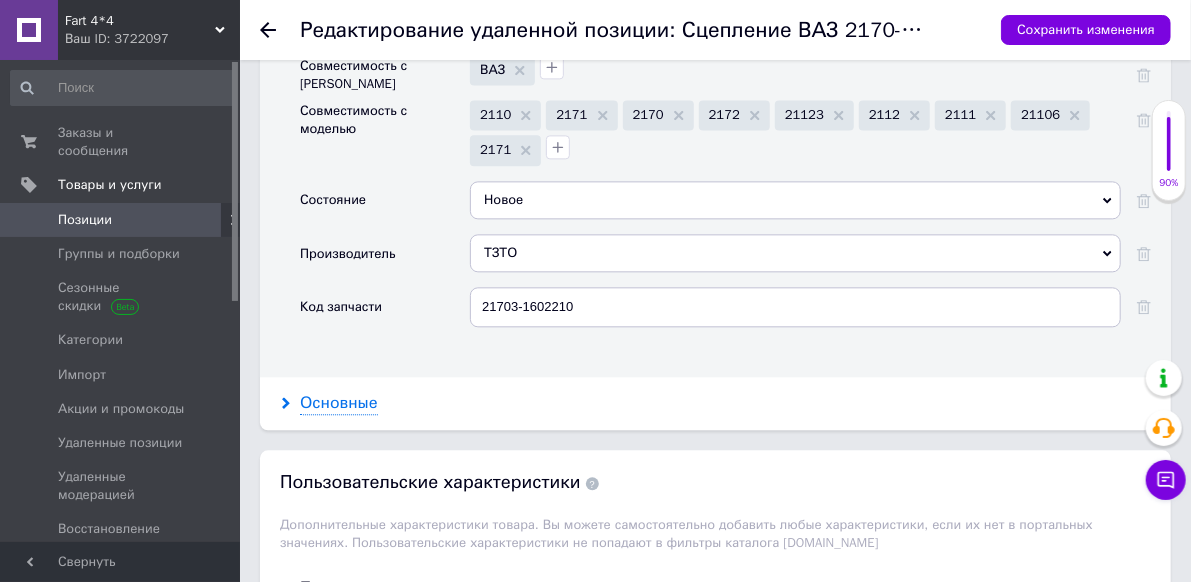 click on "Основные" at bounding box center (339, 403) 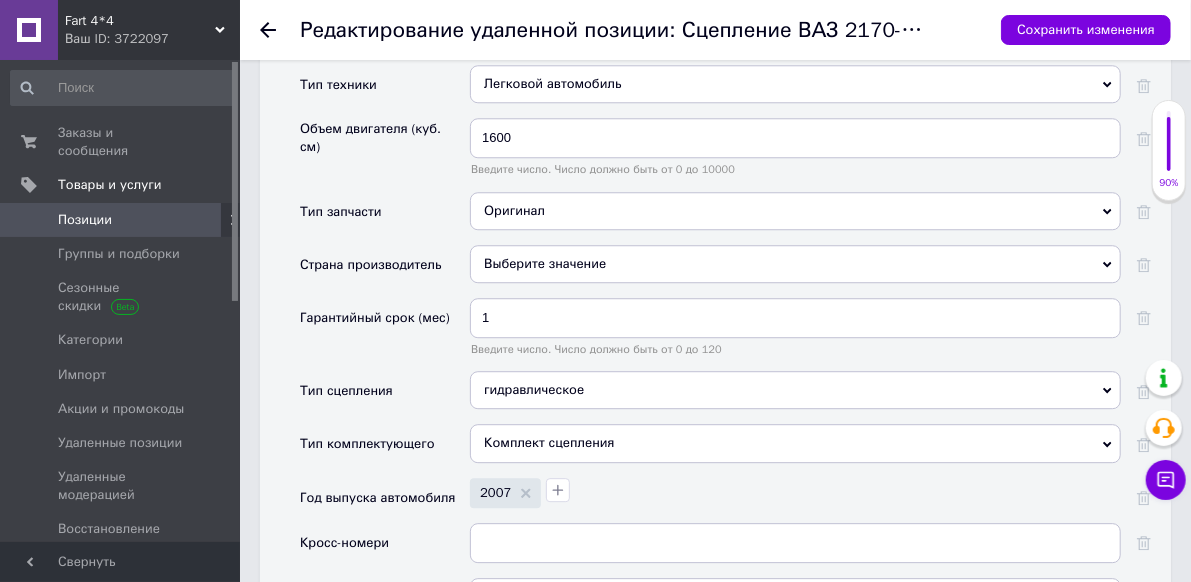 scroll, scrollTop: 2500, scrollLeft: 0, axis: vertical 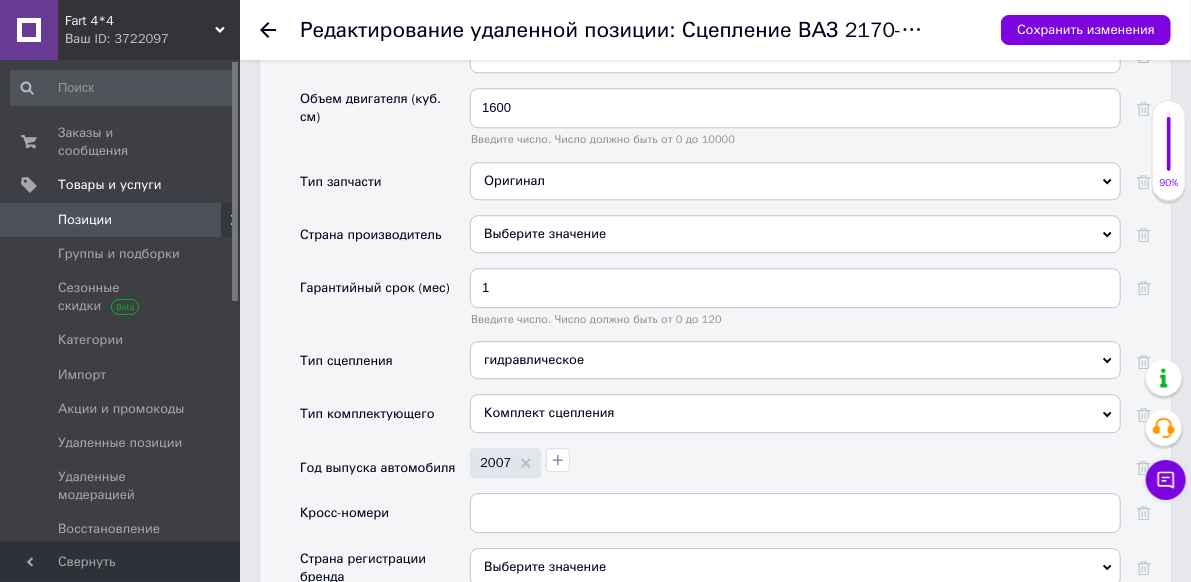click on "гидравлическое" at bounding box center (795, 360) 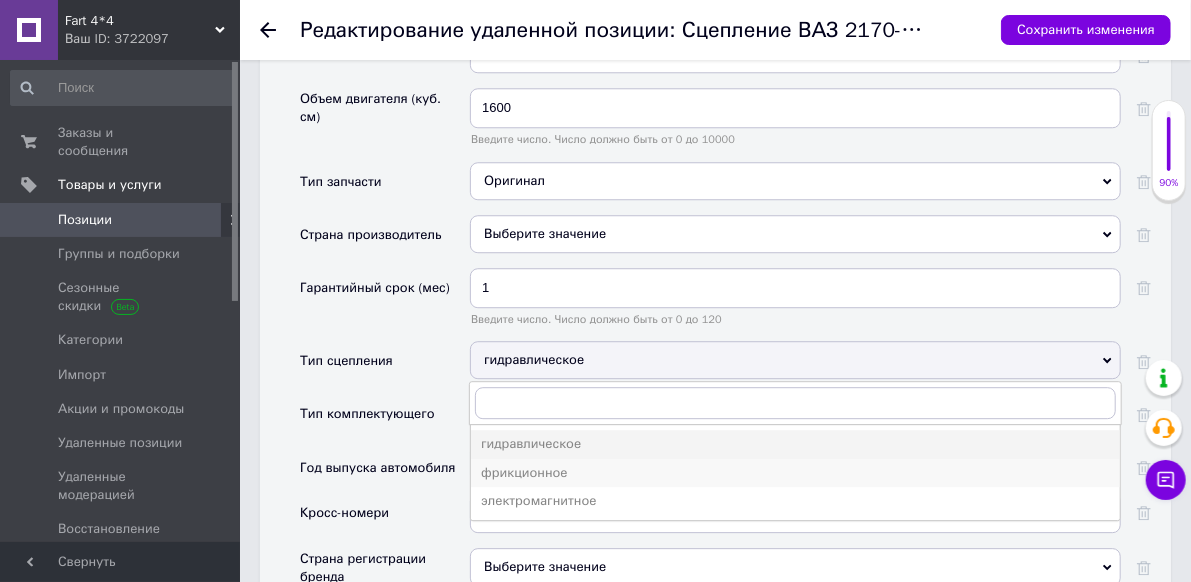 click on "фрикционное" at bounding box center [795, 473] 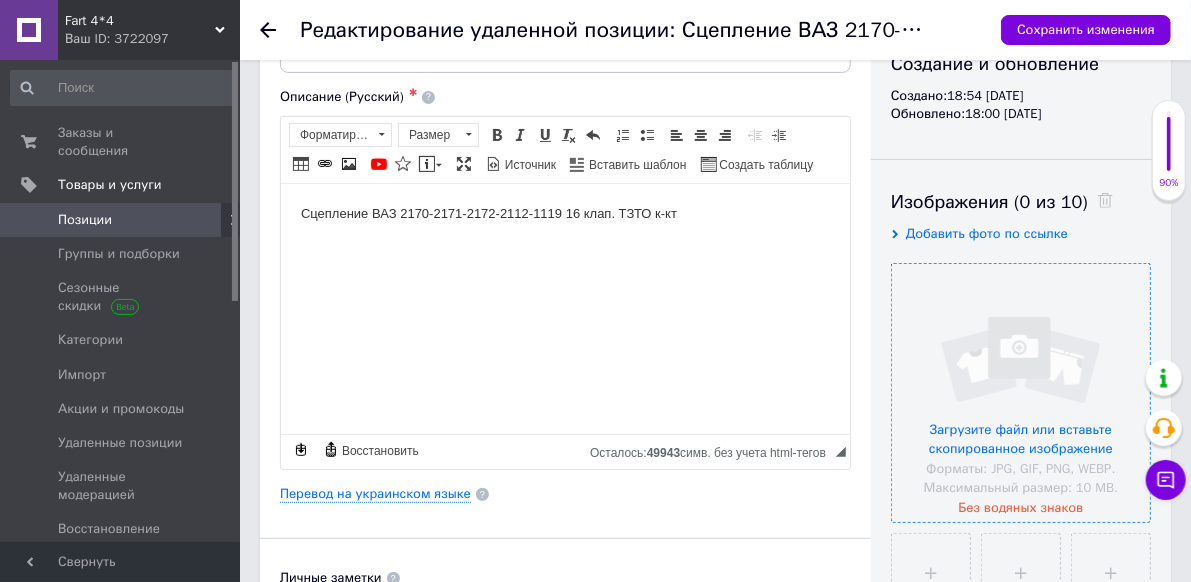 scroll, scrollTop: 300, scrollLeft: 0, axis: vertical 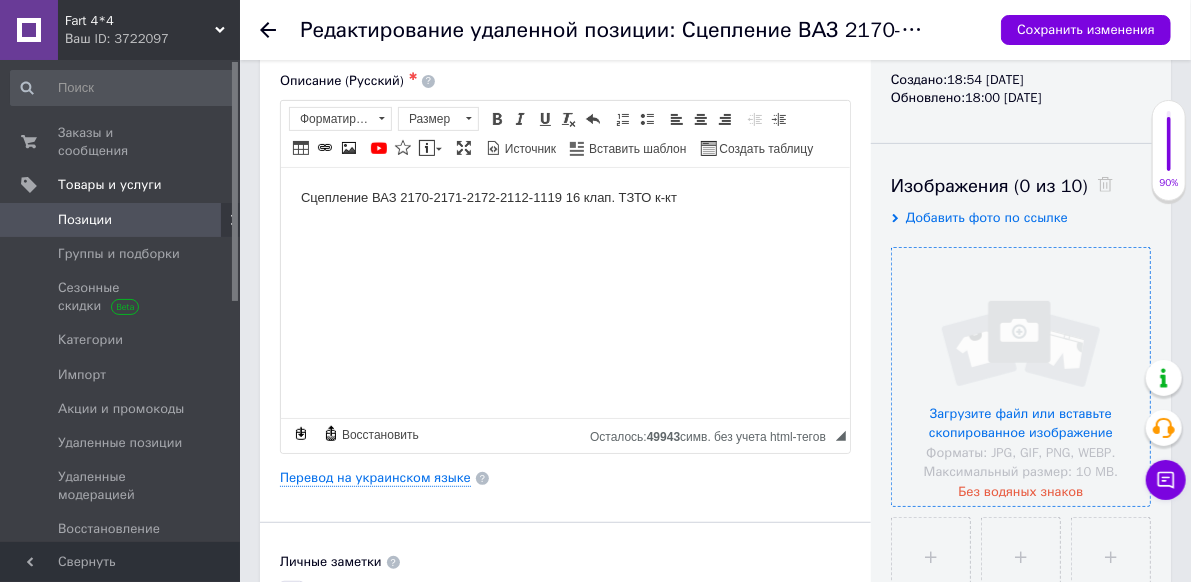 click at bounding box center (1021, 377) 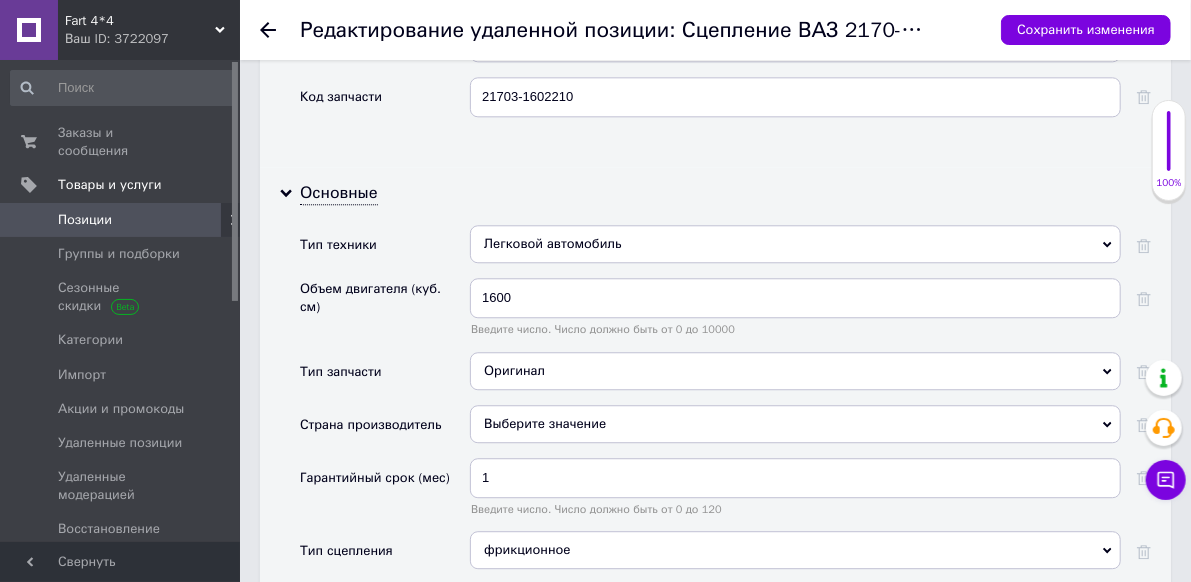 scroll, scrollTop: 2400, scrollLeft: 0, axis: vertical 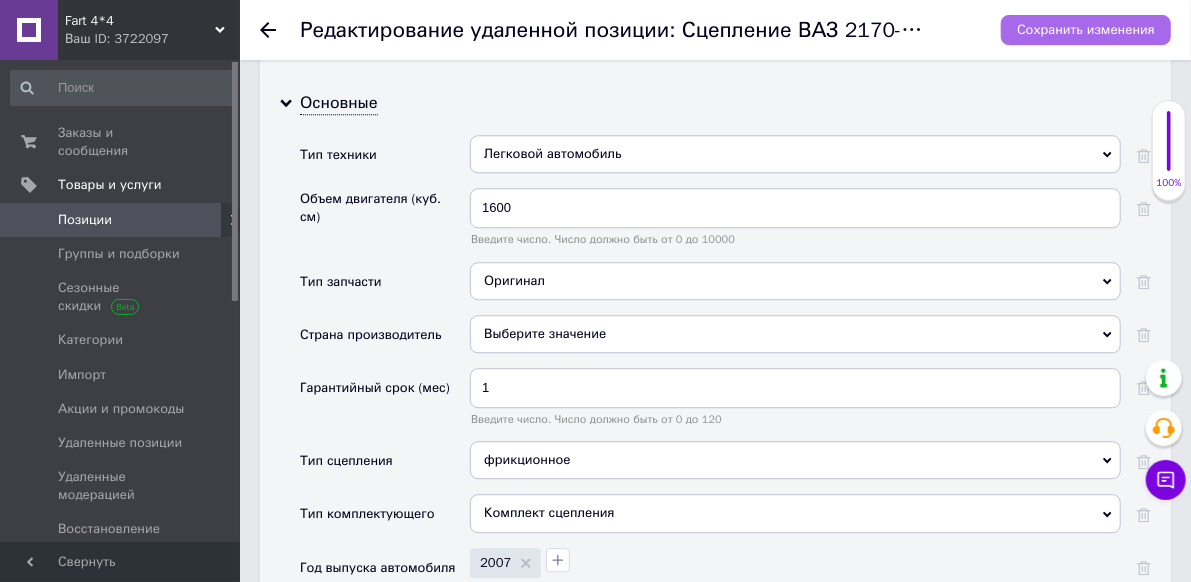 click on "Сохранить изменения" at bounding box center [1086, 29] 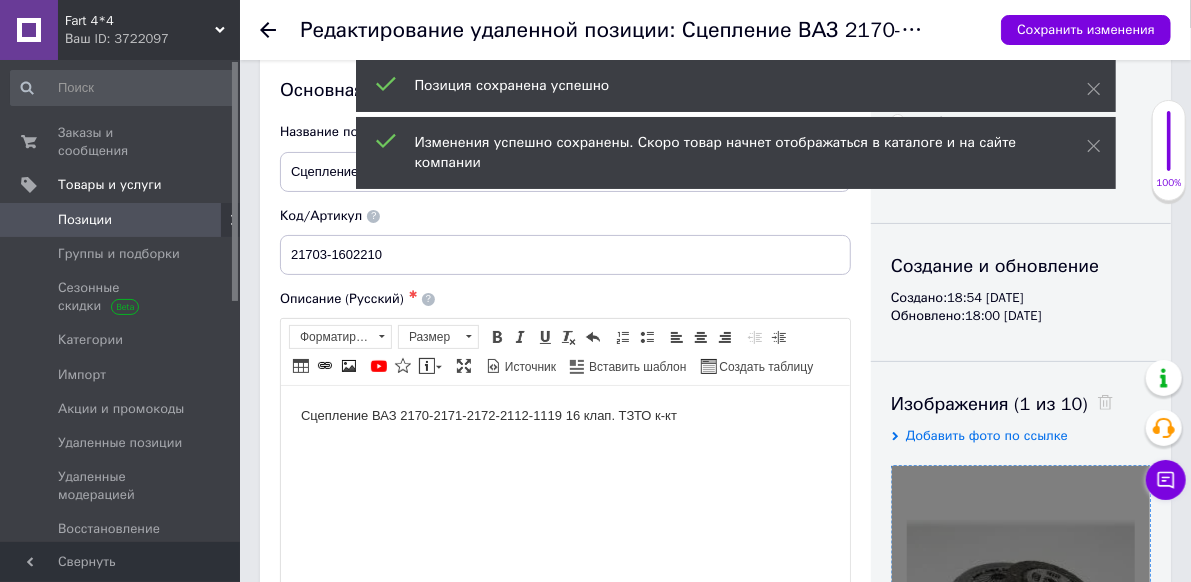 scroll, scrollTop: 0, scrollLeft: 0, axis: both 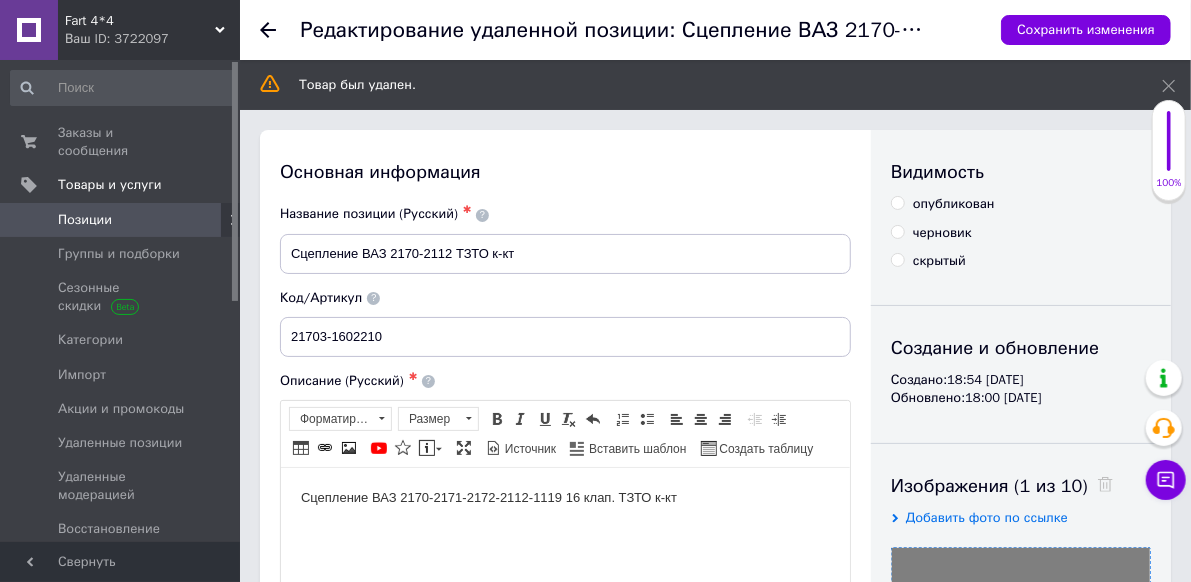 click on "опубликован" at bounding box center (897, 202) 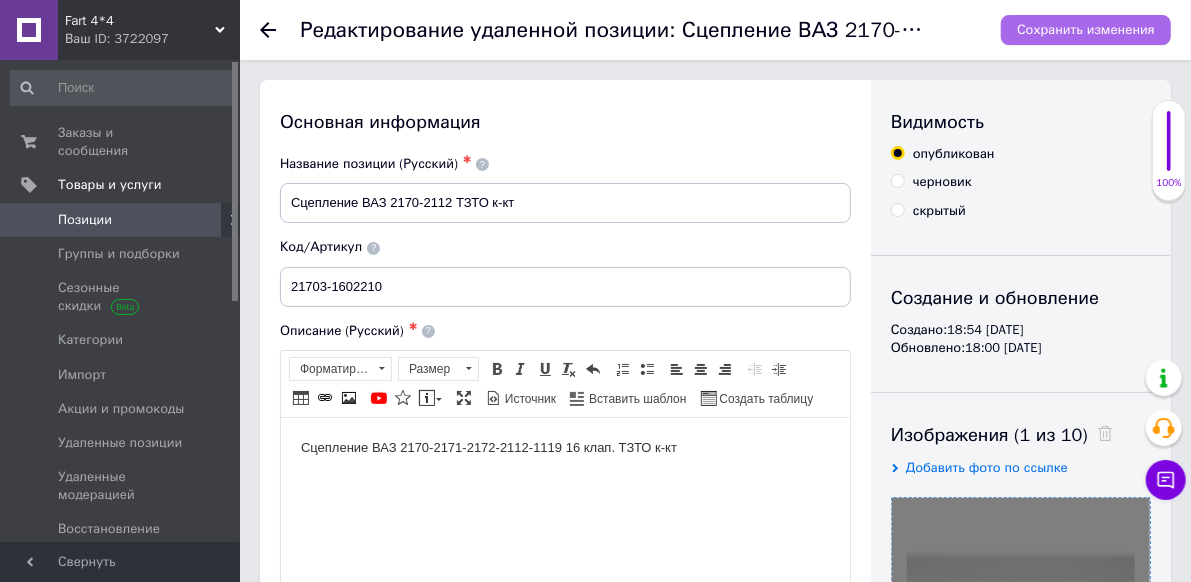 click on "Сохранить изменения" at bounding box center (1086, 29) 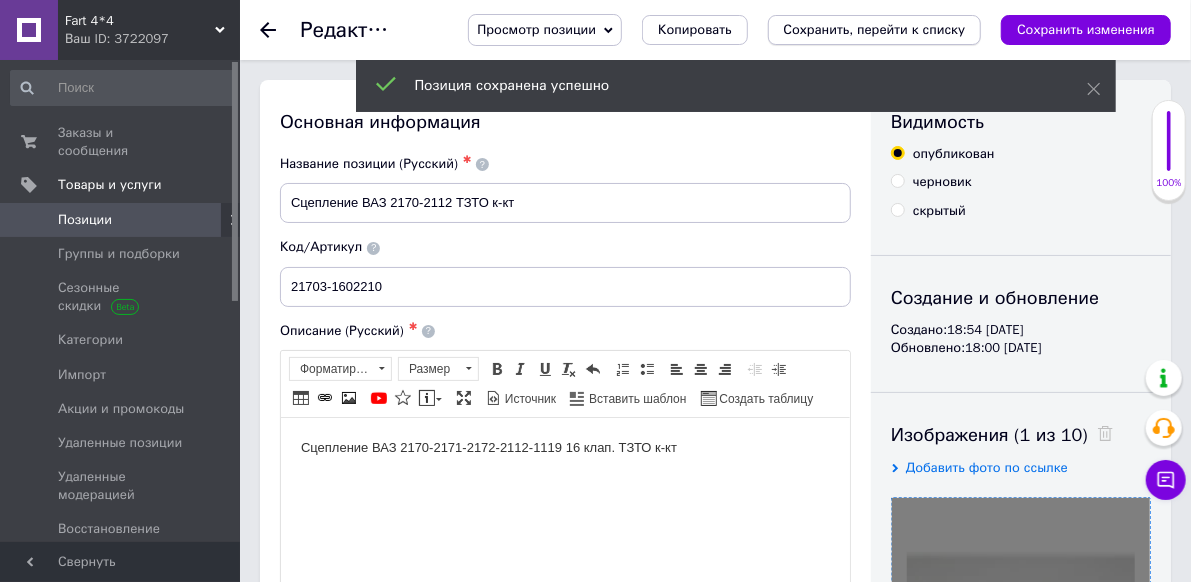 click on "Сохранить, перейти к списку" at bounding box center (875, 29) 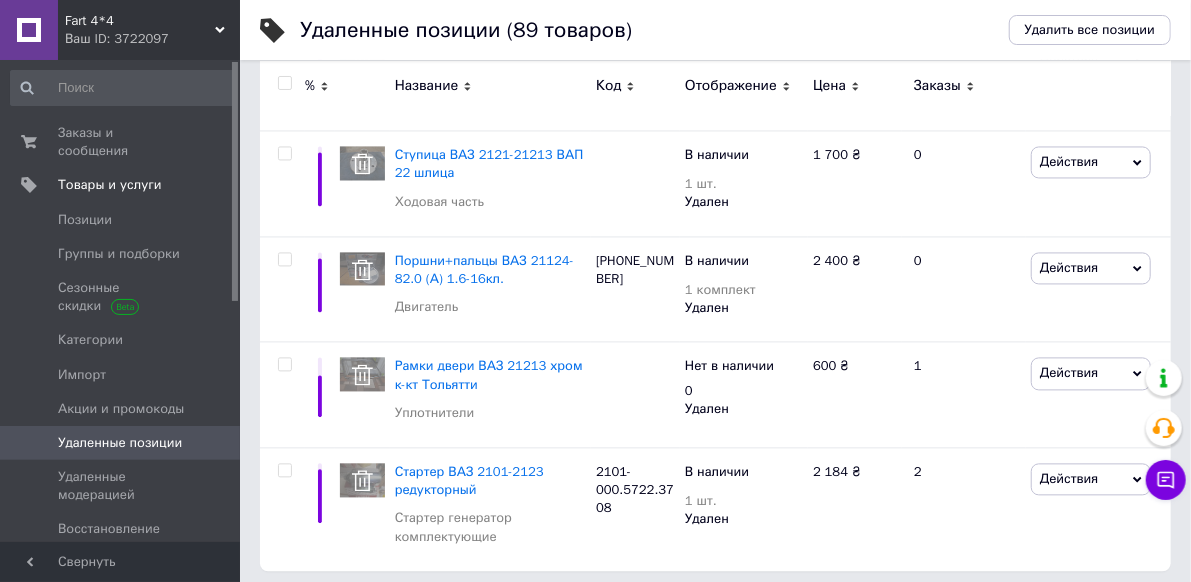 scroll, scrollTop: 1872, scrollLeft: 0, axis: vertical 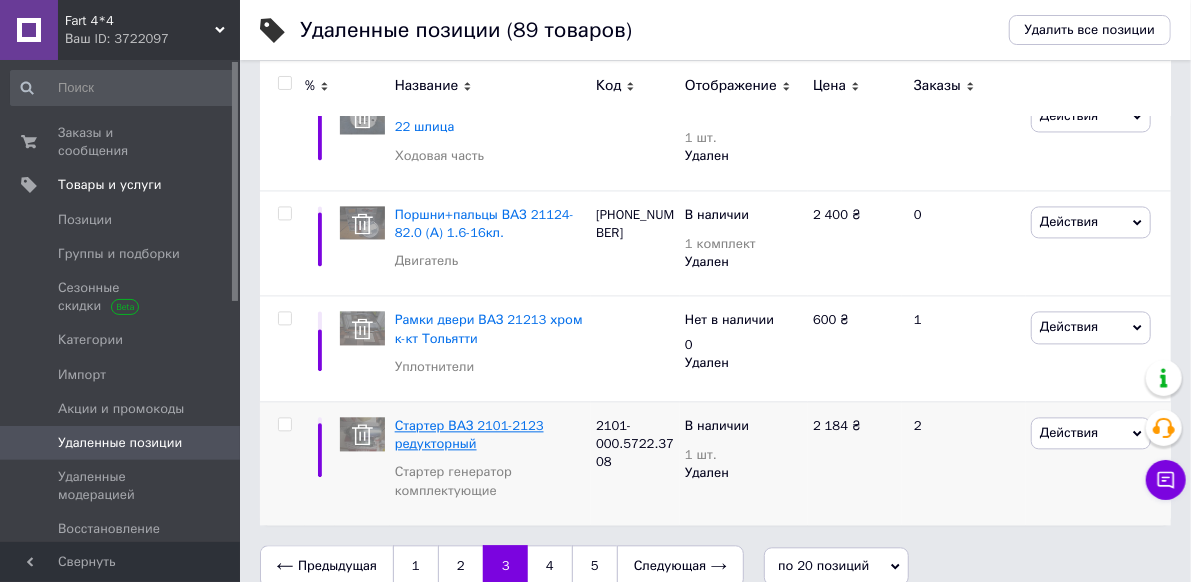 click on "Стартер ВАЗ 2101-2123  редукторный" at bounding box center (469, 434) 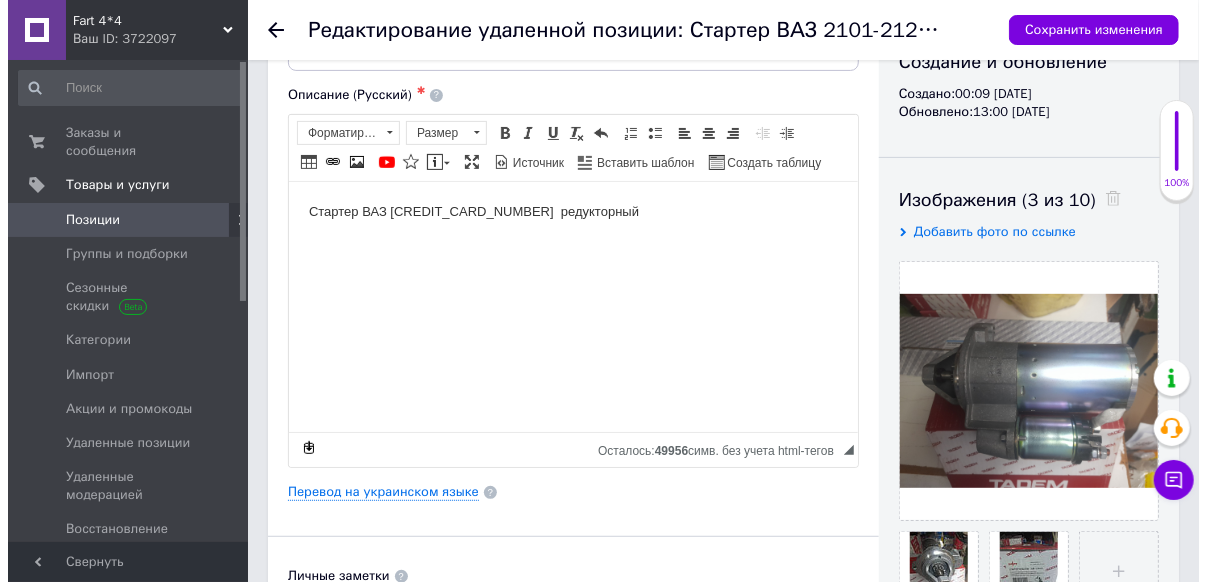 scroll, scrollTop: 300, scrollLeft: 0, axis: vertical 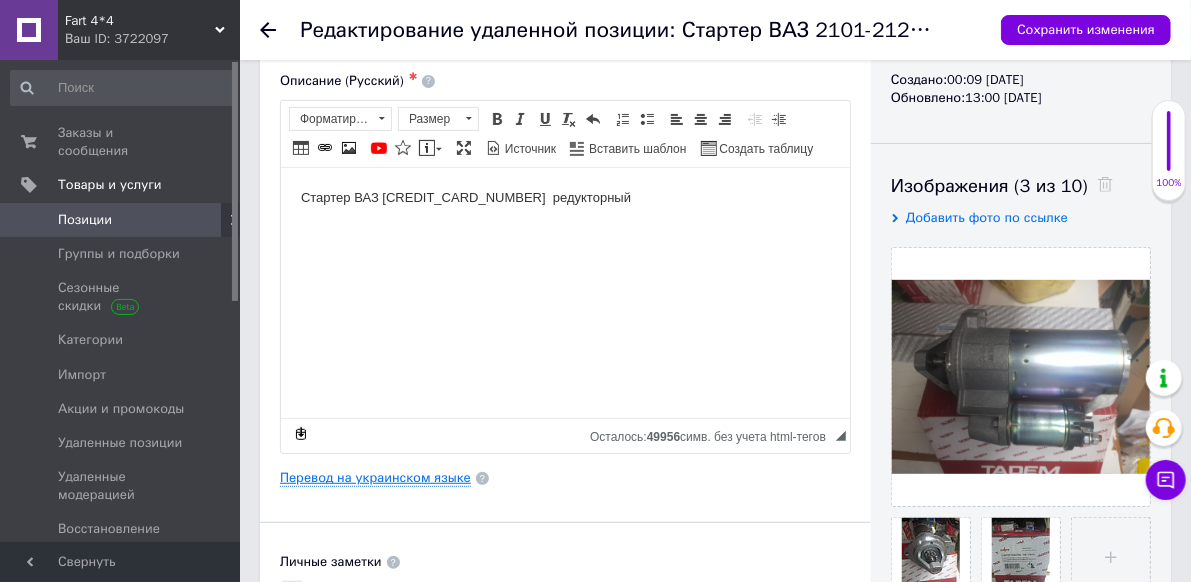 click on "Перевод на украинском языке" at bounding box center (375, 478) 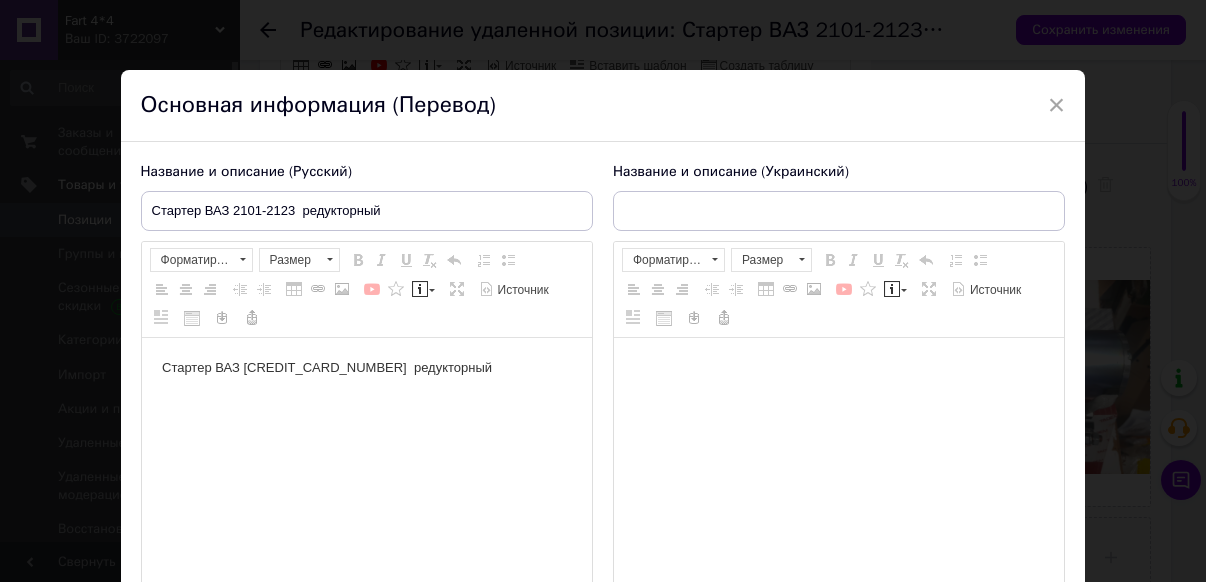 scroll, scrollTop: 0, scrollLeft: 0, axis: both 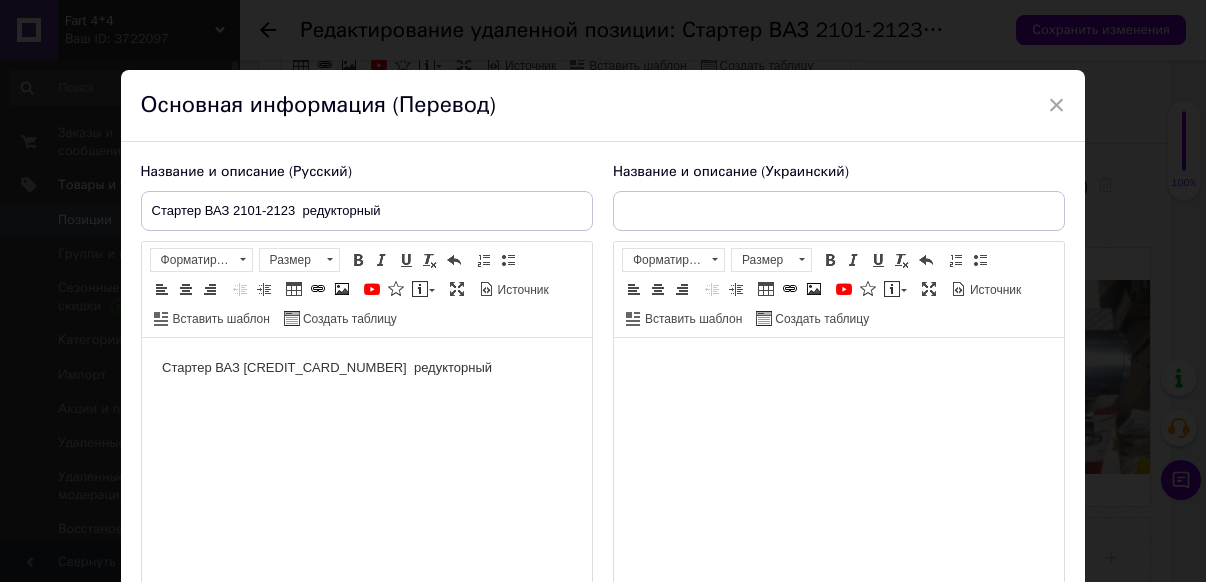 type on "Стартер ВАЗ 2101-2123  редукторний" 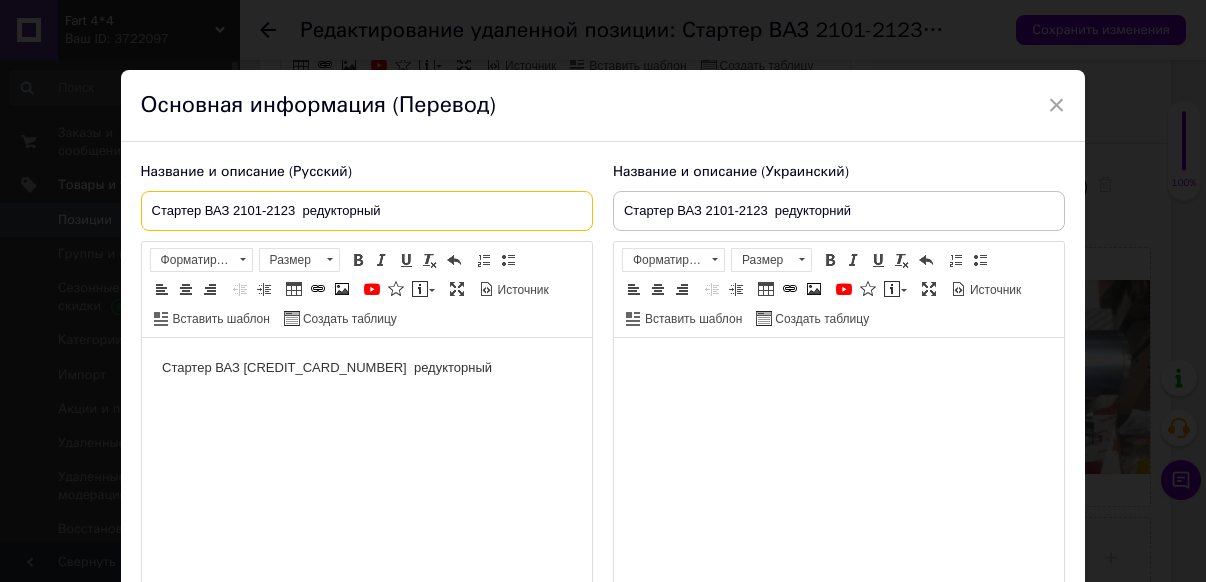 click on "Стартер ВАЗ 2101-2123  редукторный" at bounding box center (367, 211) 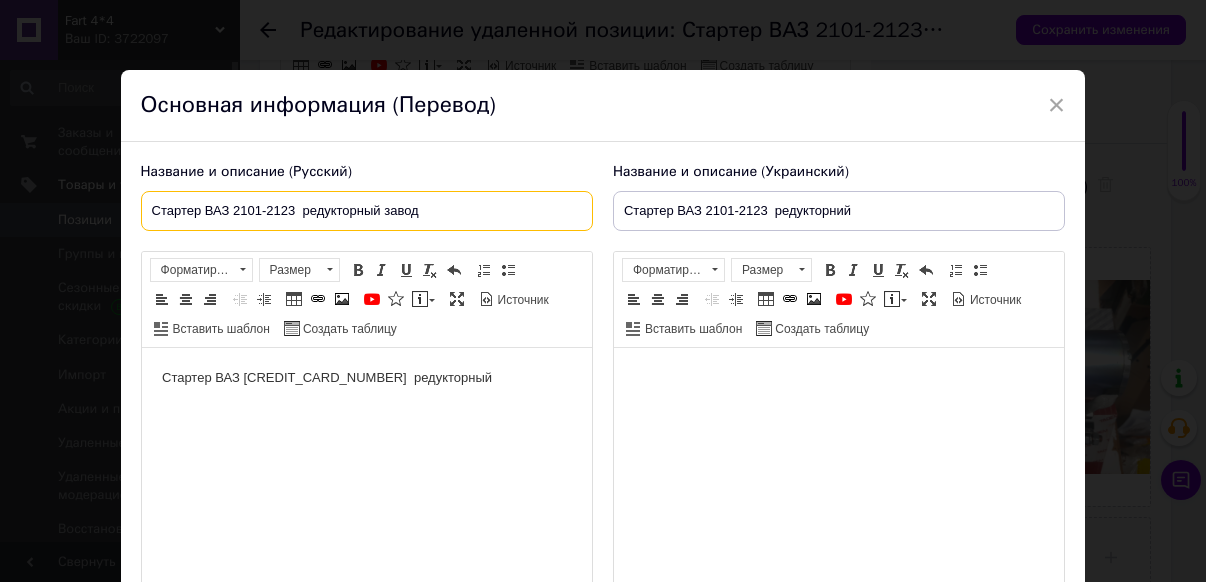 type on "Стартер ВАЗ 2101-2123  редукторный завод" 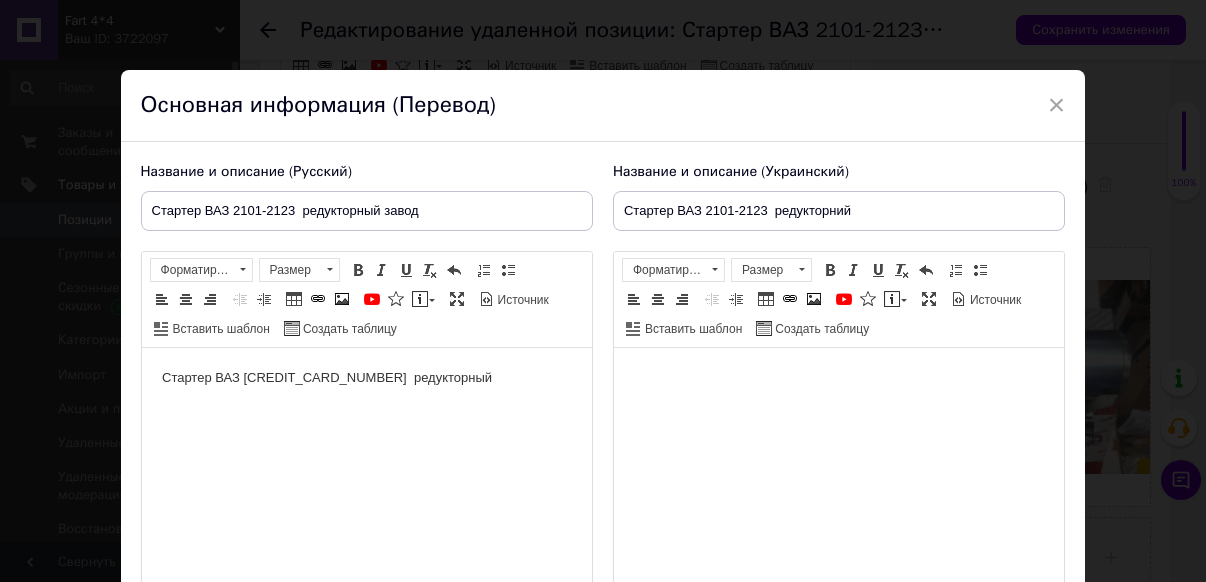click on "Стартер ВАЗ [CREDIT_CARD_NUMBER]  редукторный" at bounding box center (366, 378) 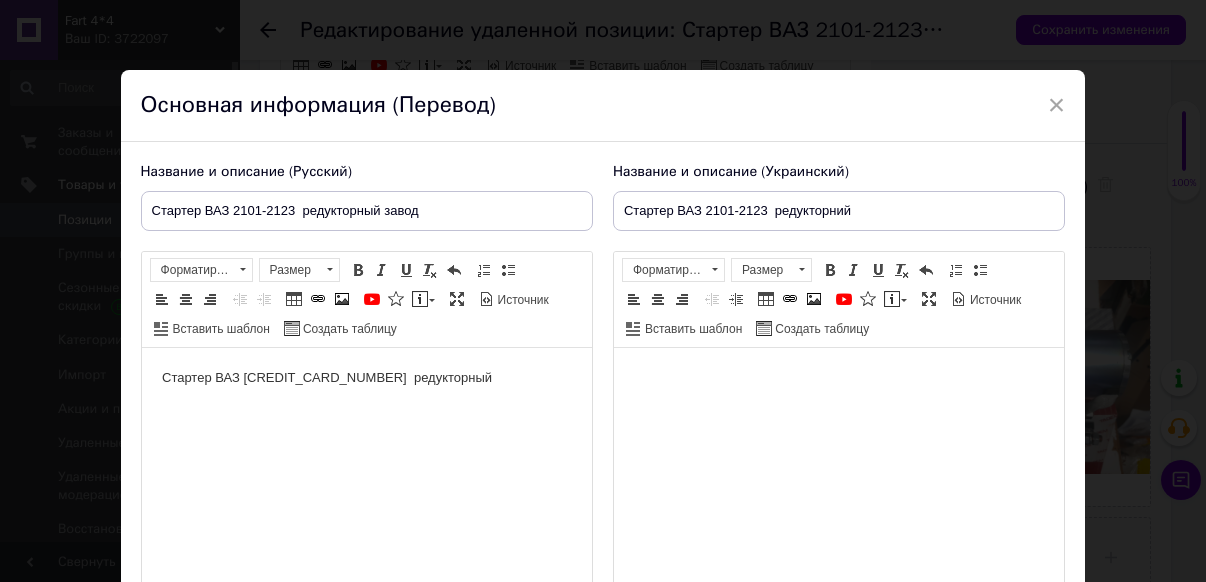 type 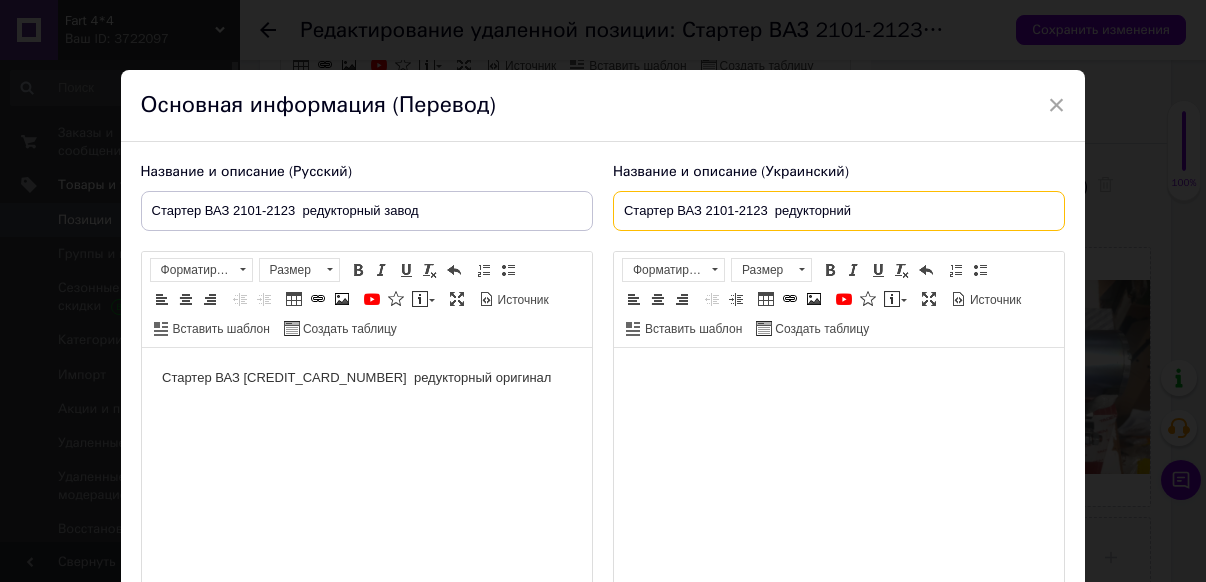 click on "Стартер ВАЗ 2101-2123  редукторний" at bounding box center (839, 211) 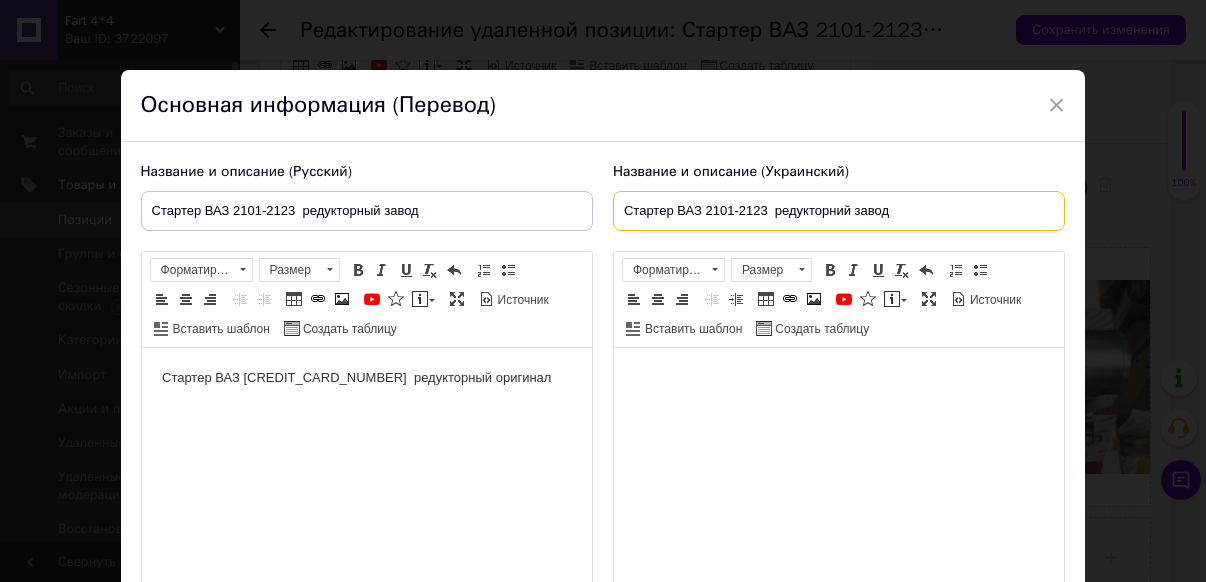 type on "Стартер ВАЗ 2101-2123  редукторний завод" 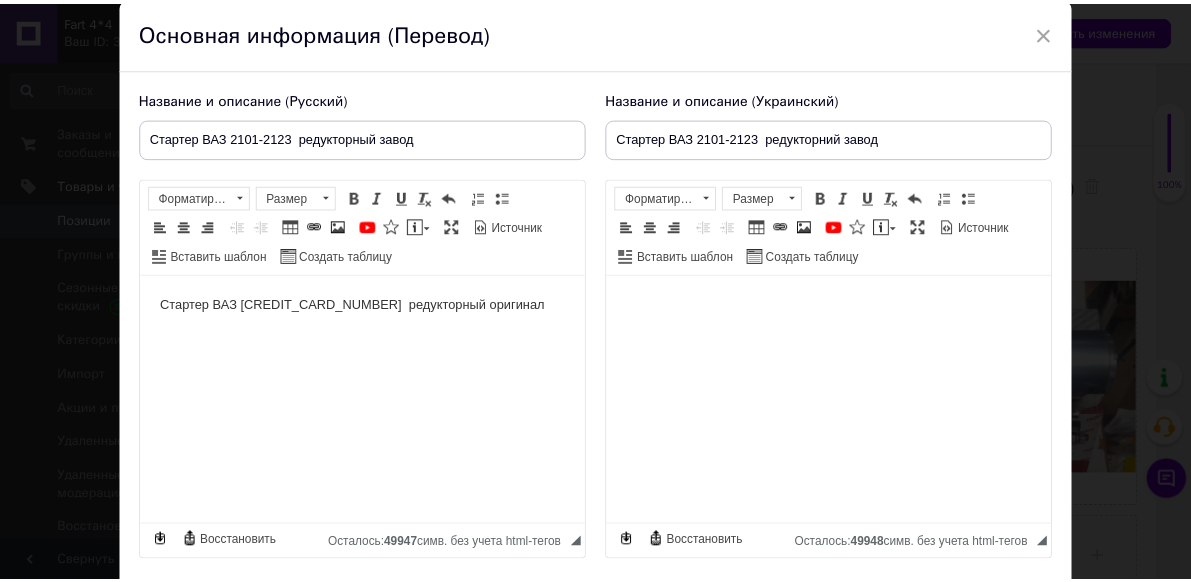 scroll, scrollTop: 200, scrollLeft: 0, axis: vertical 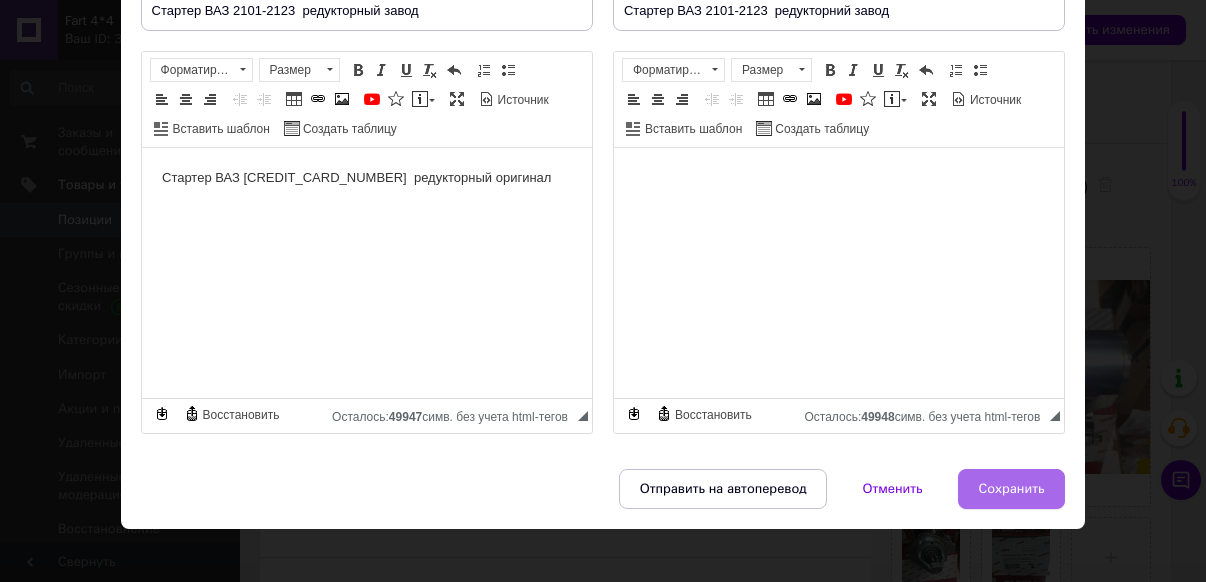 click on "Сохранить" at bounding box center (1012, 489) 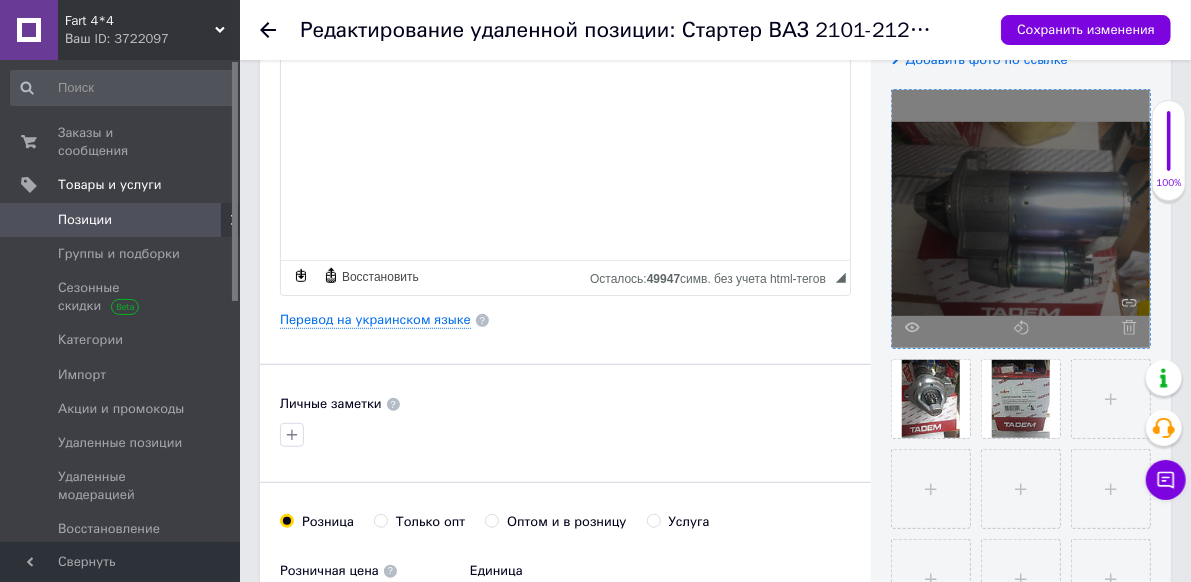 scroll, scrollTop: 500, scrollLeft: 0, axis: vertical 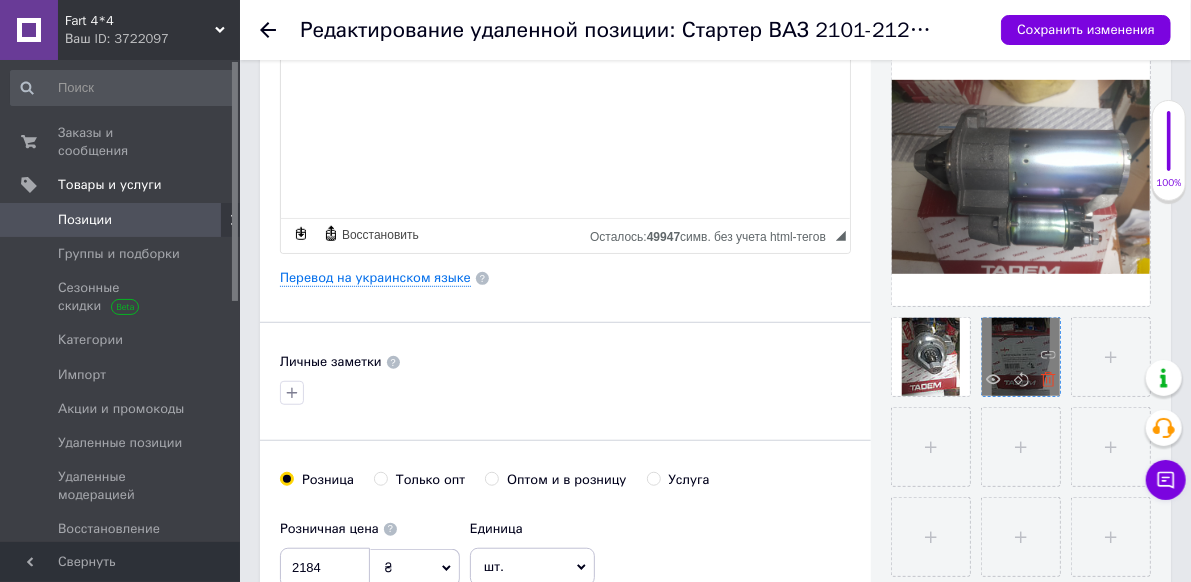click 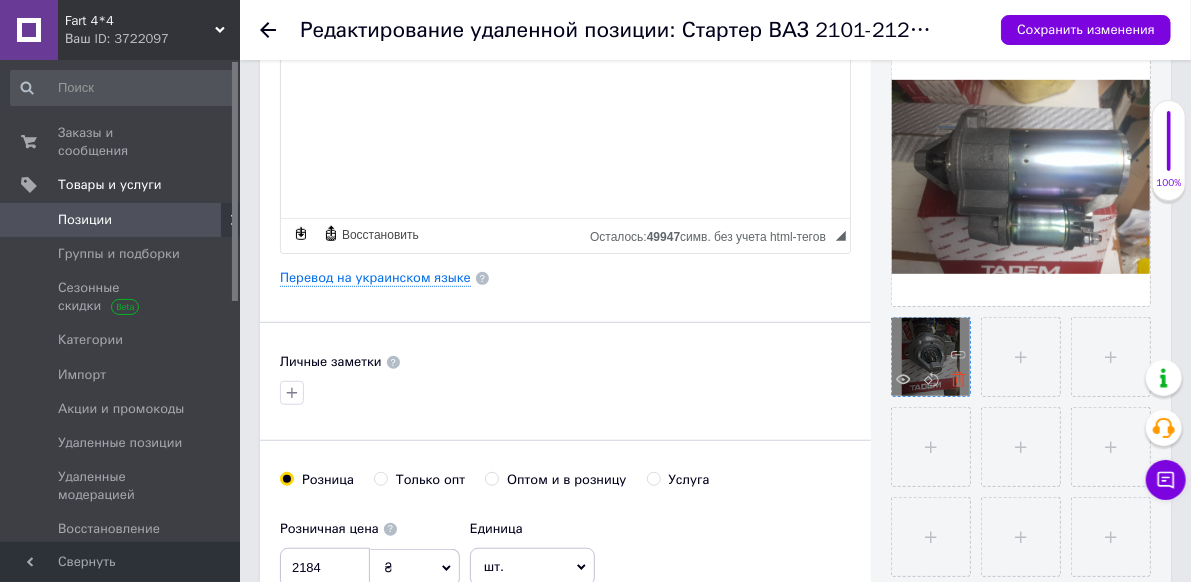 click 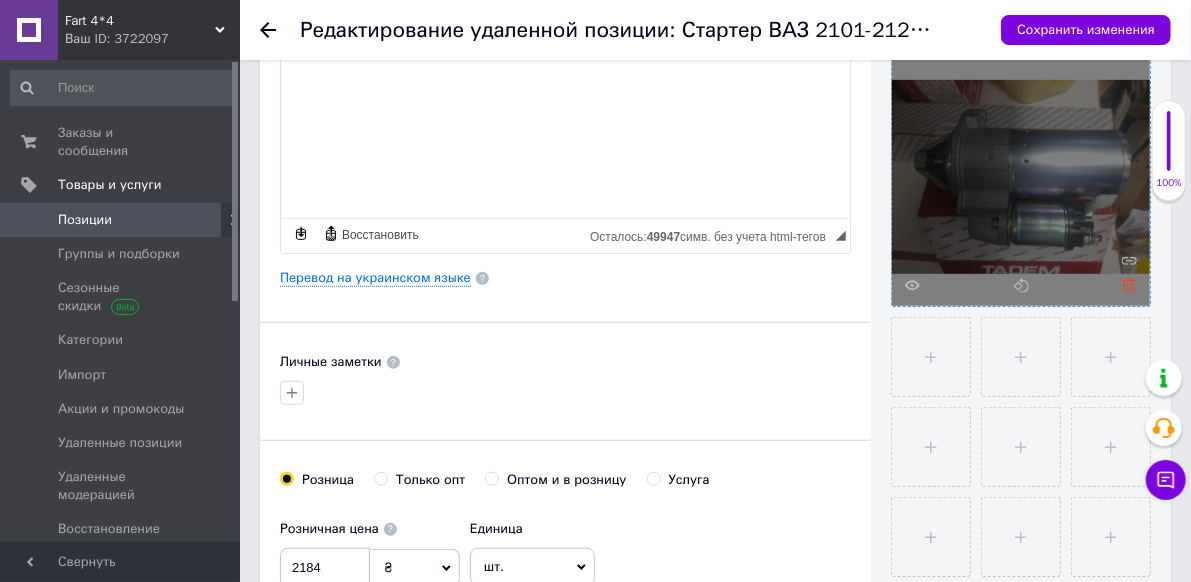 click 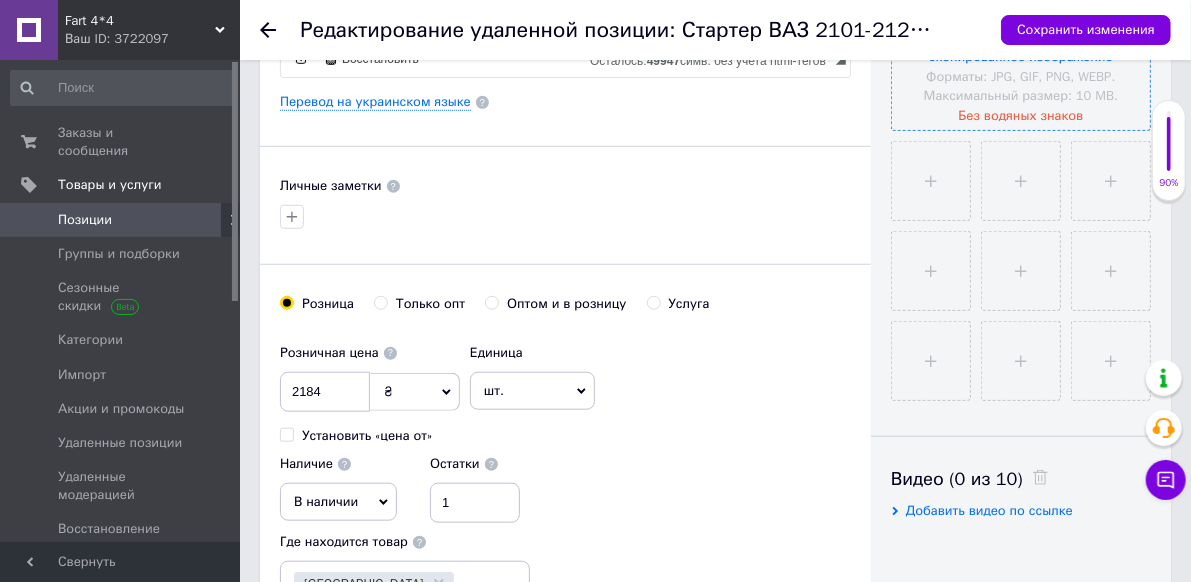 scroll, scrollTop: 700, scrollLeft: 0, axis: vertical 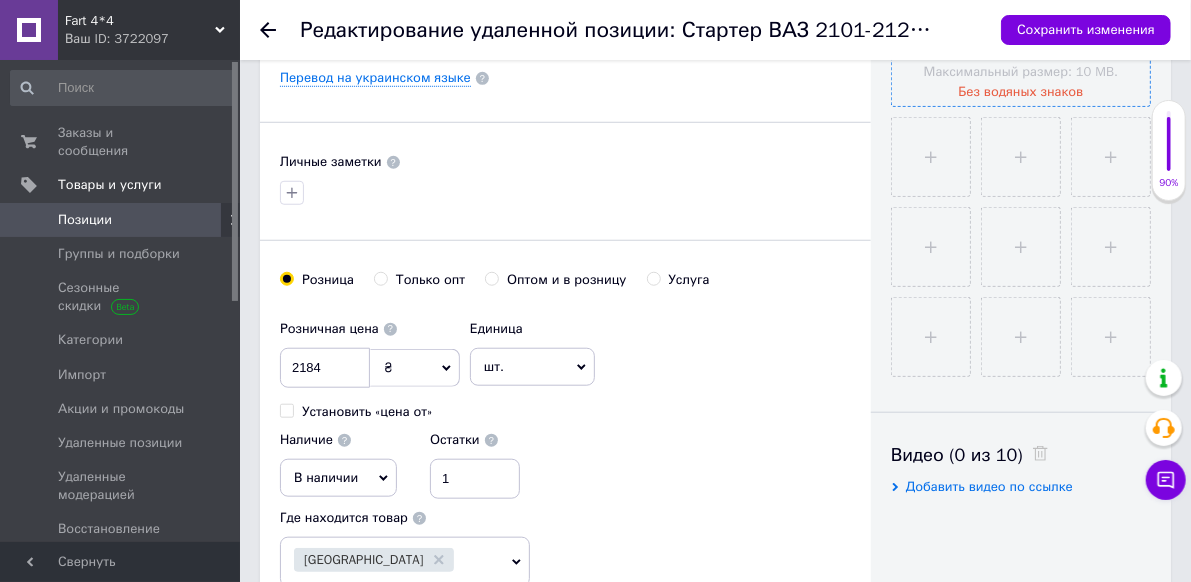 click on "В наличии" at bounding box center (326, 477) 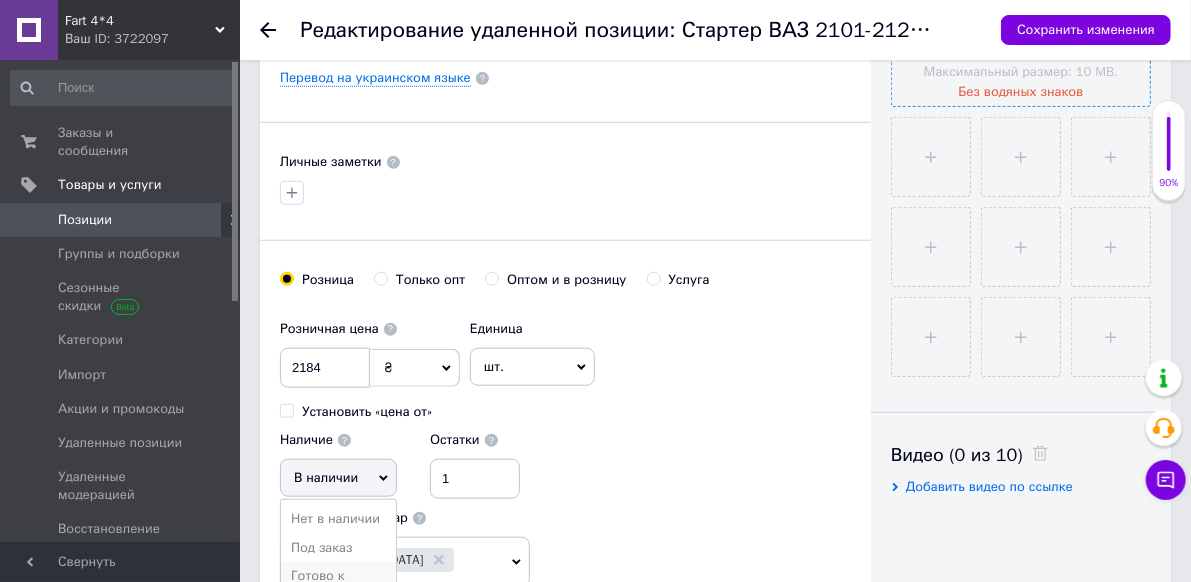 click on "Готово к отправке" at bounding box center (338, 585) 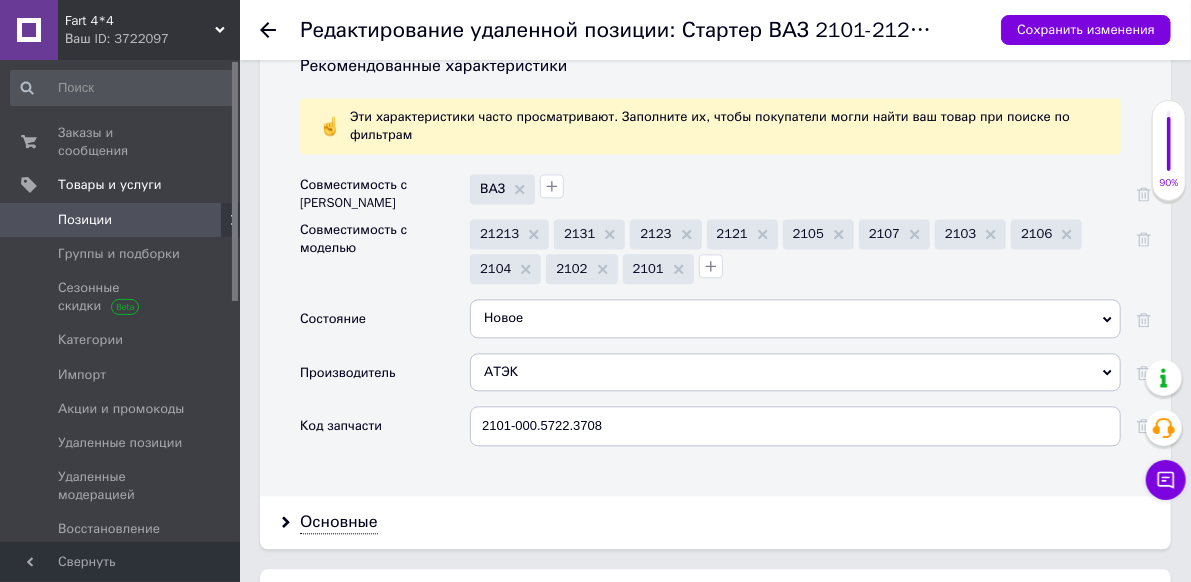 scroll, scrollTop: 2000, scrollLeft: 0, axis: vertical 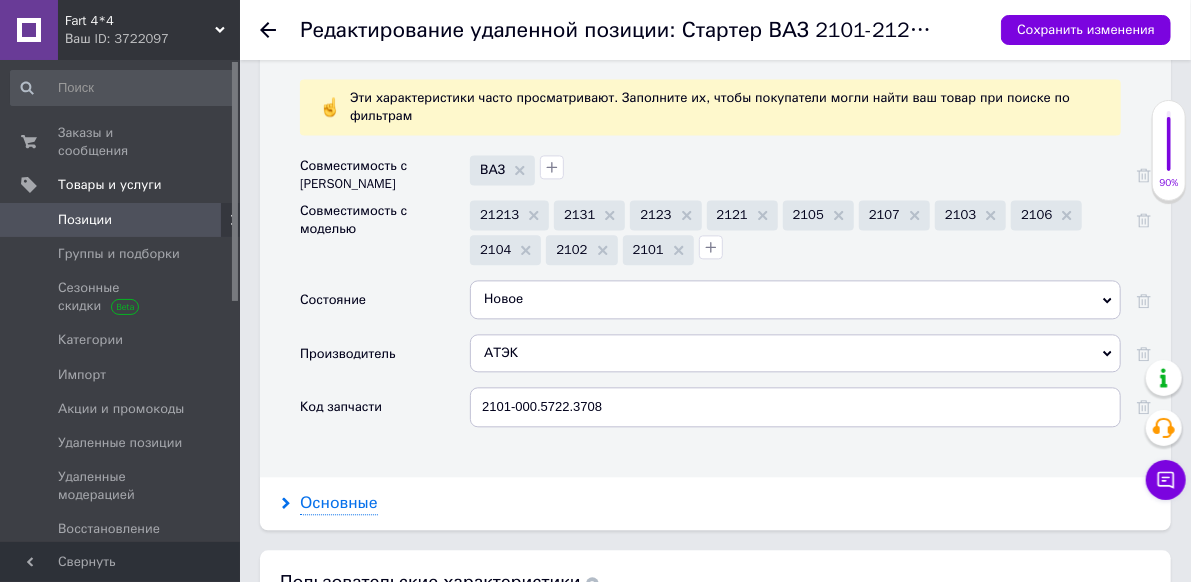 click on "Основные" at bounding box center (339, 503) 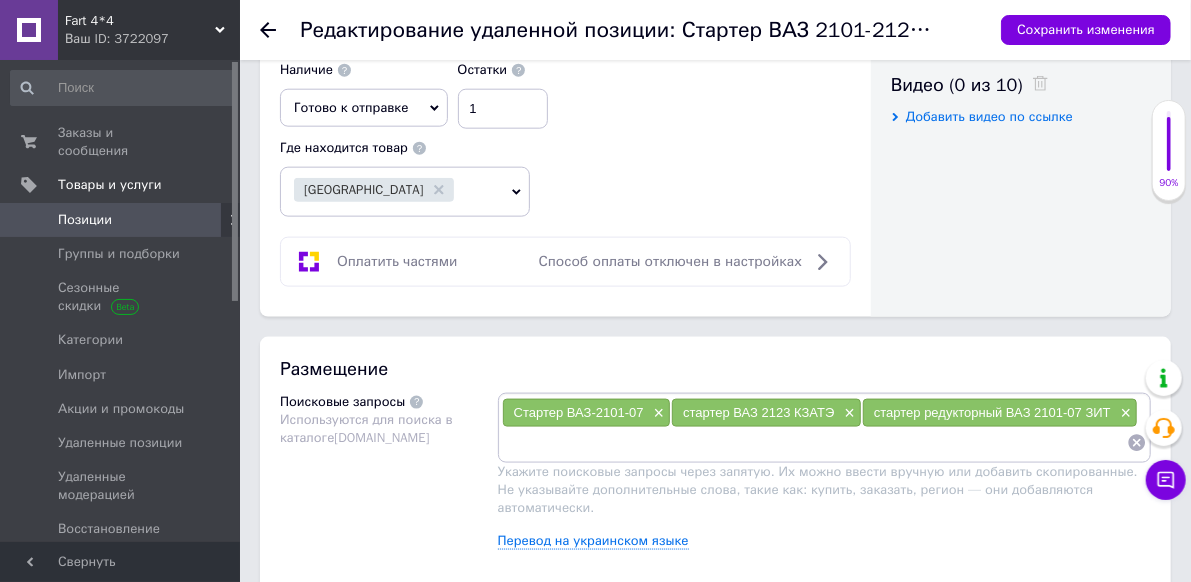 scroll, scrollTop: 1100, scrollLeft: 0, axis: vertical 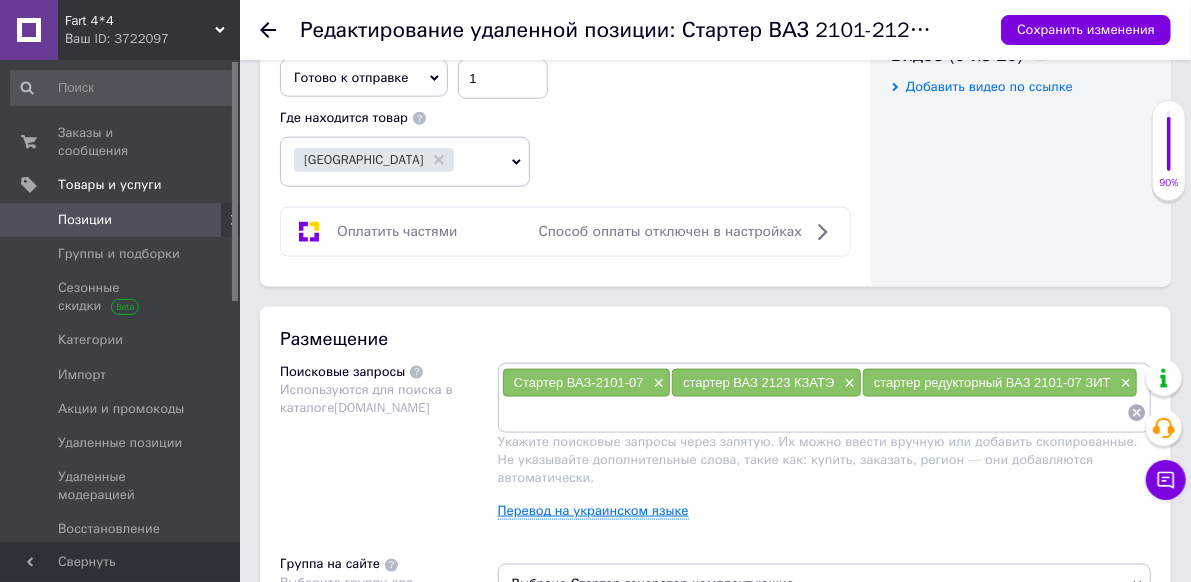 click on "Перевод на украинском языке" at bounding box center (593, 511) 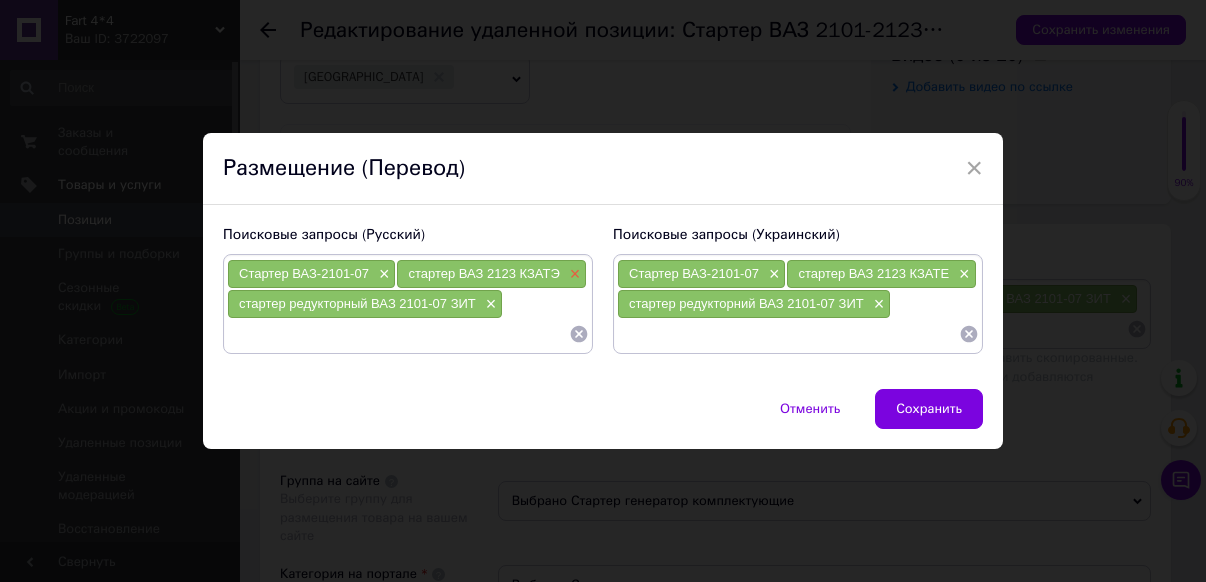 click on "×" at bounding box center (573, 274) 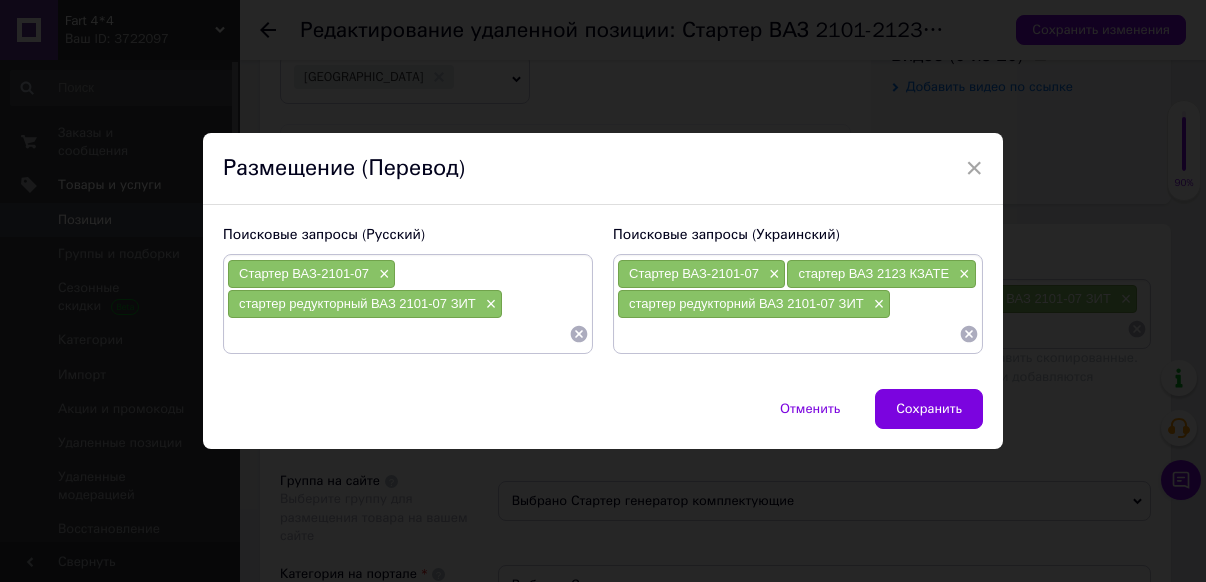 click at bounding box center [398, 334] 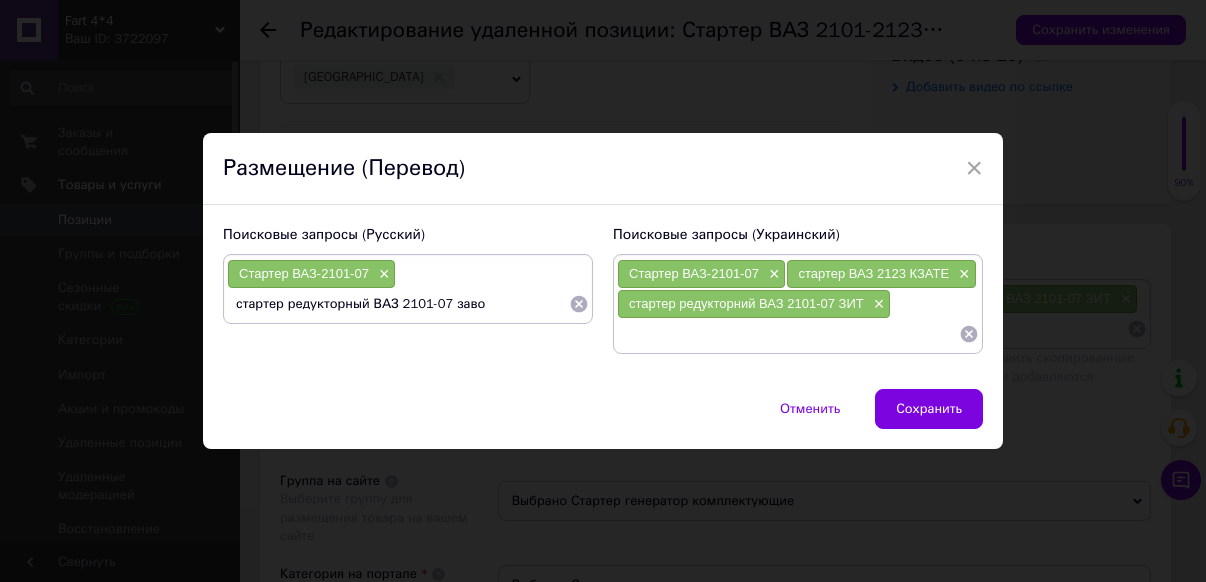 type on "стартер редукторный ВАЗ 2101-07 завод" 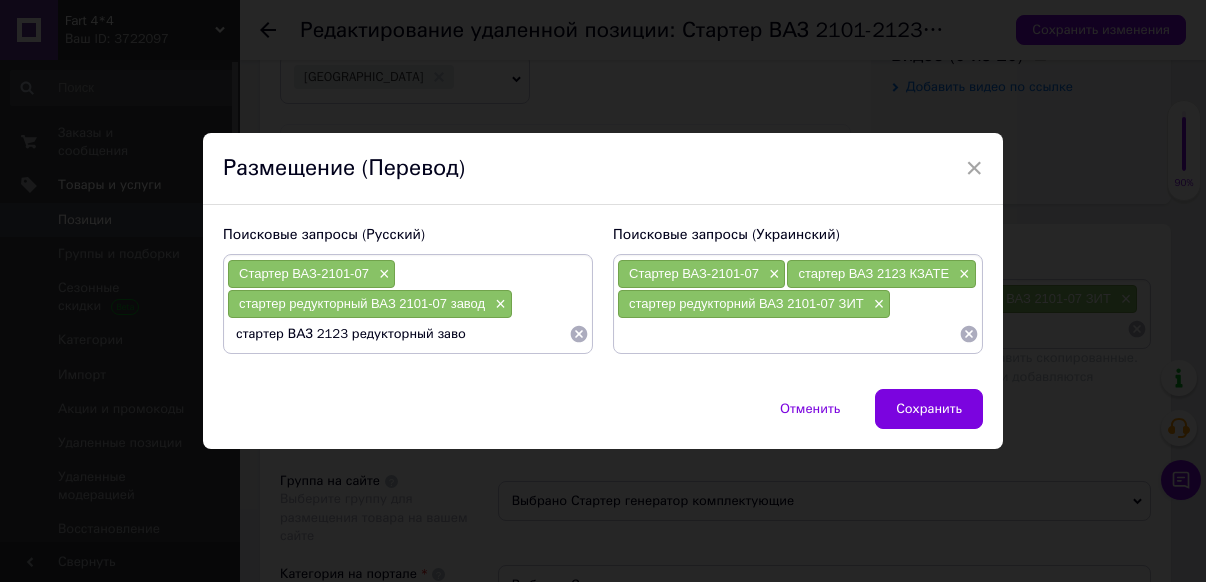 type on "стартер ВАЗ 2123 редукторный завод" 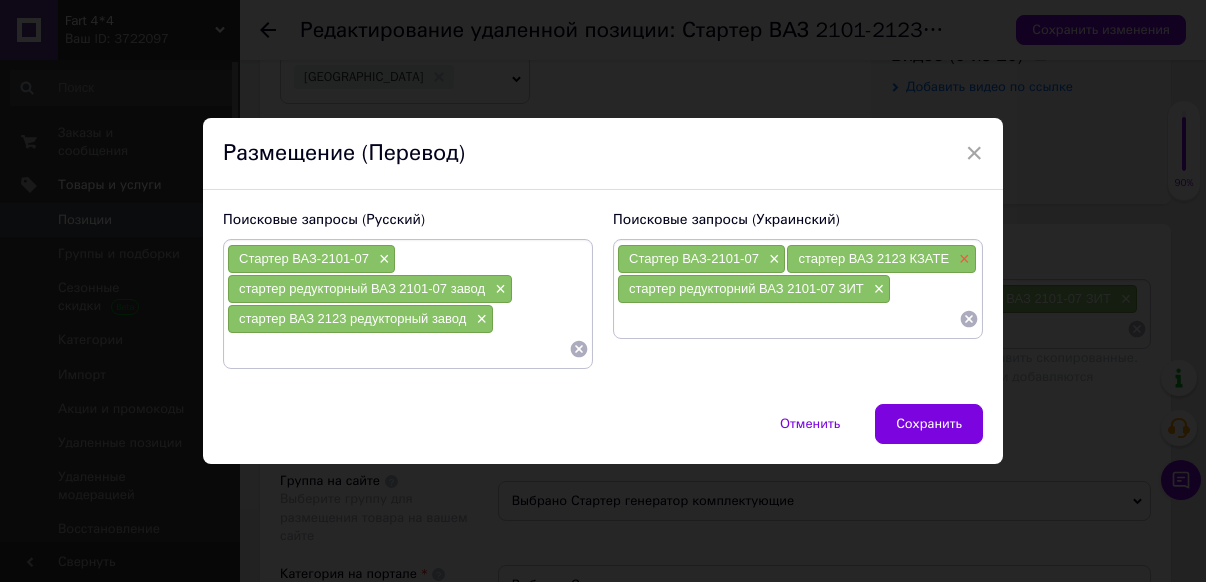 type 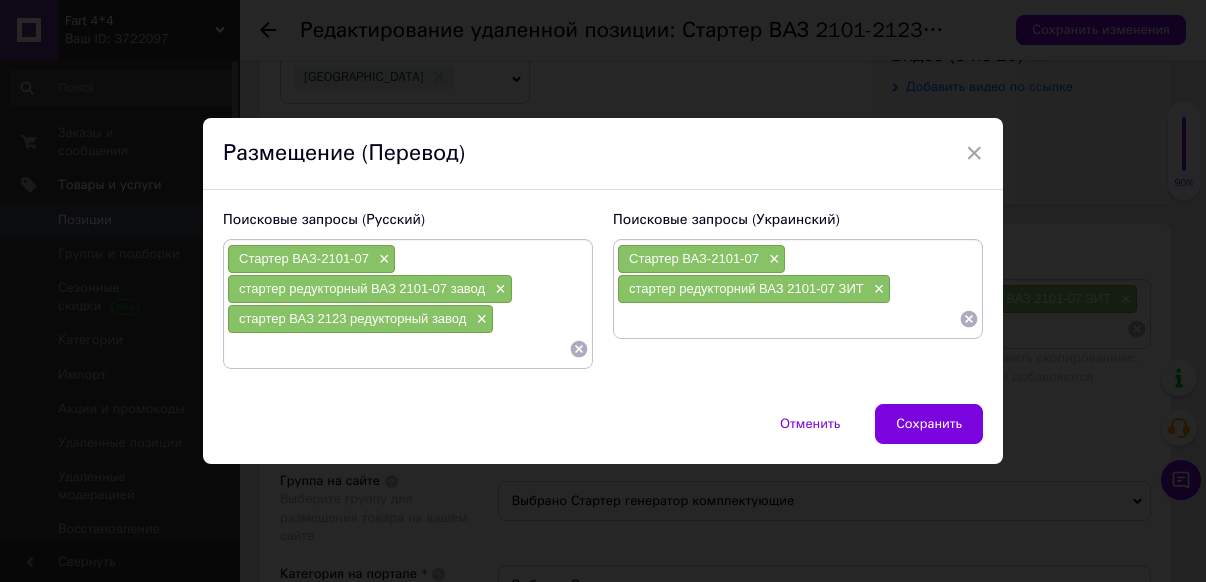 click at bounding box center [788, 319] 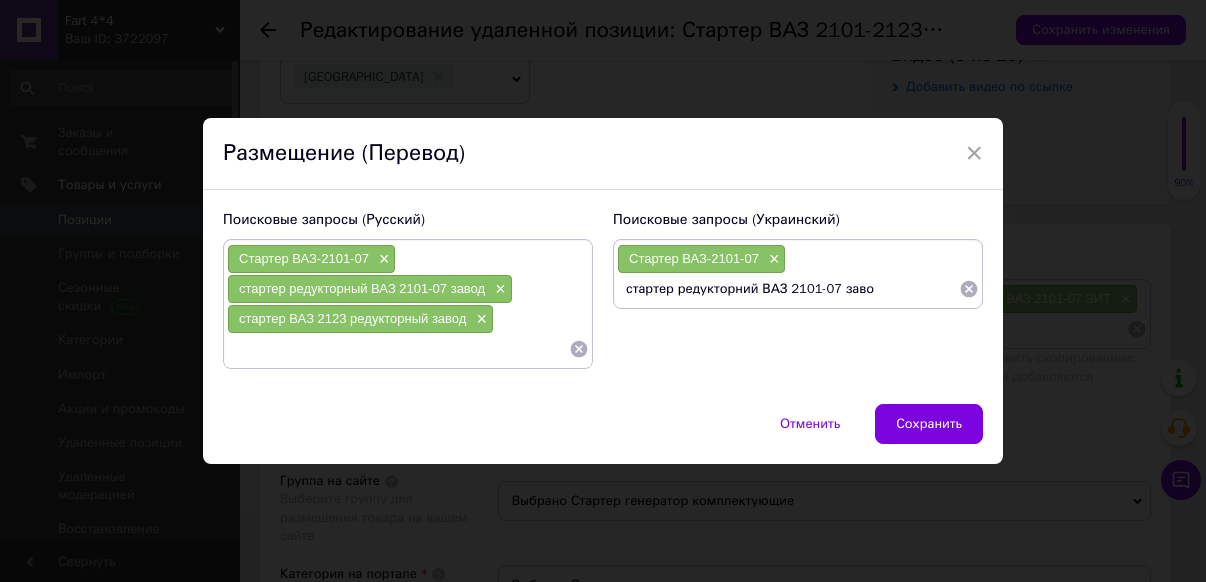 type on "стартер редукторний ВАЗ 2101-07 завод" 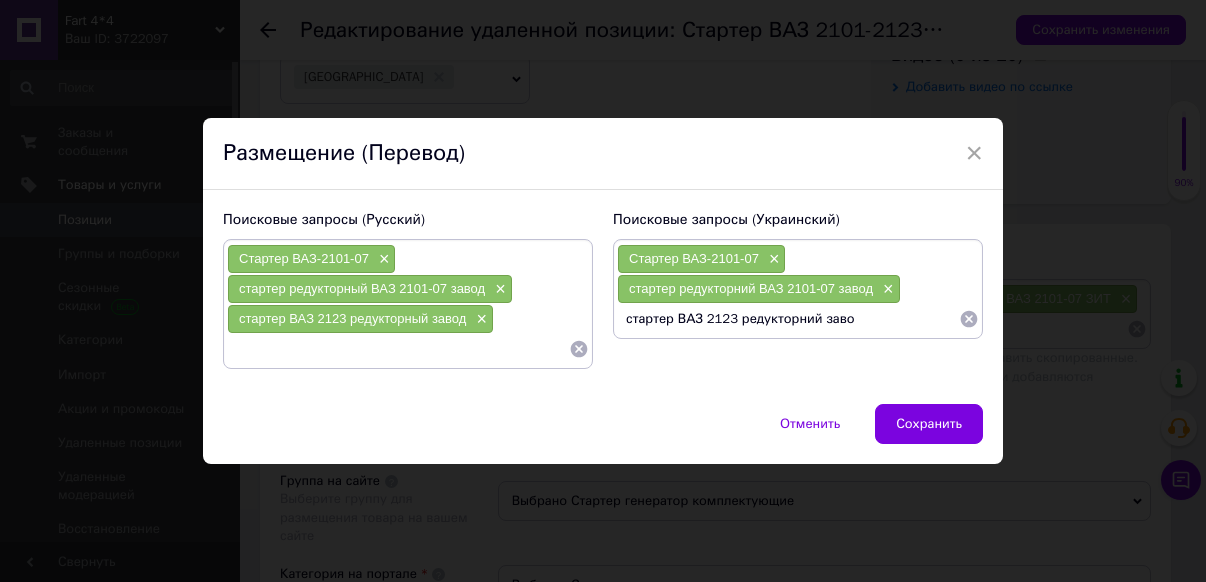 type on "стартер ВАЗ 2123 редукторний завод" 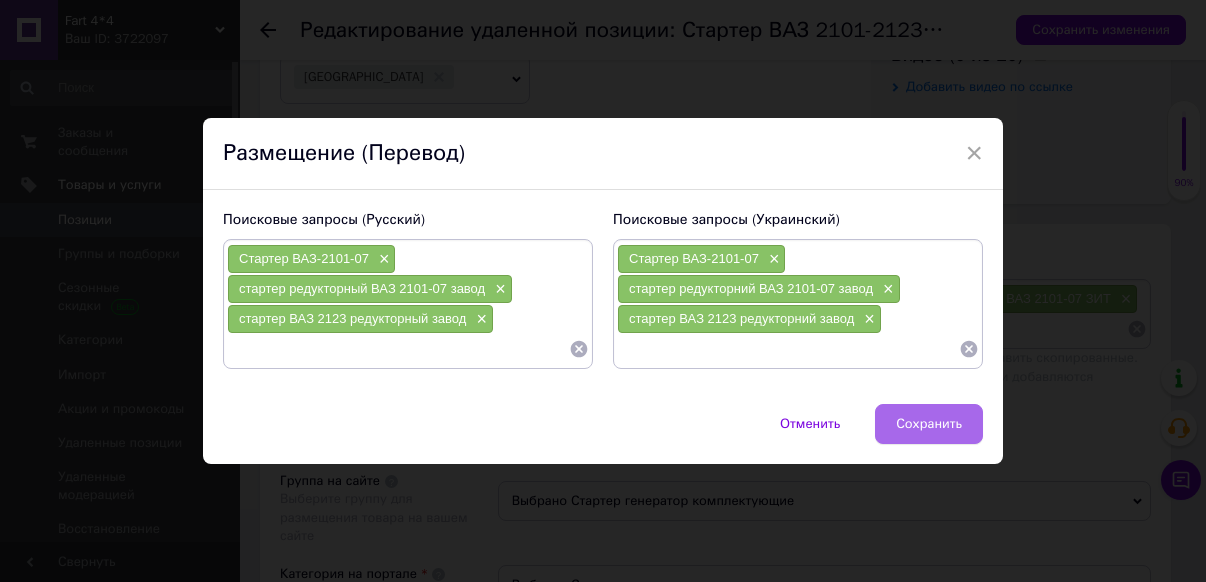 type 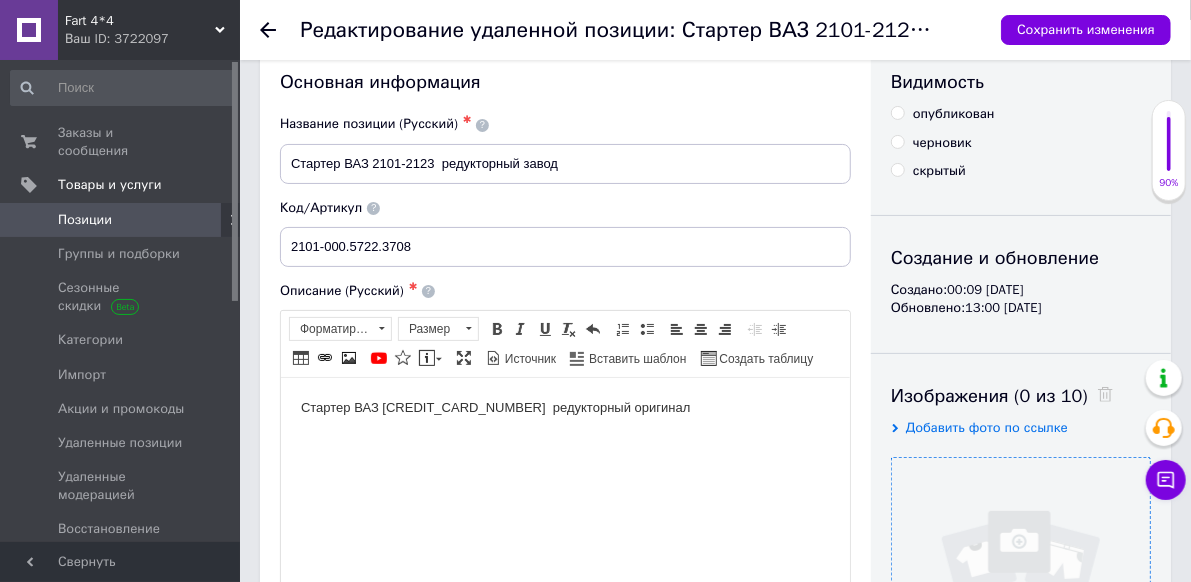 scroll, scrollTop: 100, scrollLeft: 0, axis: vertical 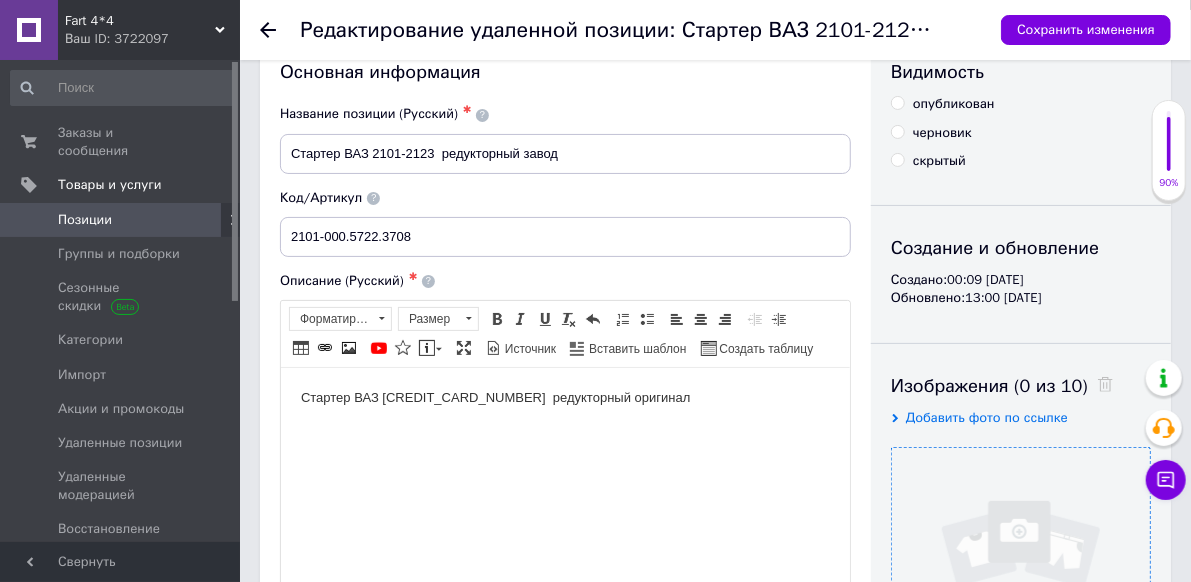 click on "опубликован" at bounding box center (897, 102) 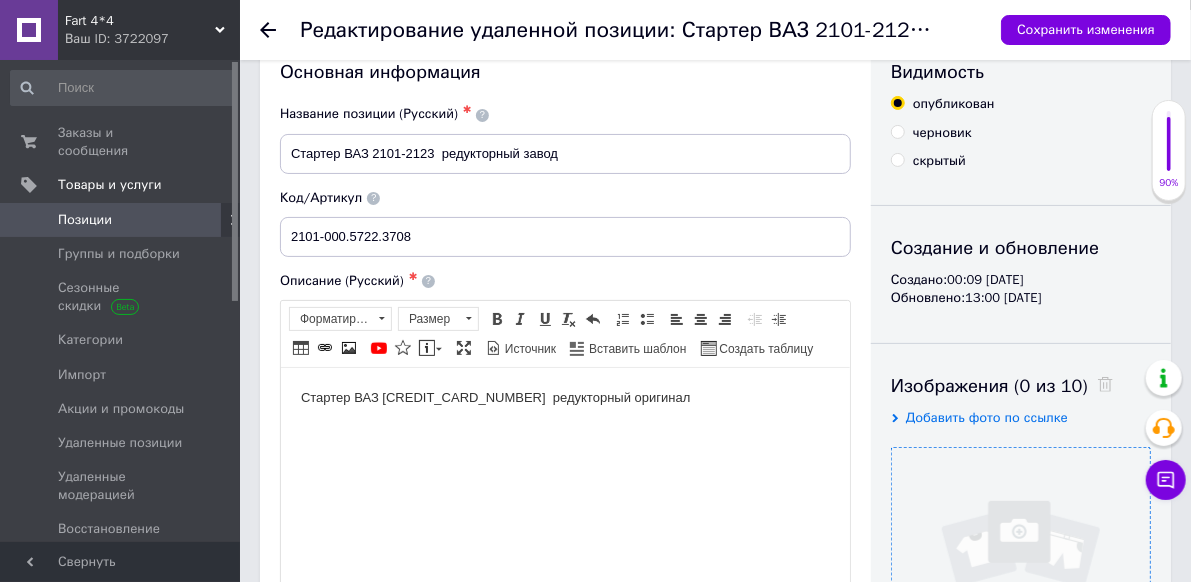 scroll, scrollTop: 50, scrollLeft: 0, axis: vertical 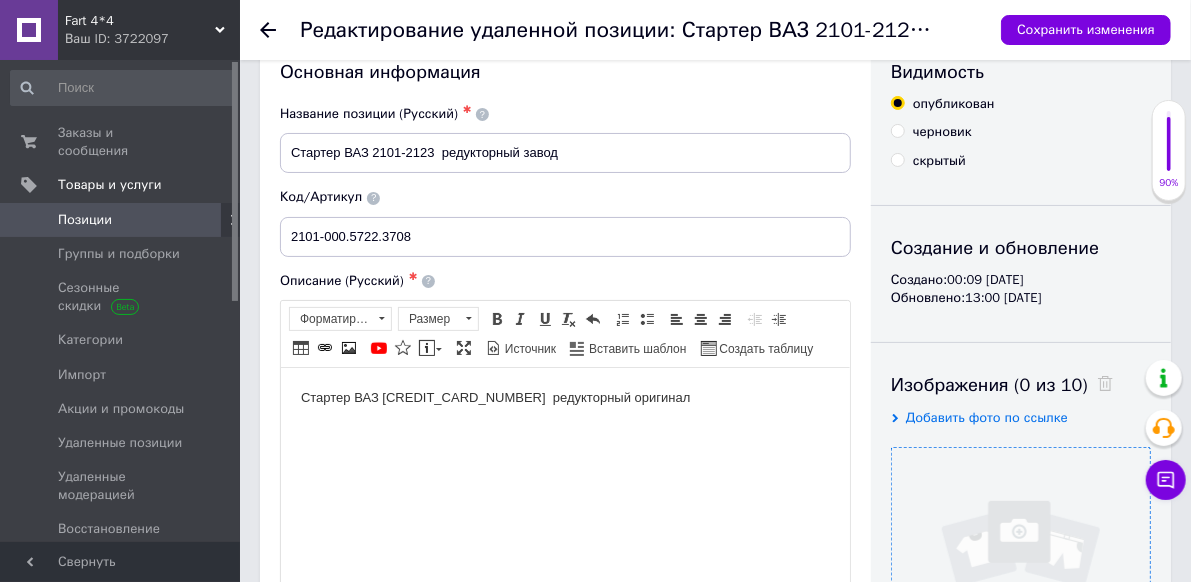 click at bounding box center (1021, 577) 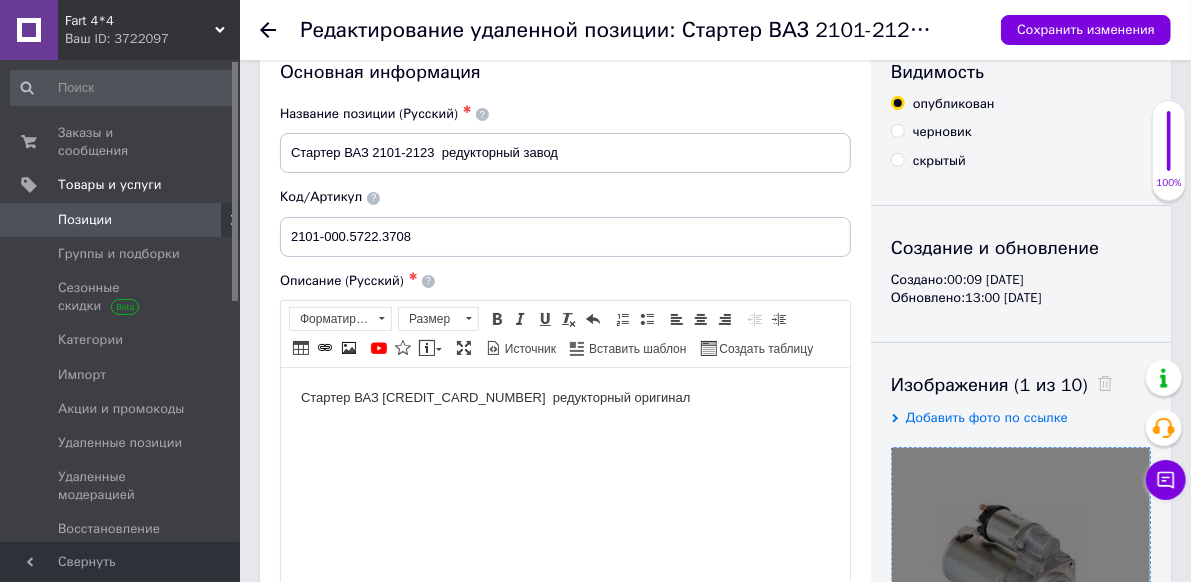 scroll, scrollTop: 0, scrollLeft: 0, axis: both 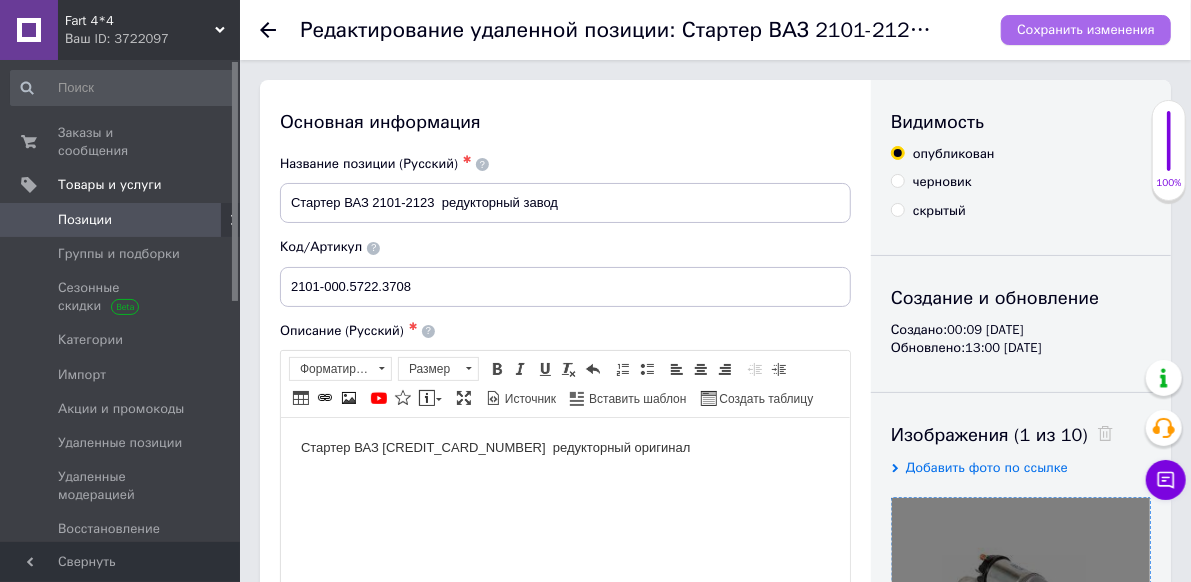 click on "Сохранить изменения" at bounding box center [1086, 29] 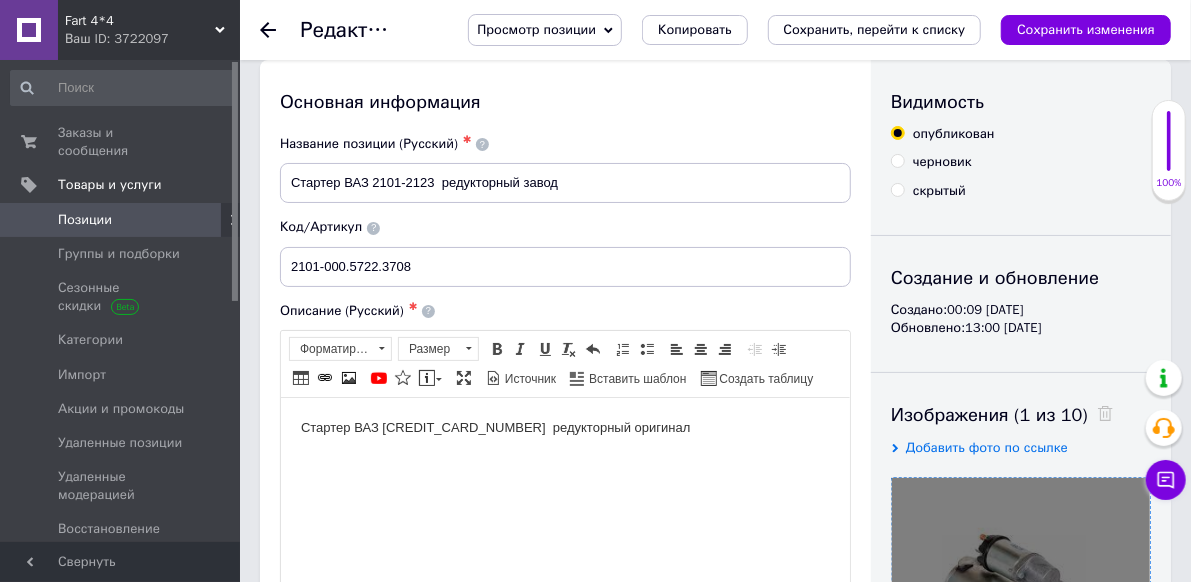 scroll, scrollTop: 0, scrollLeft: 0, axis: both 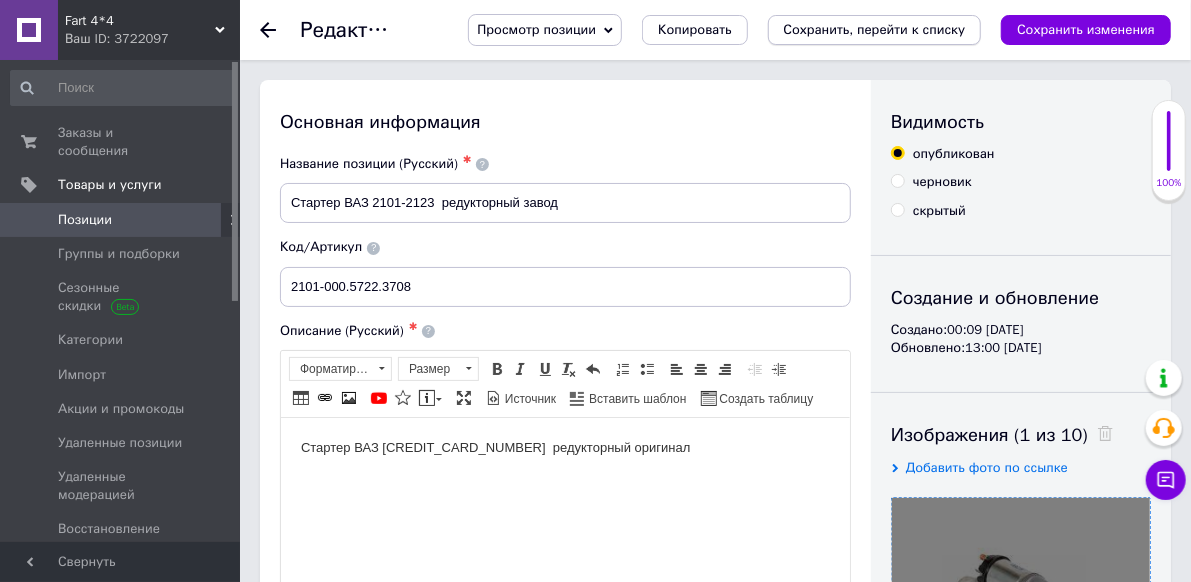 click on "Сохранить, перейти к списку" at bounding box center [875, 29] 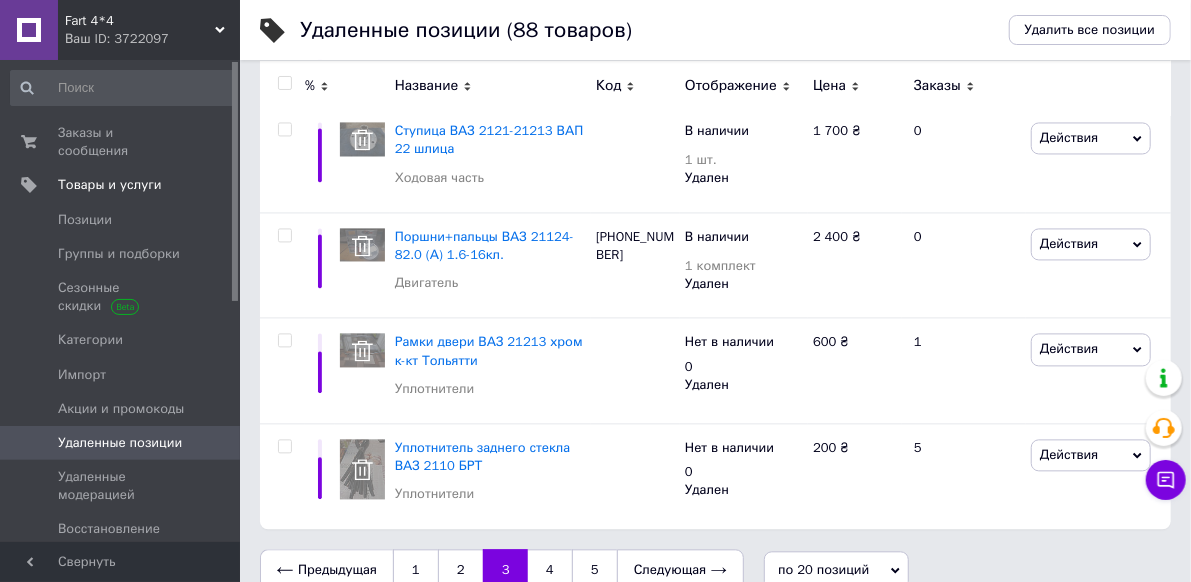 scroll, scrollTop: 1854, scrollLeft: 0, axis: vertical 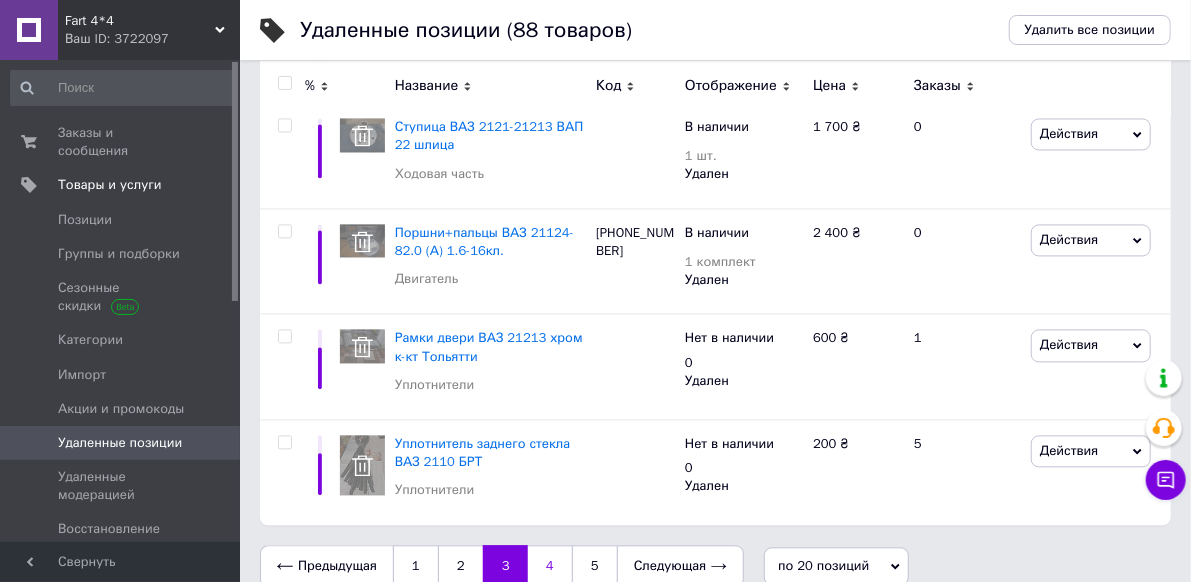 click on "4" at bounding box center (550, 566) 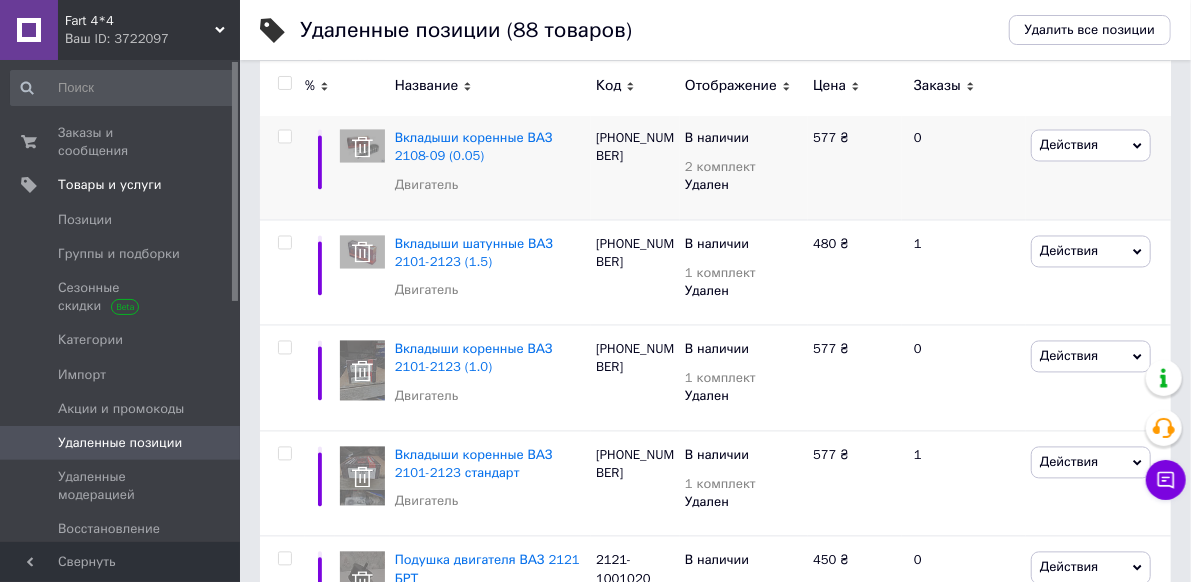 scroll, scrollTop: 1842, scrollLeft: 0, axis: vertical 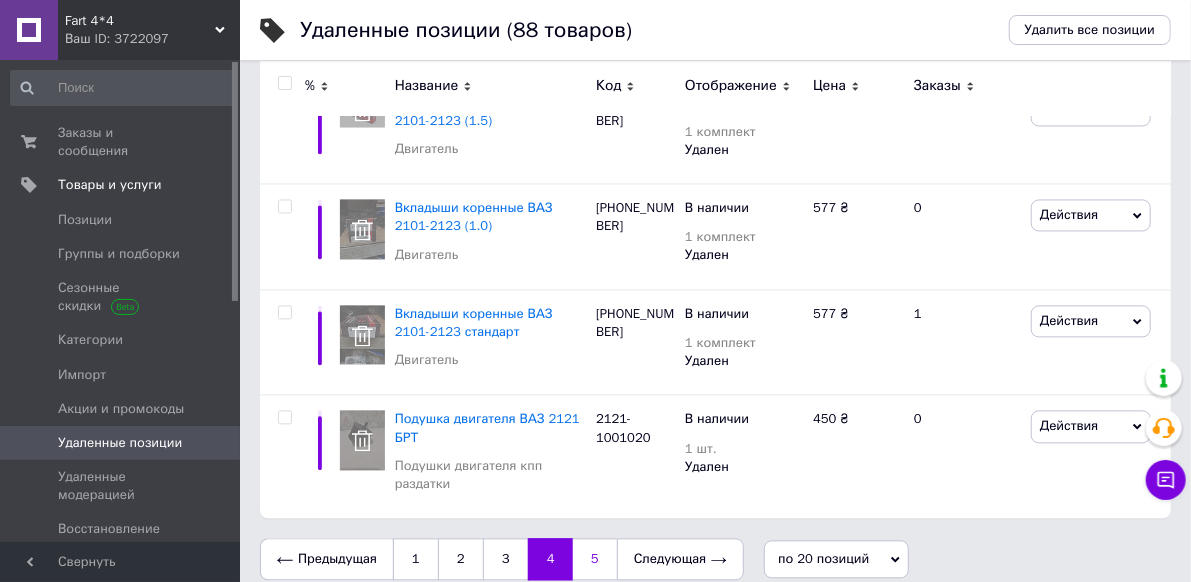 click on "5" at bounding box center [595, 559] 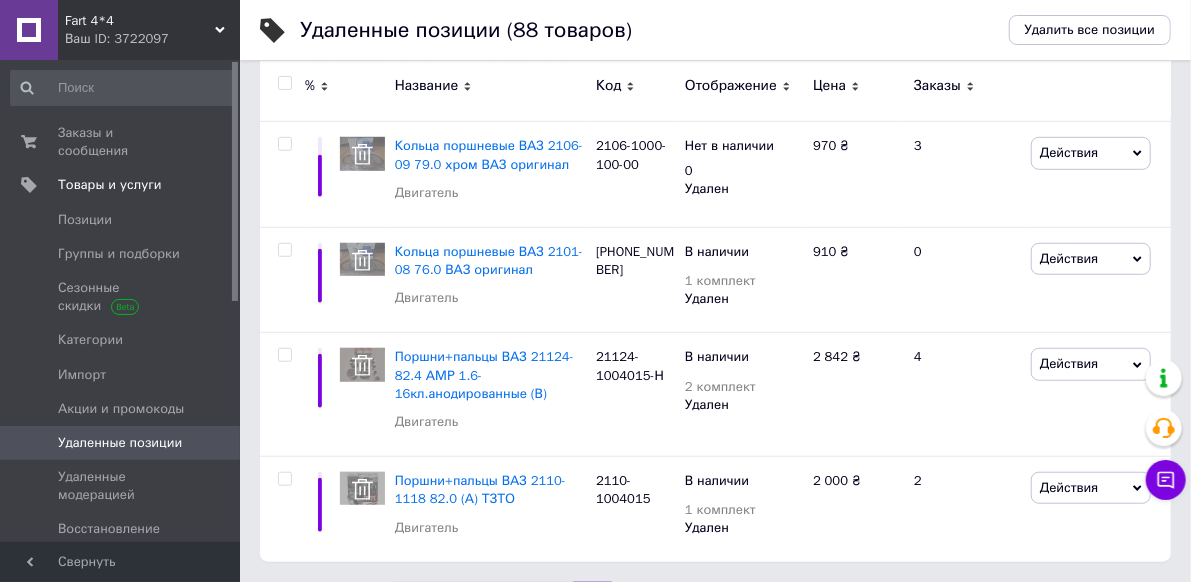 scroll, scrollTop: 572, scrollLeft: 0, axis: vertical 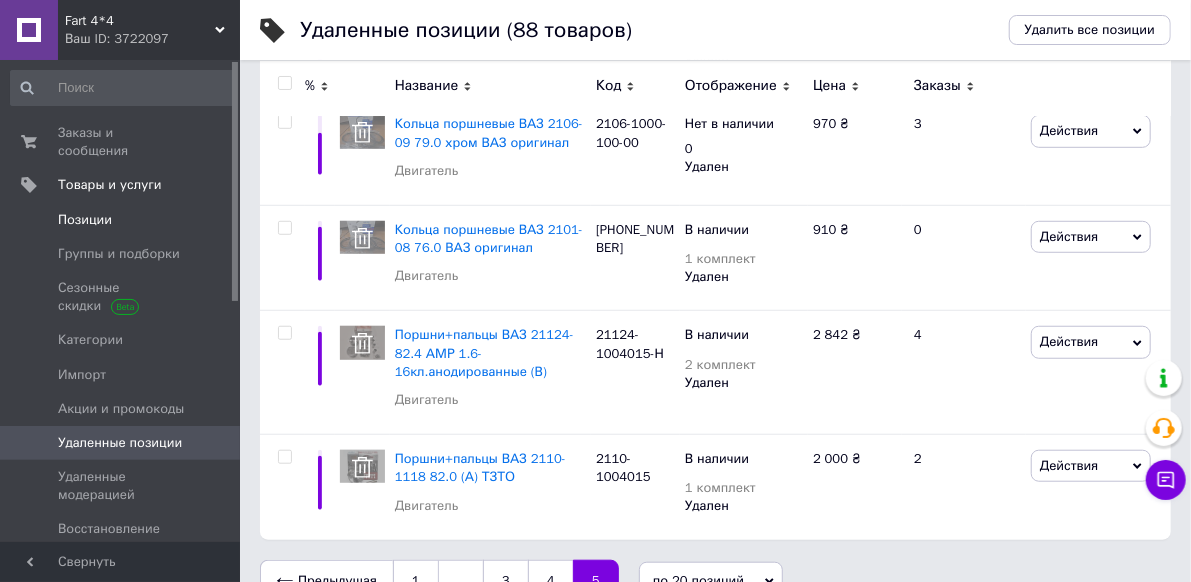 click on "Позиции" at bounding box center [85, 220] 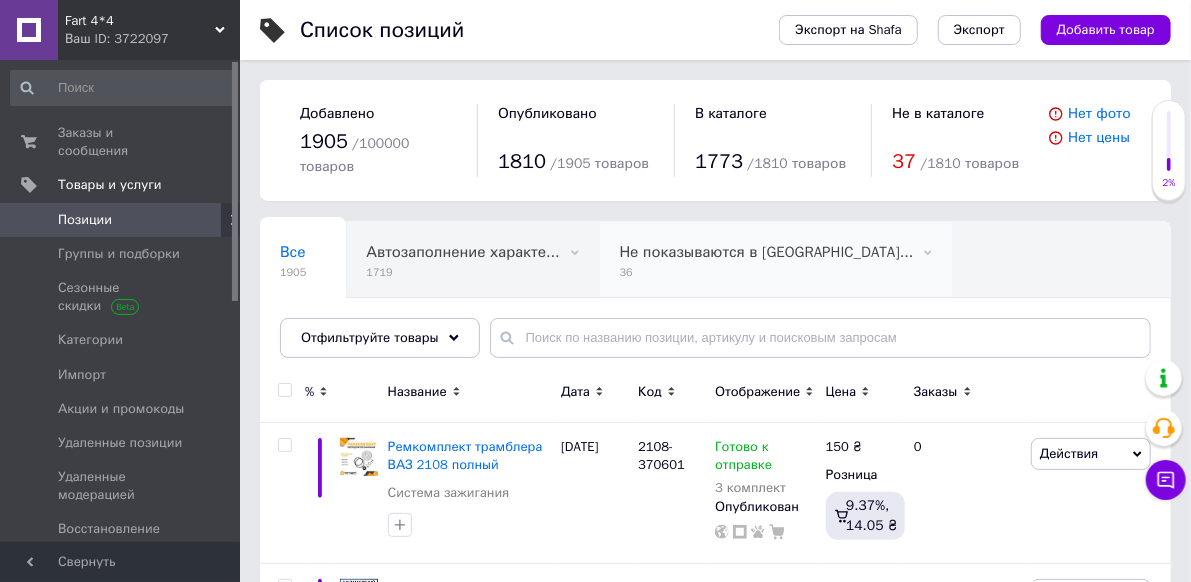 click on "Не показываются в [GEOGRAPHIC_DATA]..." at bounding box center (767, 252) 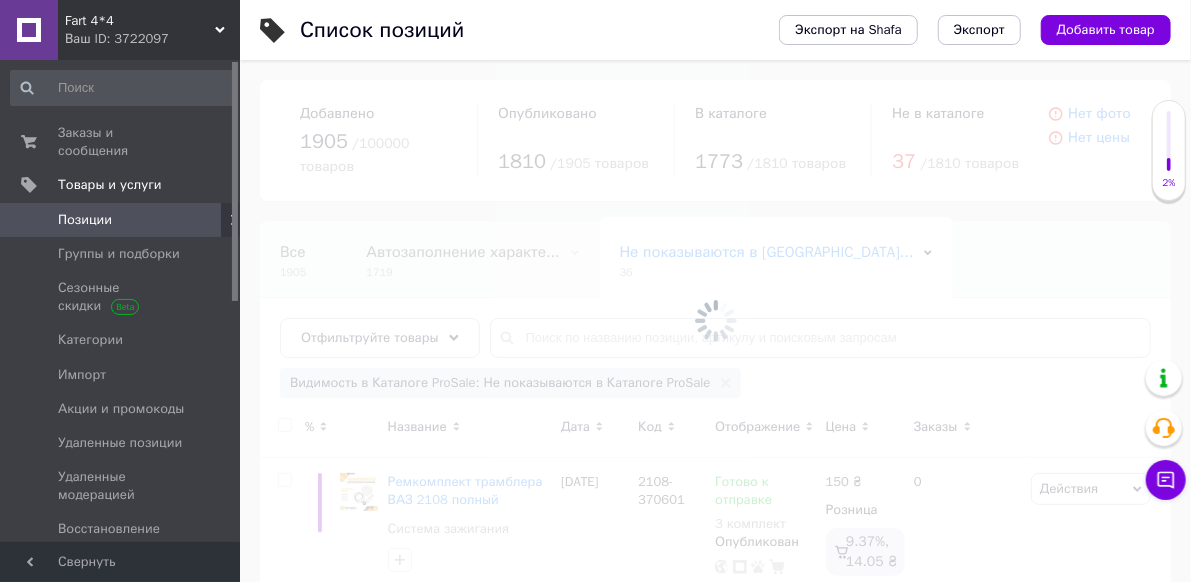 scroll, scrollTop: 0, scrollLeft: 50, axis: horizontal 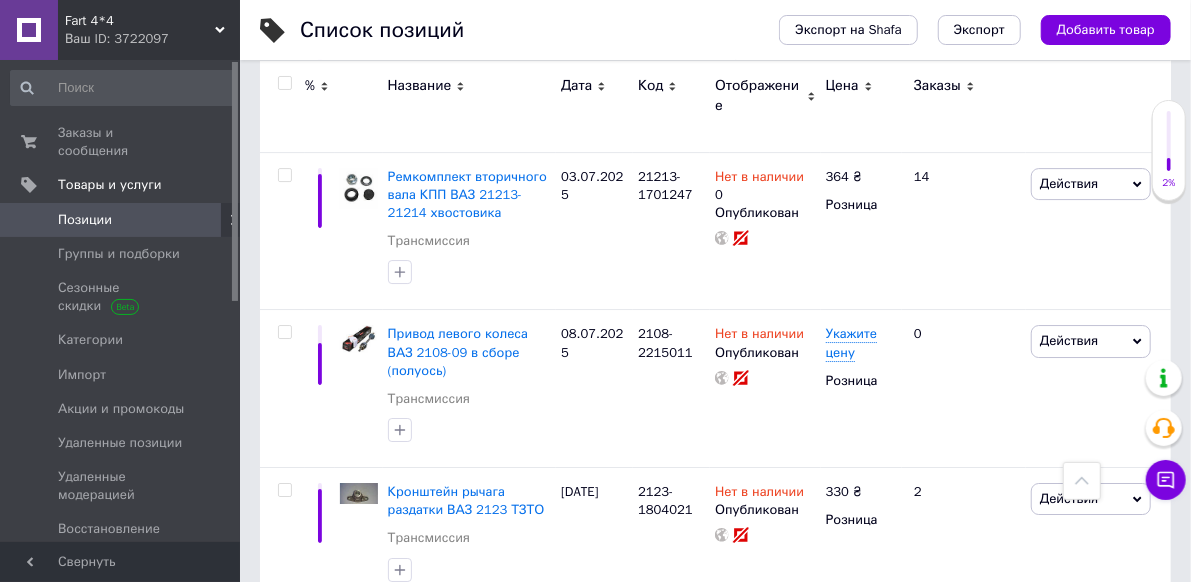 click on "2" at bounding box center [327, 648] 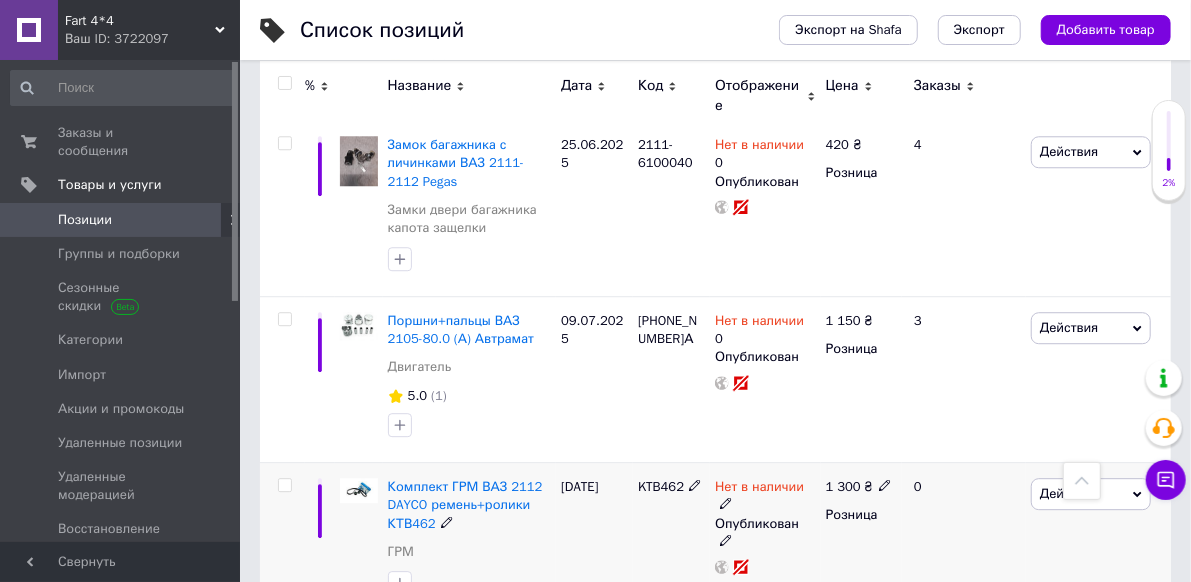 scroll, scrollTop: 2509, scrollLeft: 0, axis: vertical 